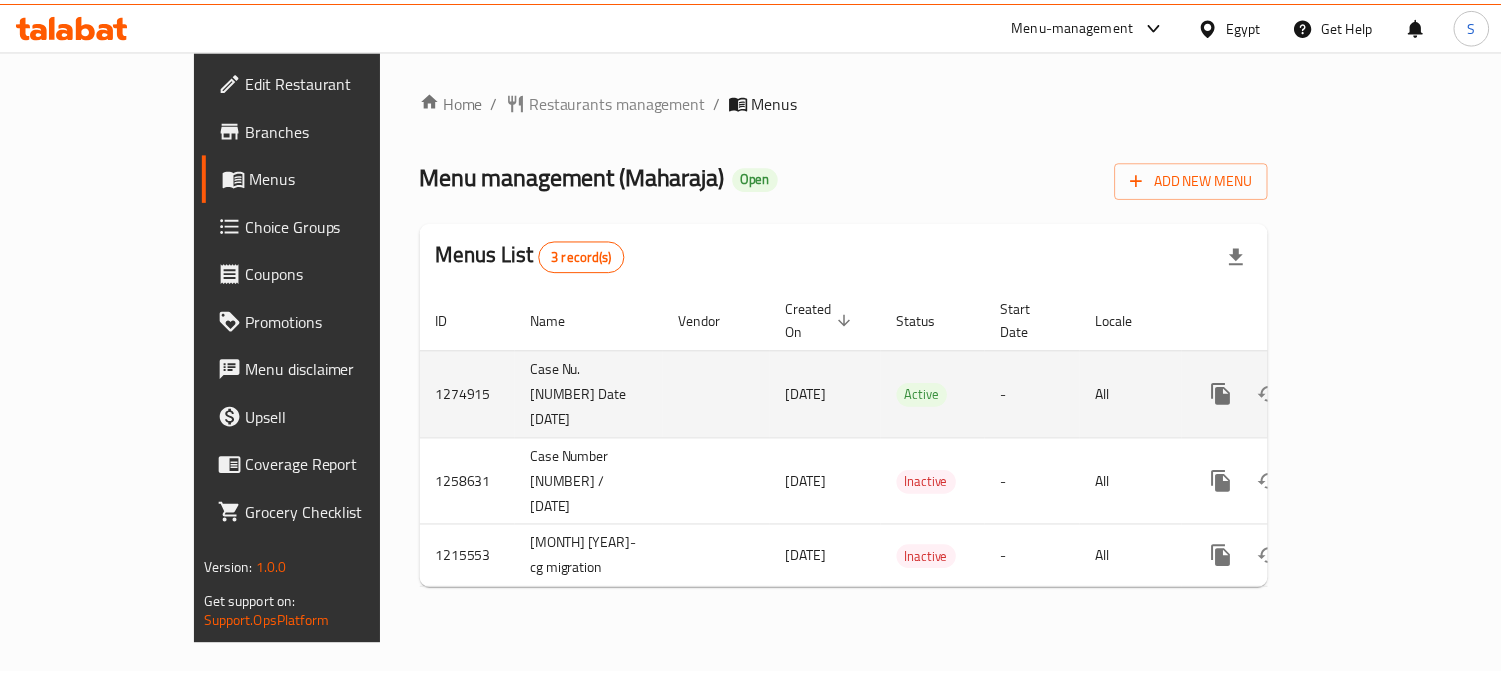 scroll, scrollTop: 0, scrollLeft: 0, axis: both 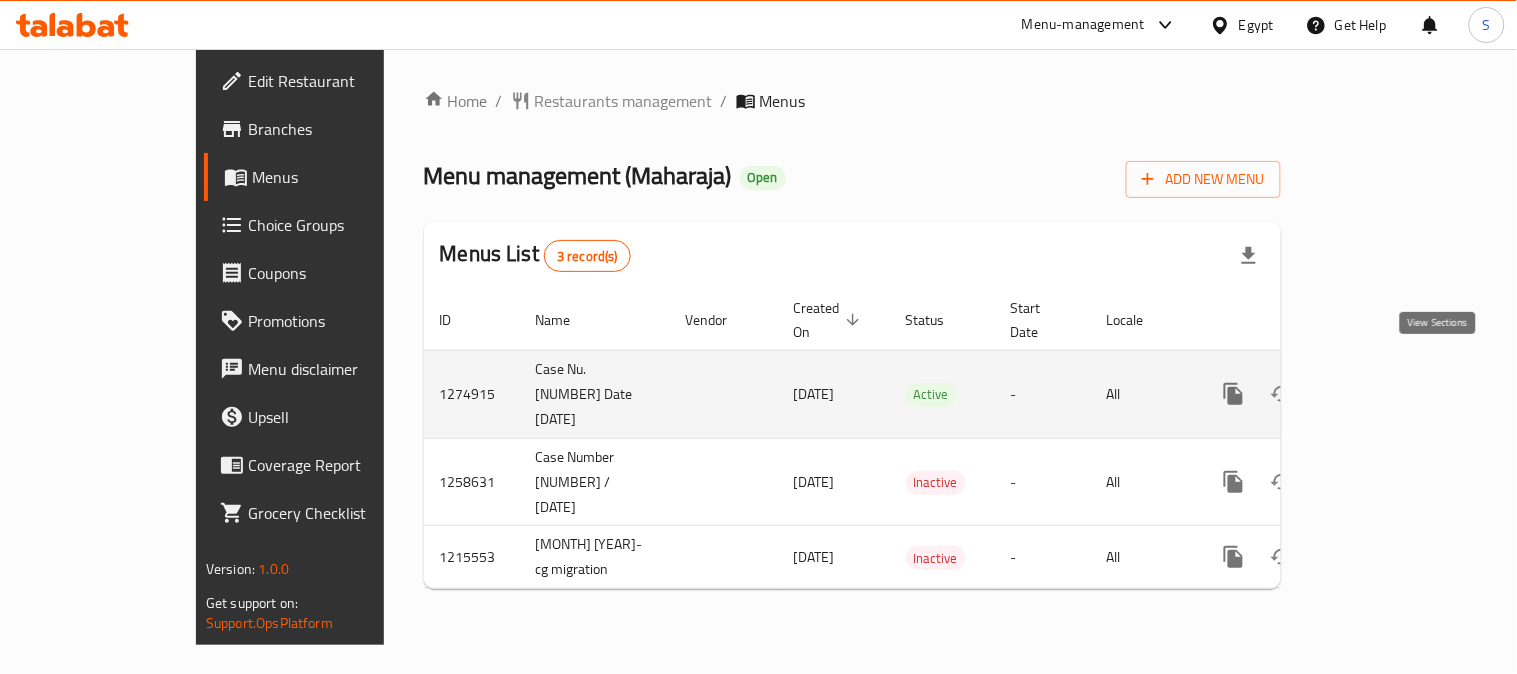 click at bounding box center [1378, 394] 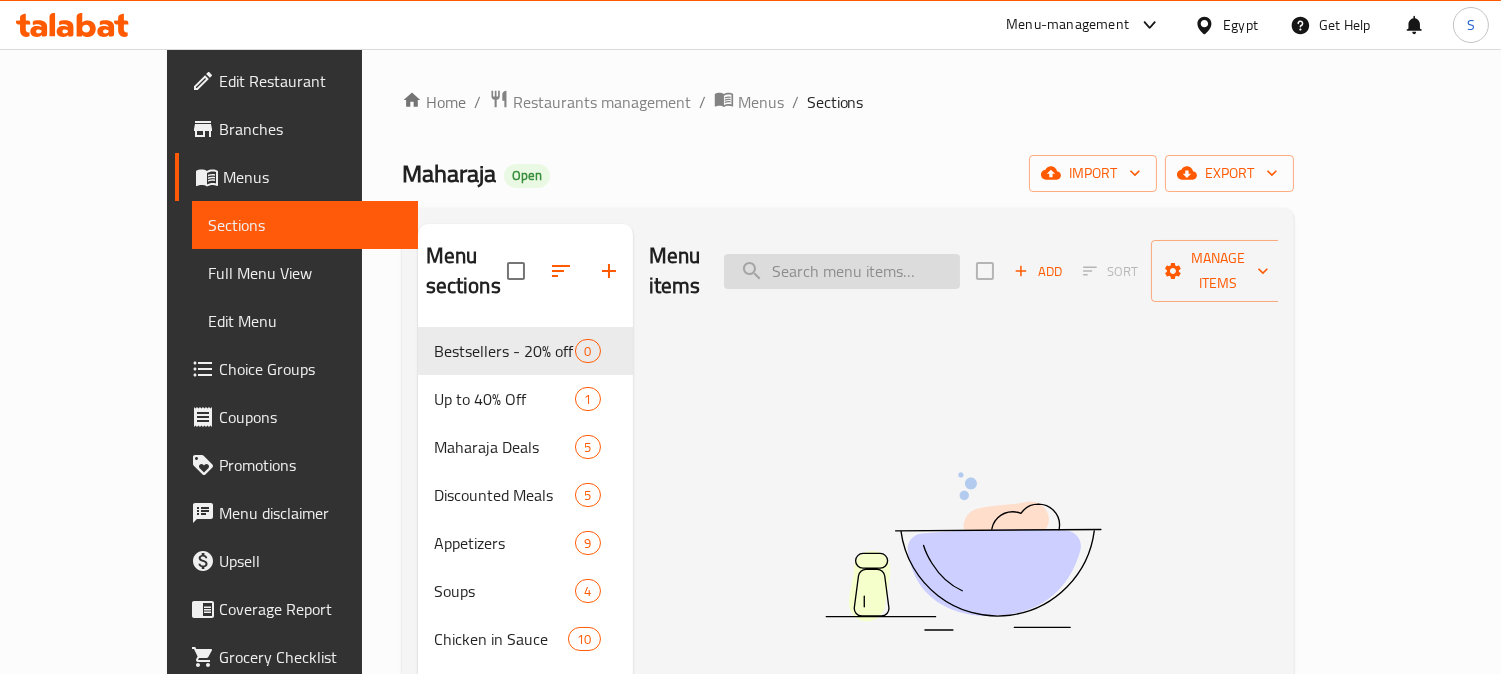 click at bounding box center [842, 271] 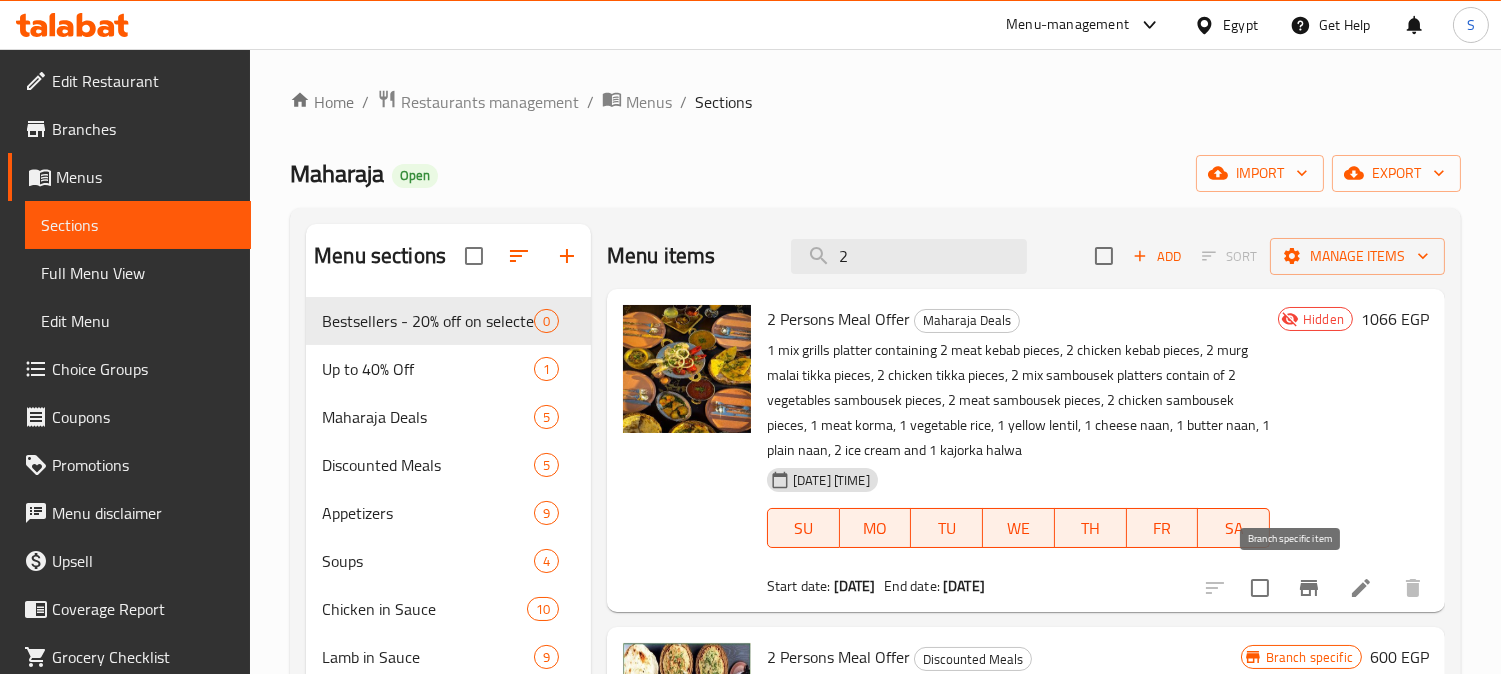type on "2" 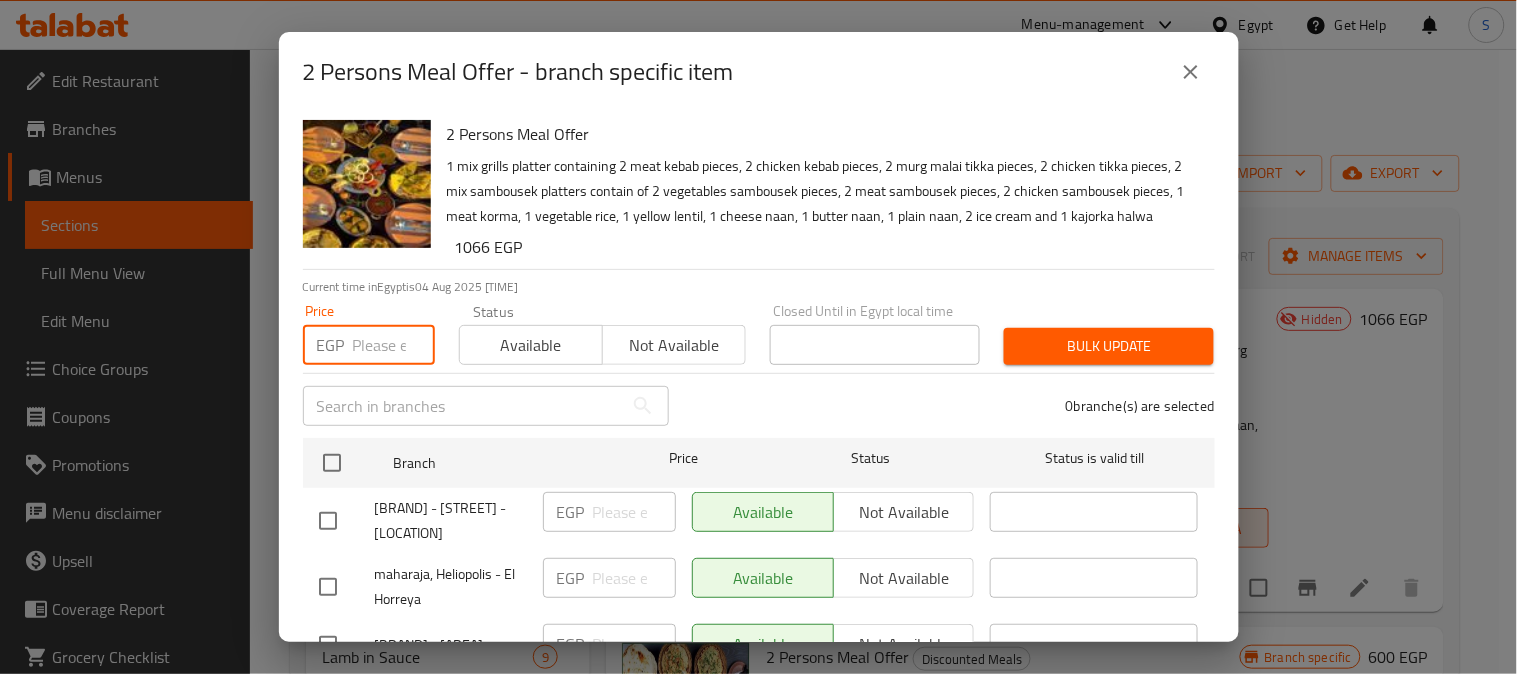 click at bounding box center (394, 345) 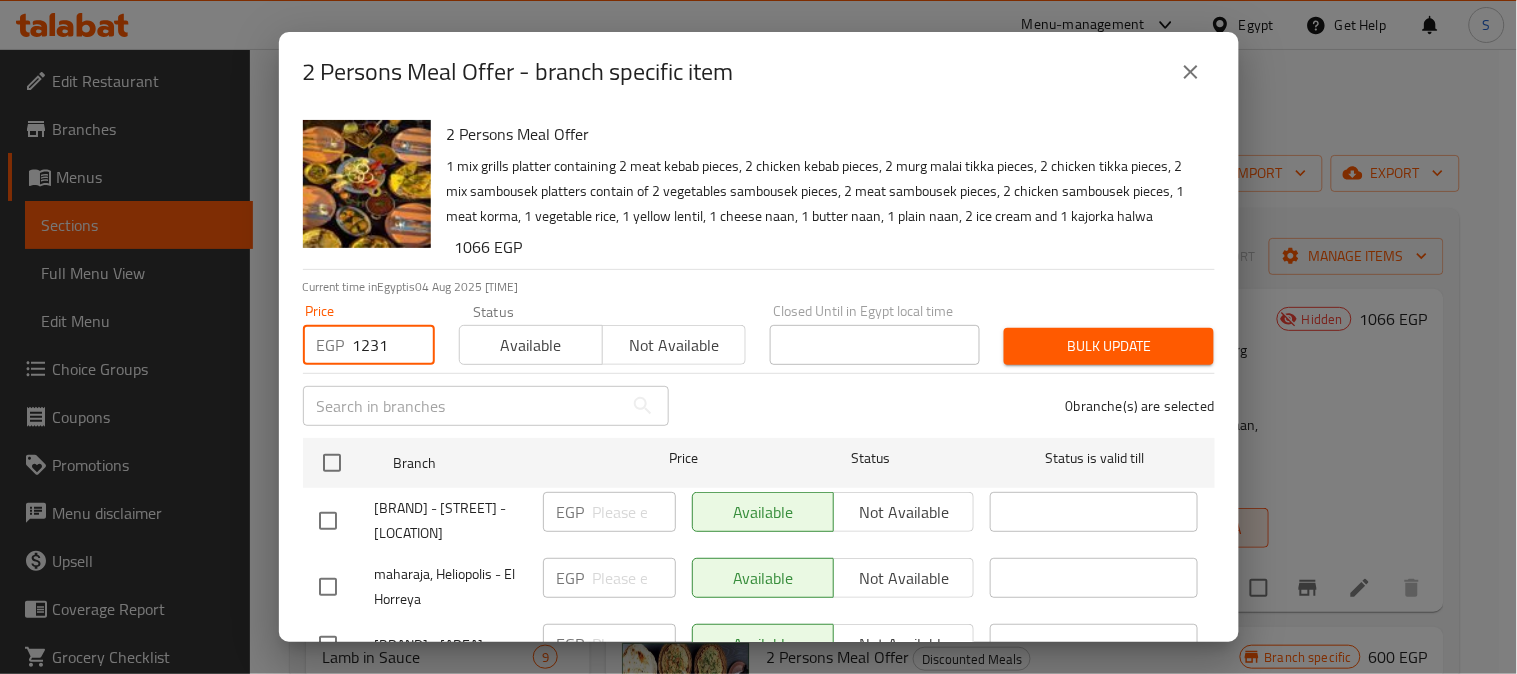 type on "1231" 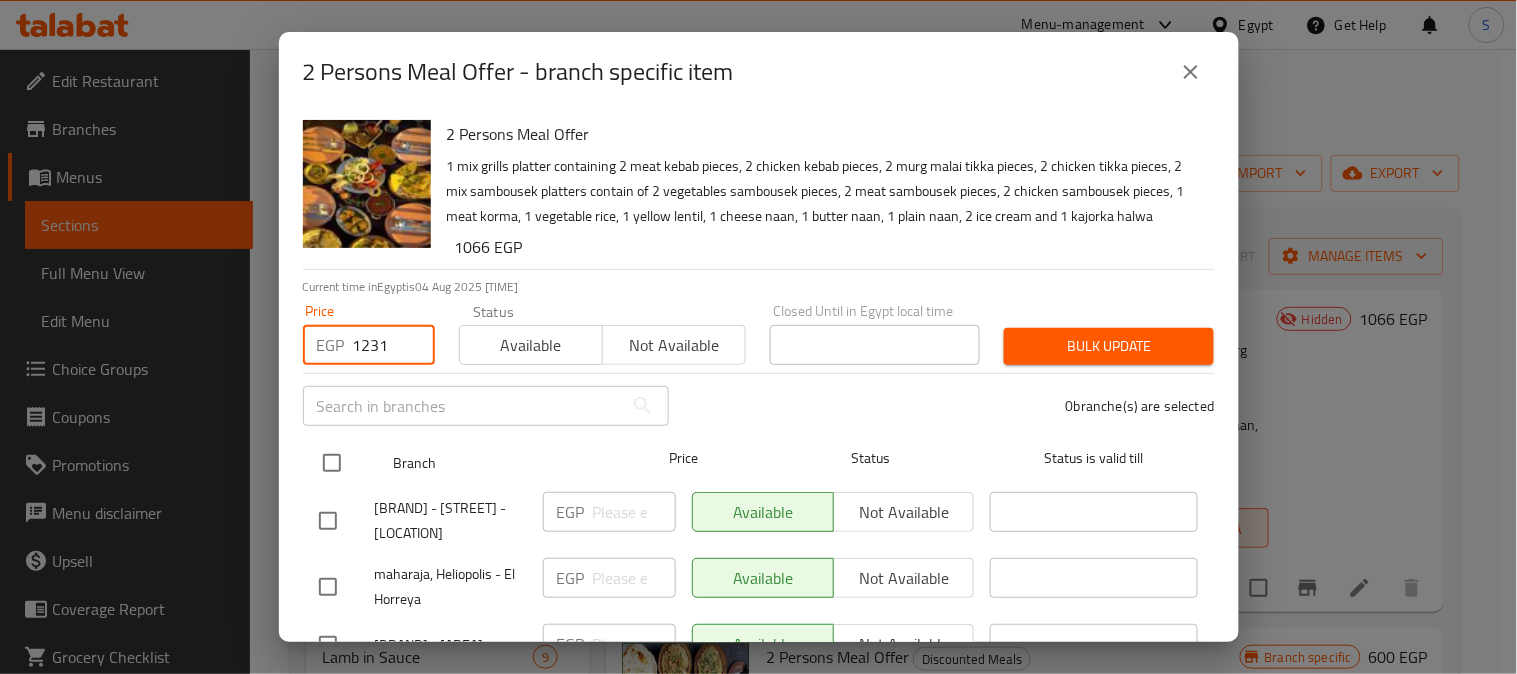 click at bounding box center [332, 463] 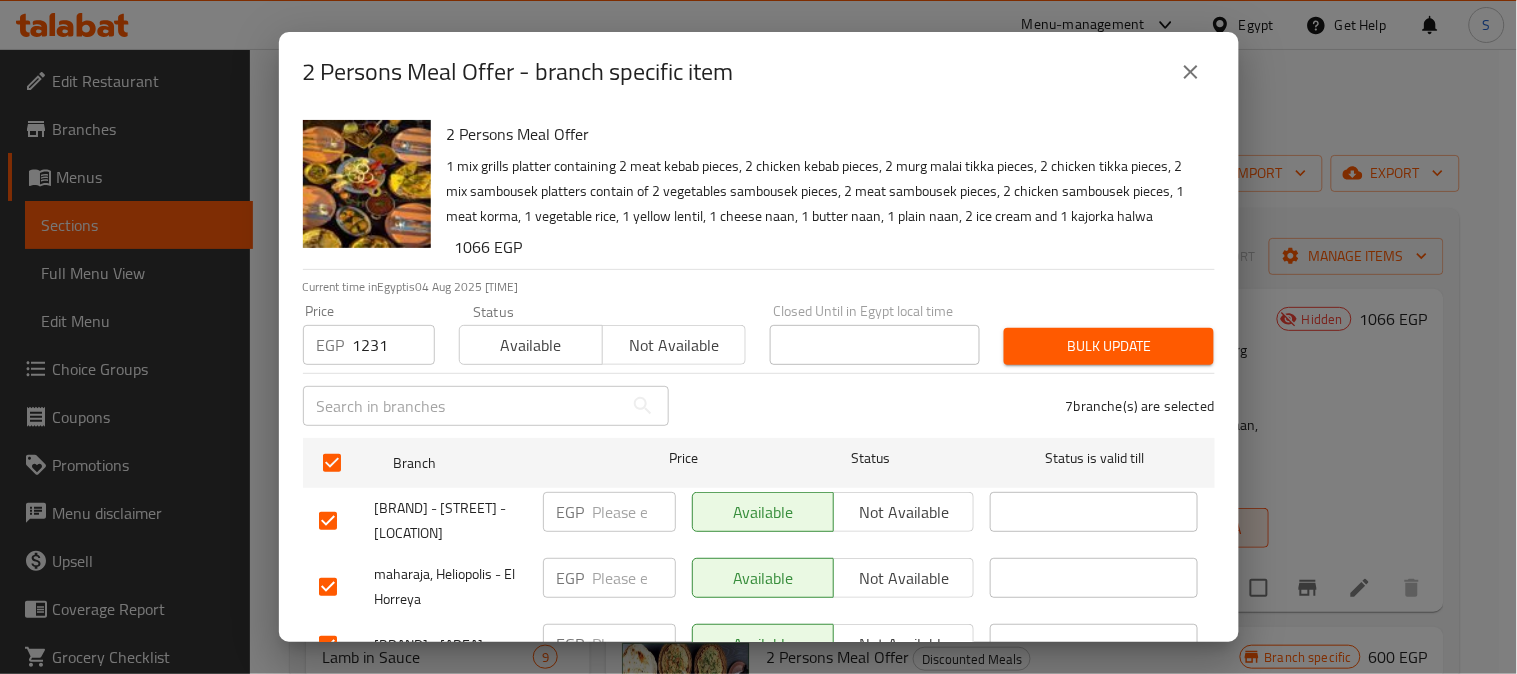 click on "Bulk update" at bounding box center (1109, 346) 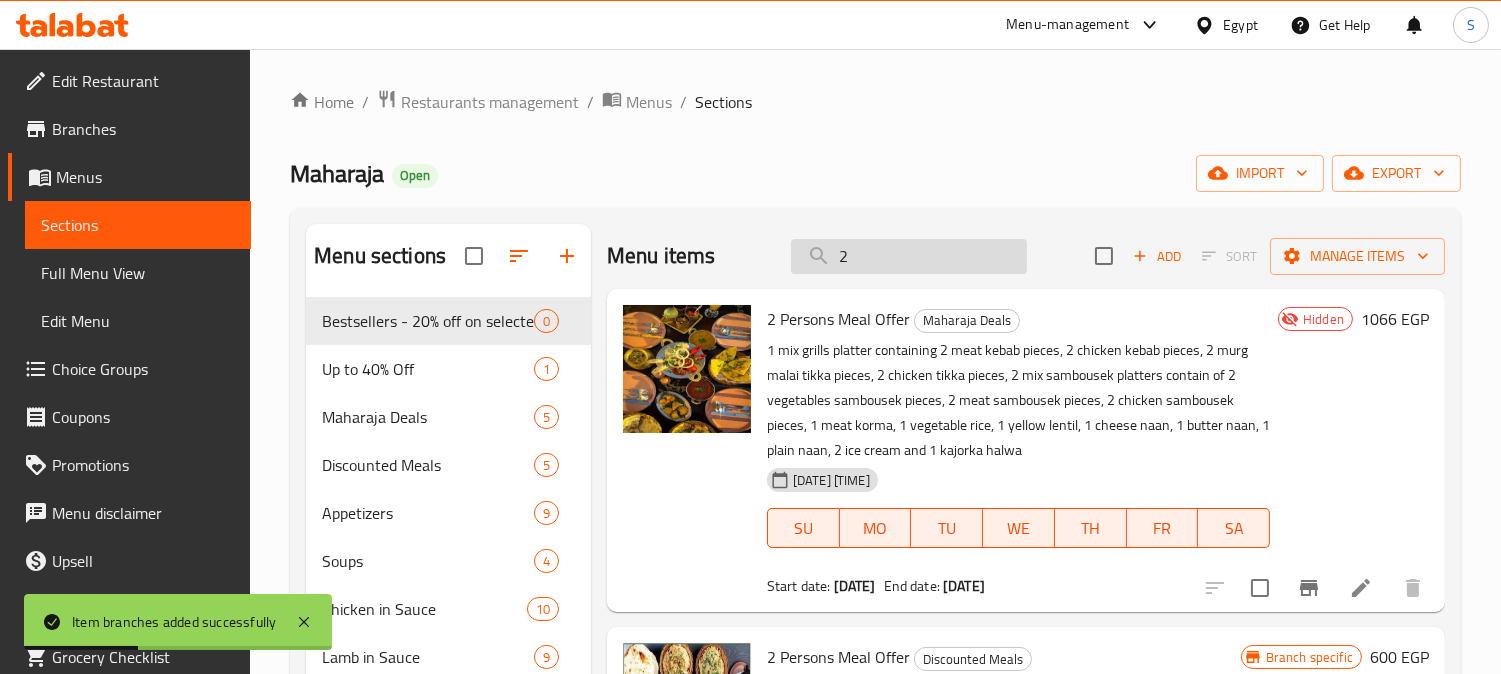 click on "2" at bounding box center [909, 256] 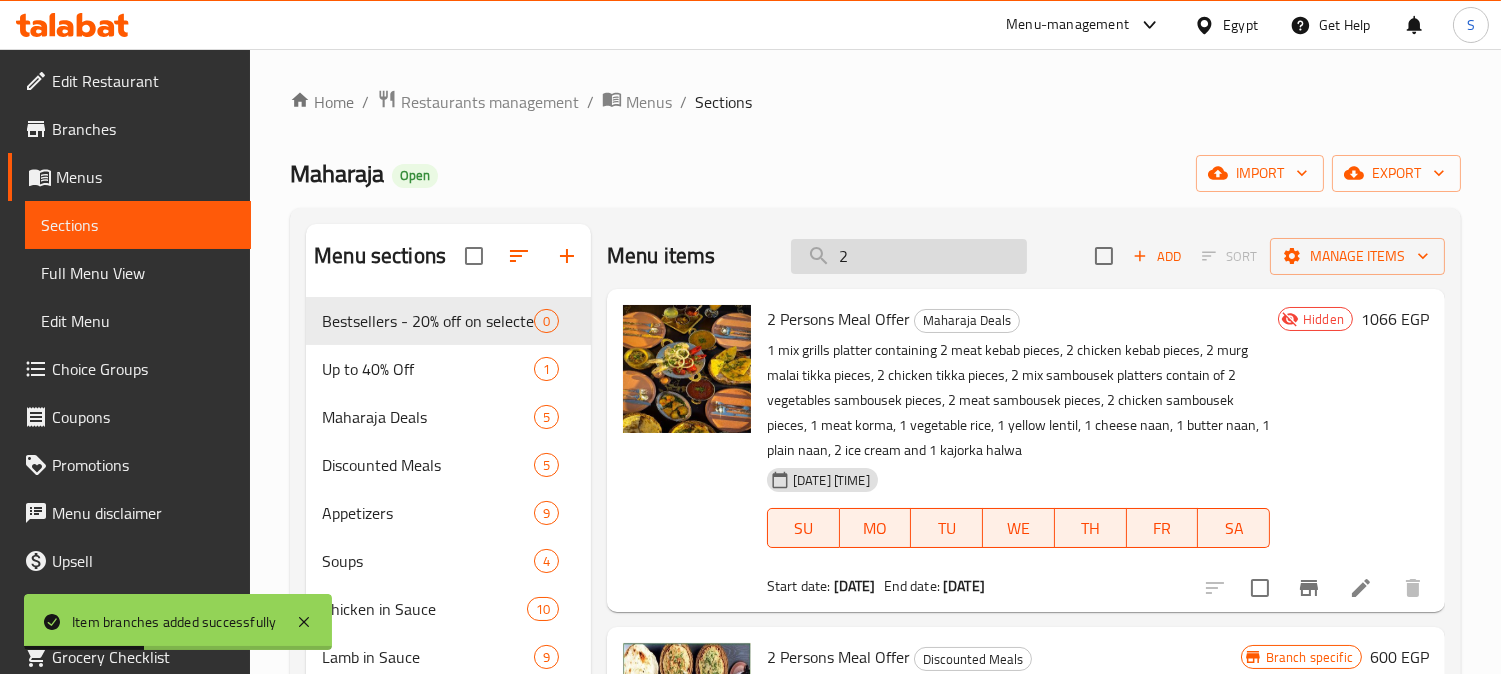 click on "2" at bounding box center (909, 256) 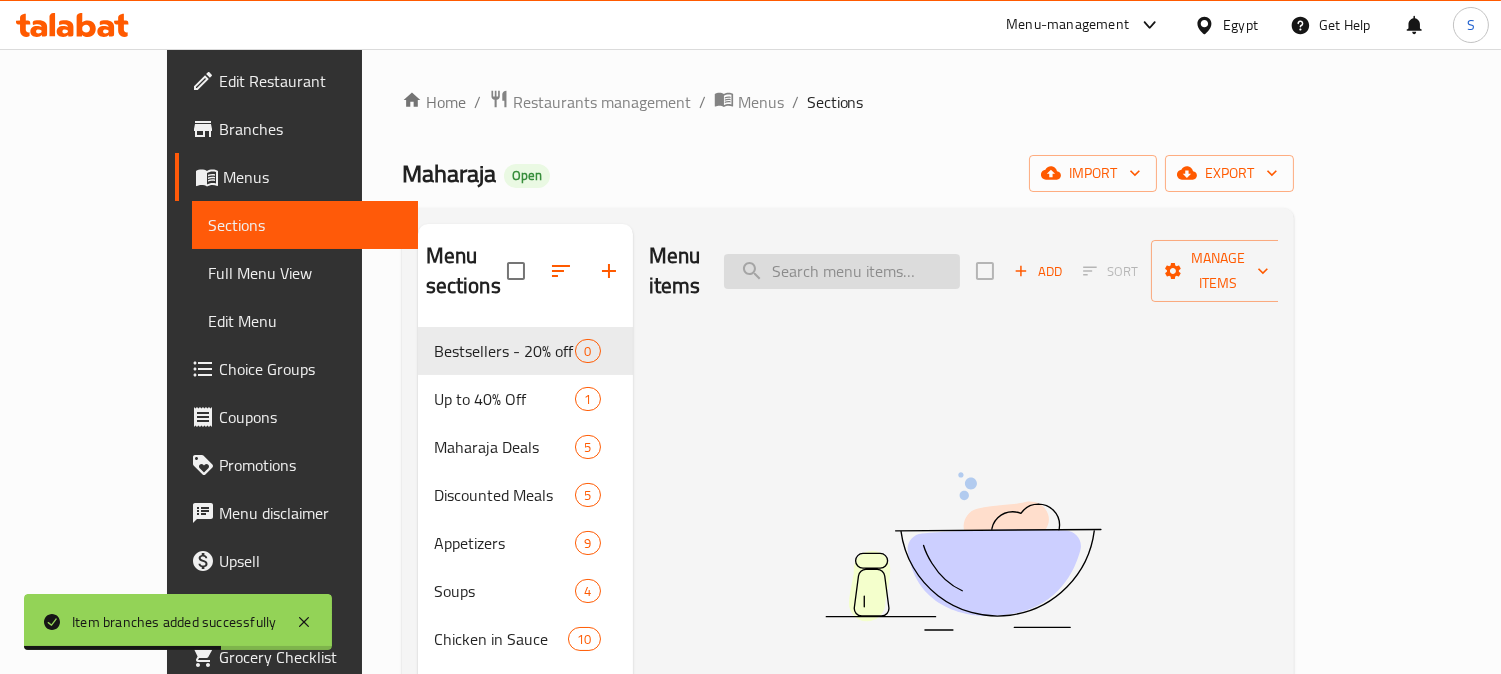 click at bounding box center [842, 271] 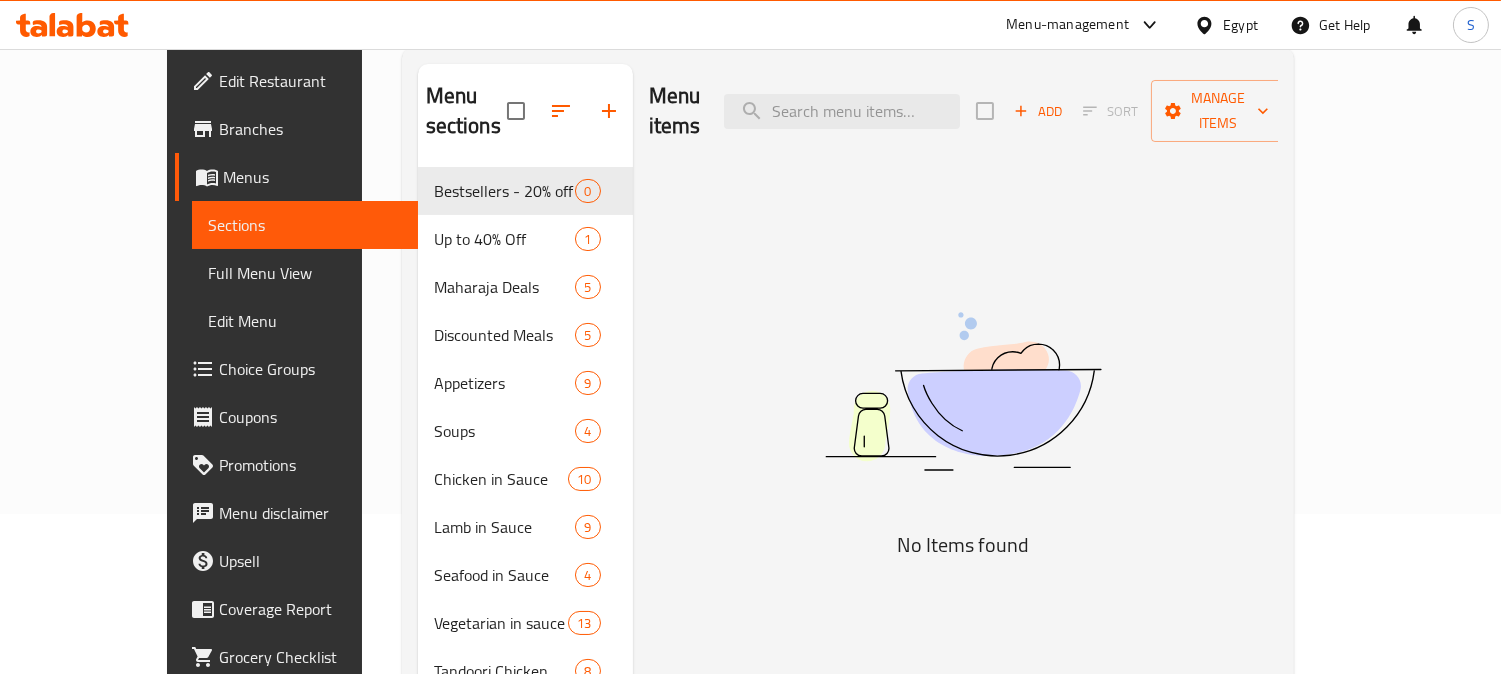 scroll, scrollTop: 0, scrollLeft: 0, axis: both 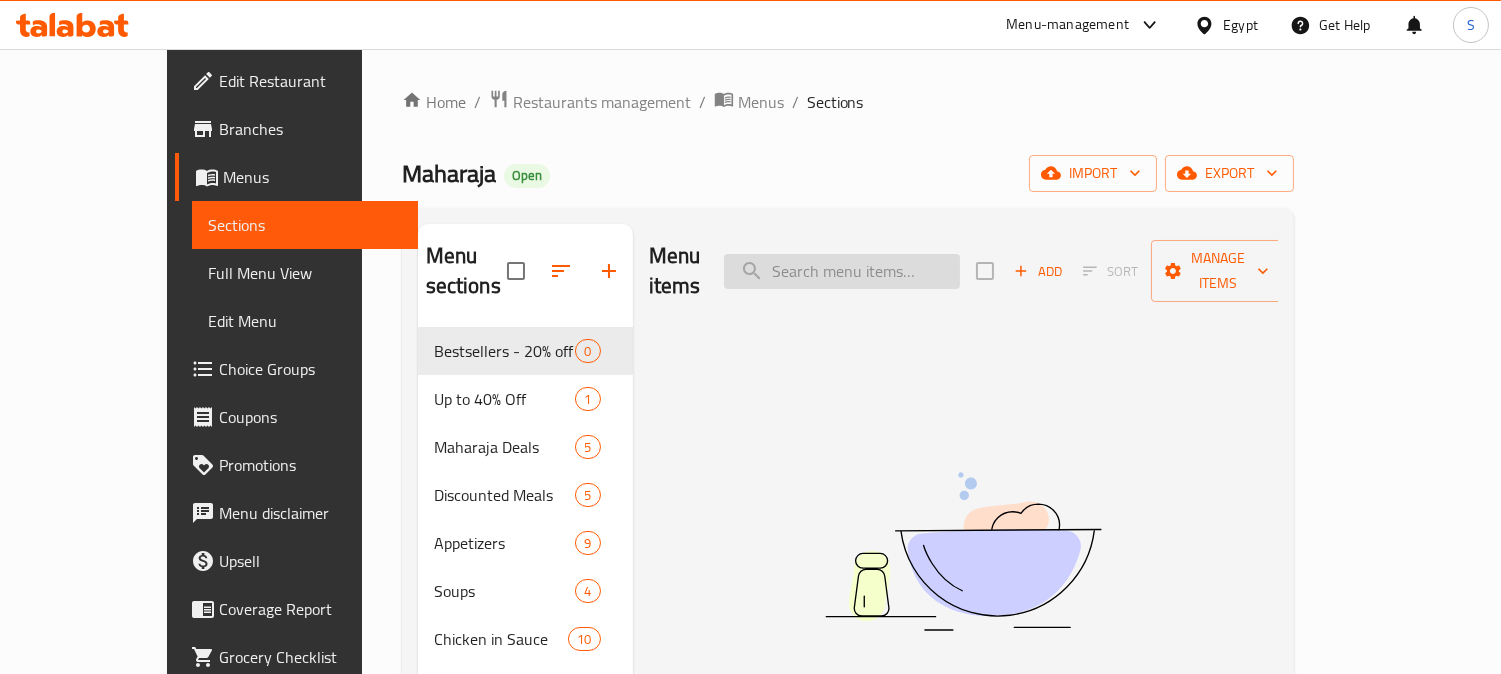 type on "2" 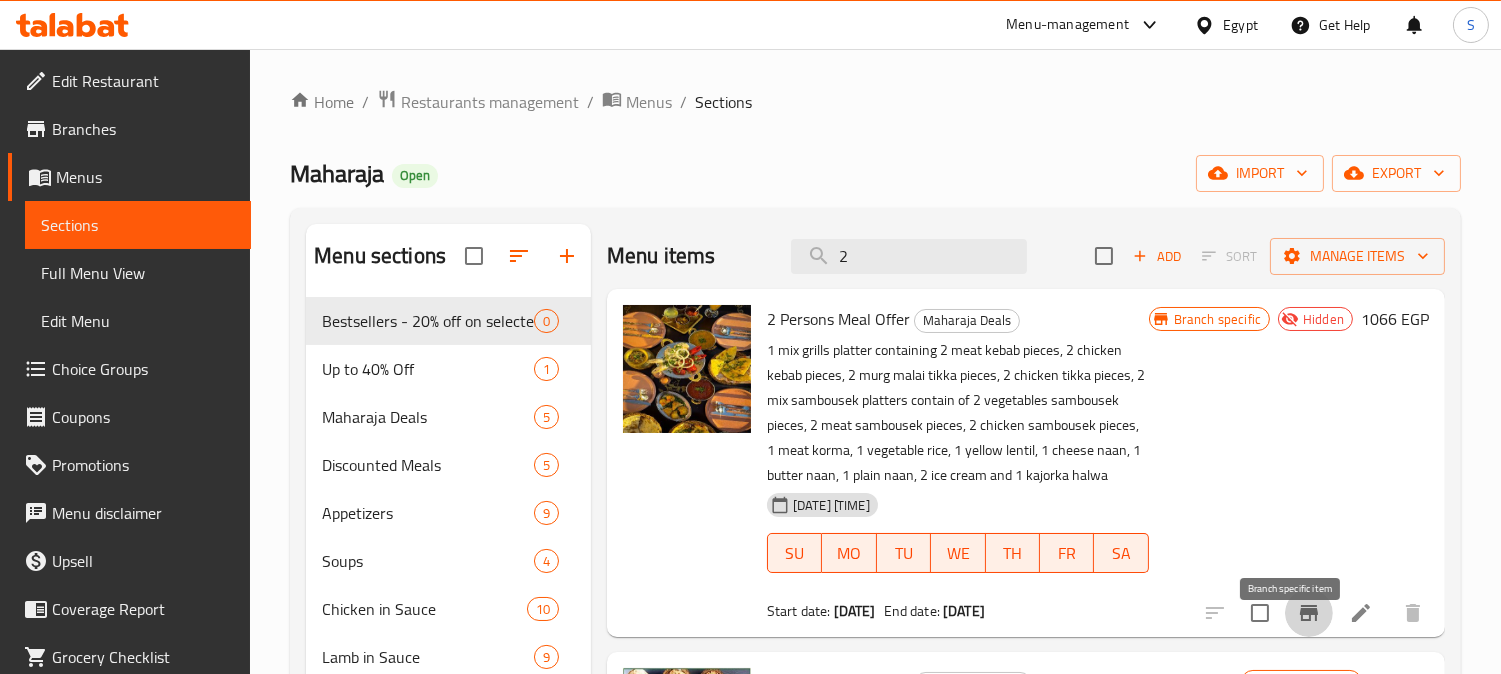 click 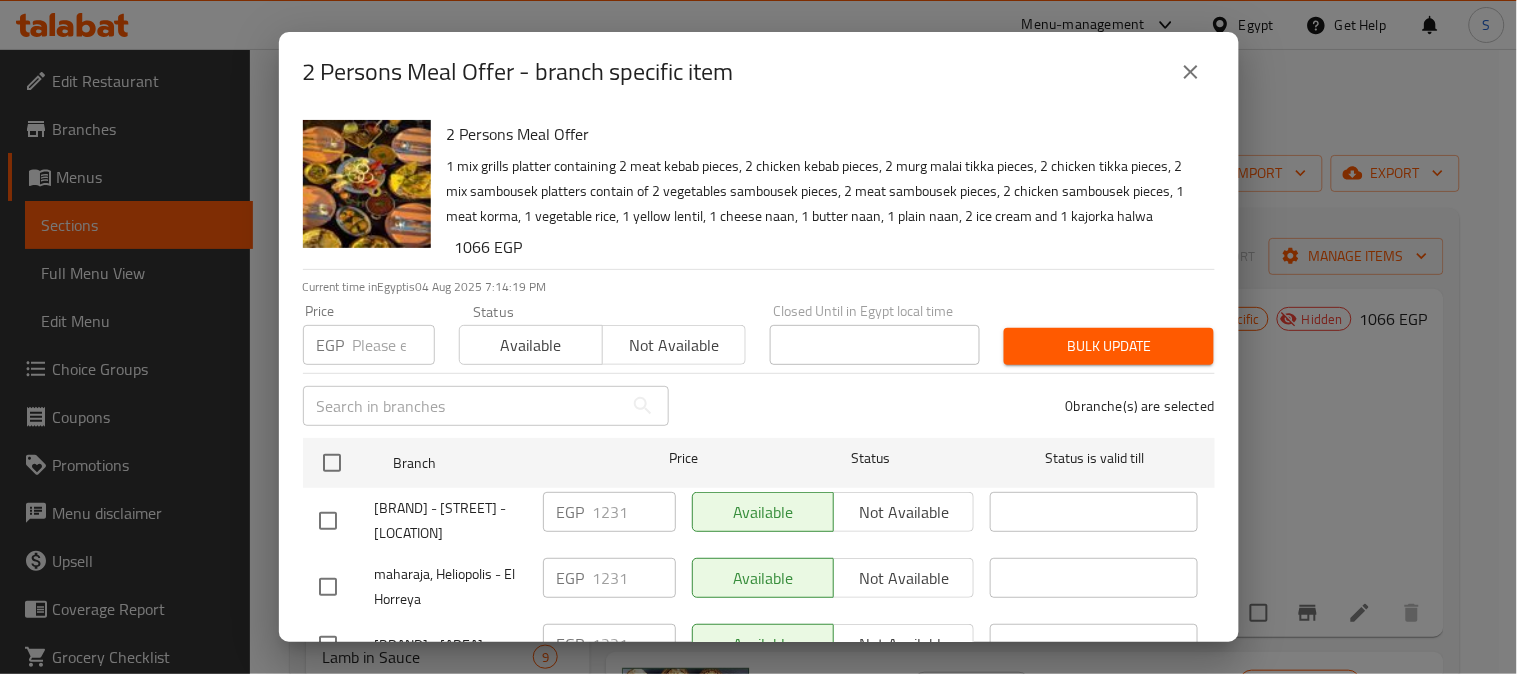 click 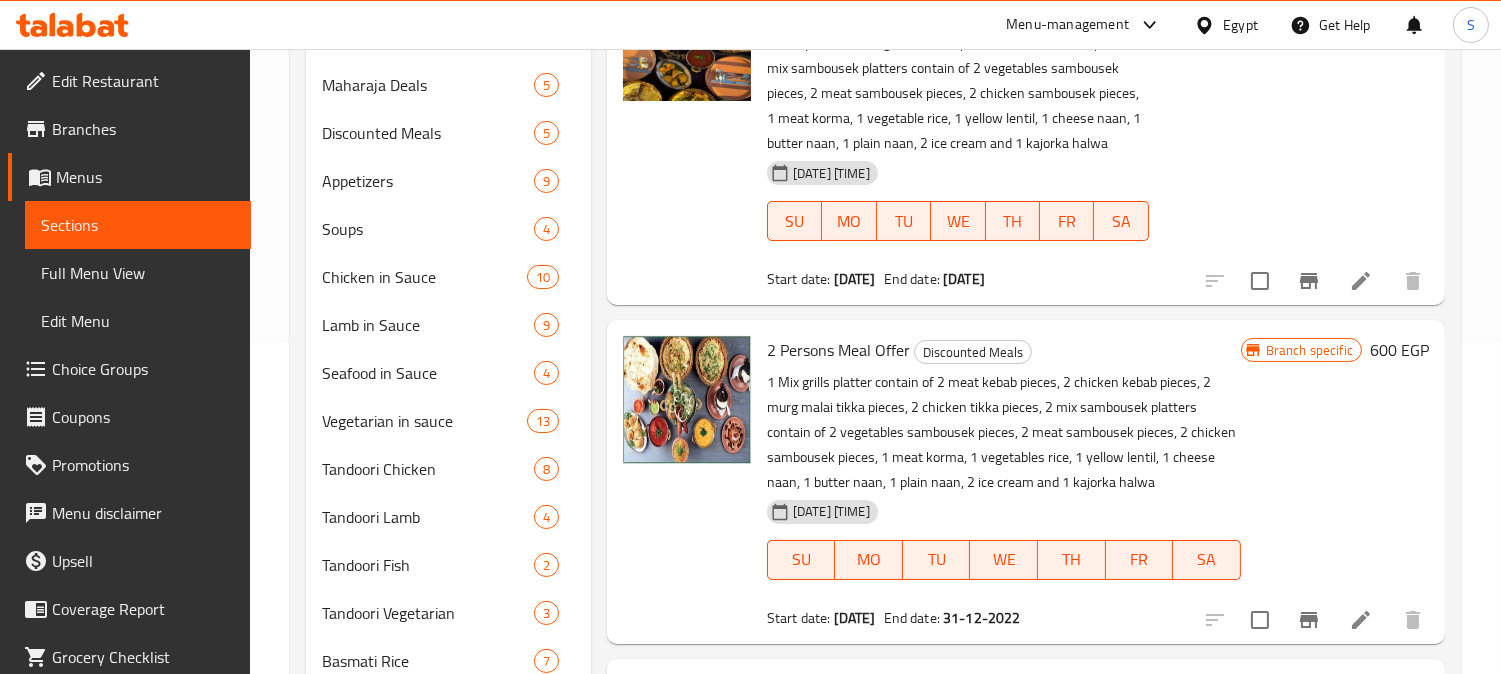 scroll, scrollTop: 333, scrollLeft: 0, axis: vertical 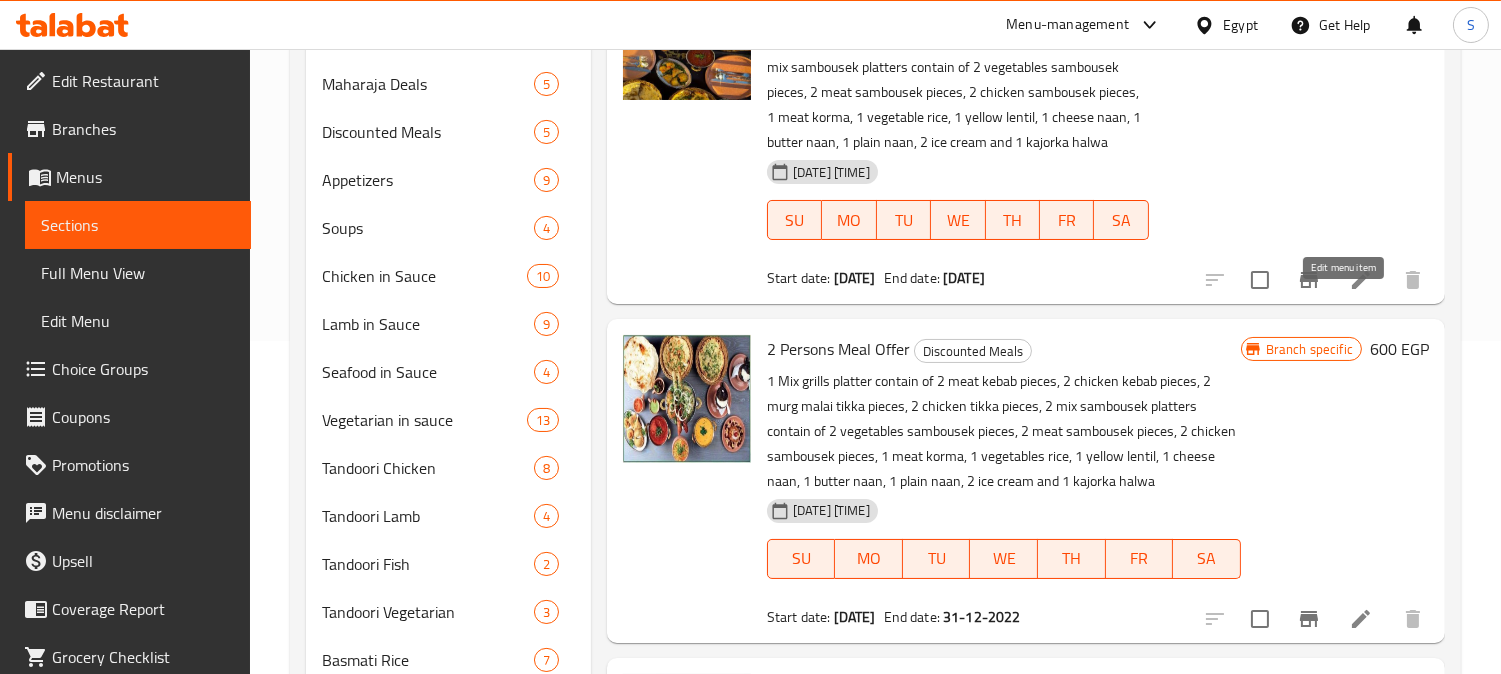 click 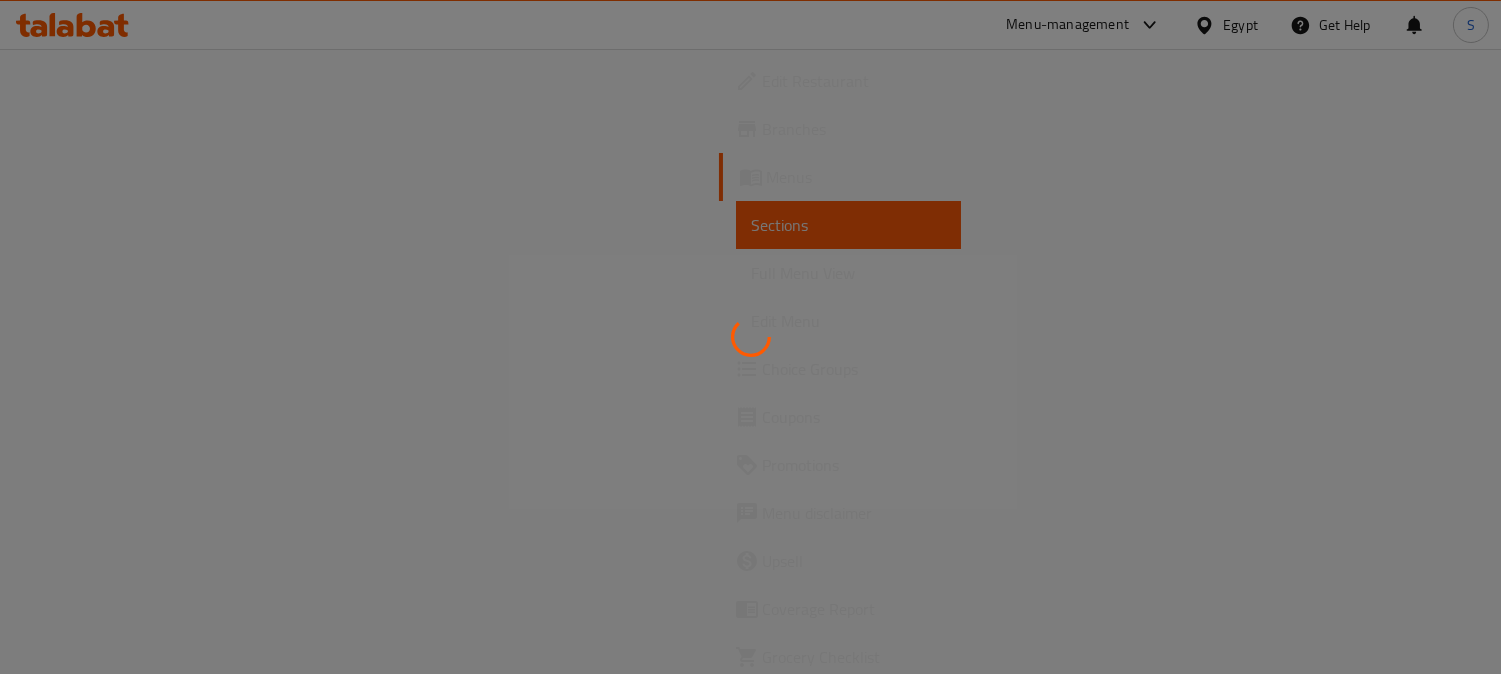 scroll, scrollTop: 0, scrollLeft: 0, axis: both 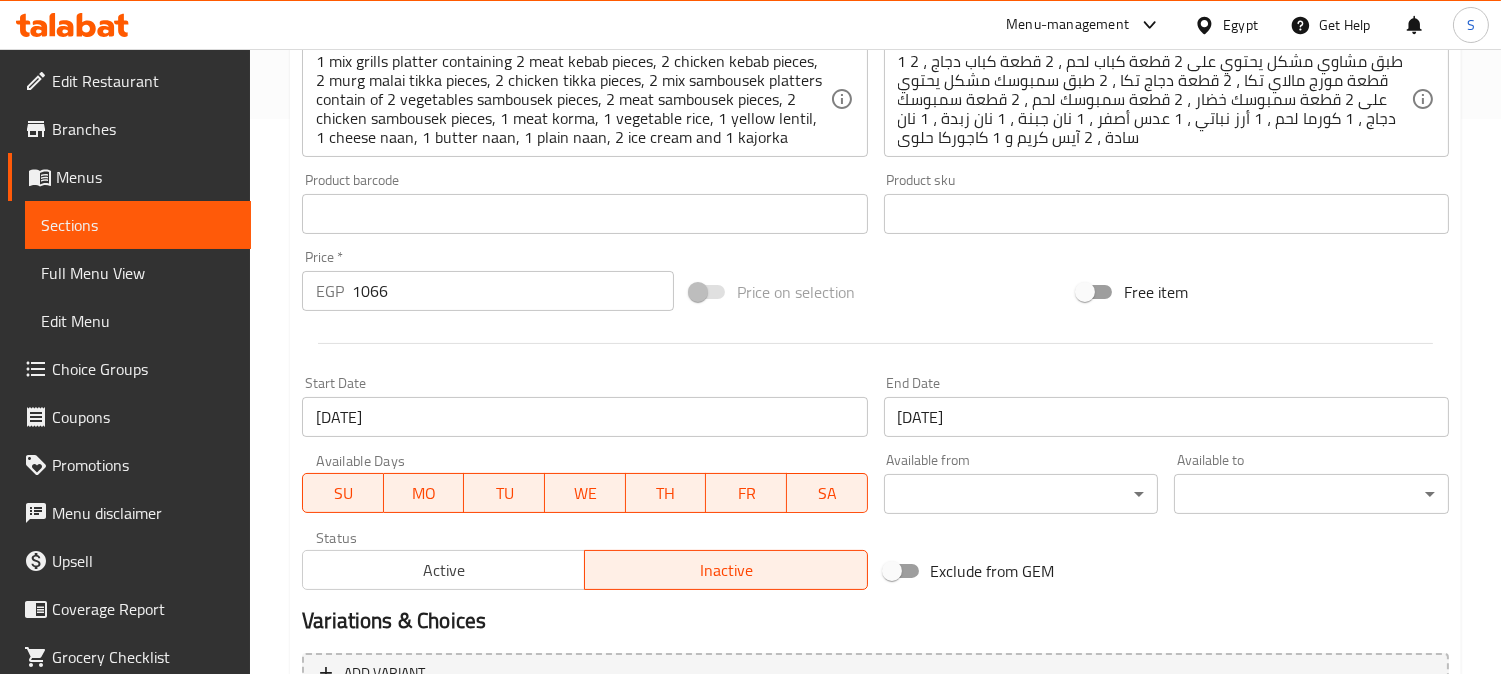 click on "Active" at bounding box center (444, 570) 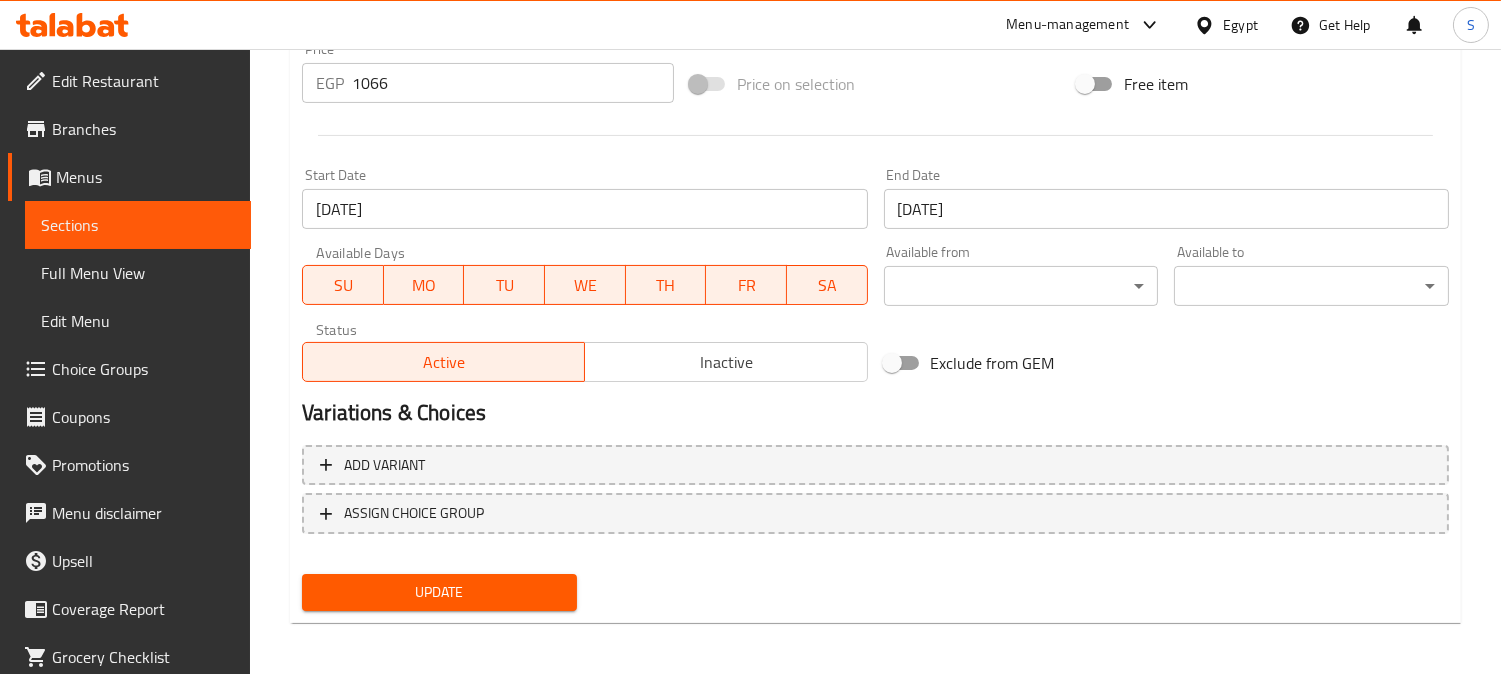 scroll, scrollTop: 764, scrollLeft: 0, axis: vertical 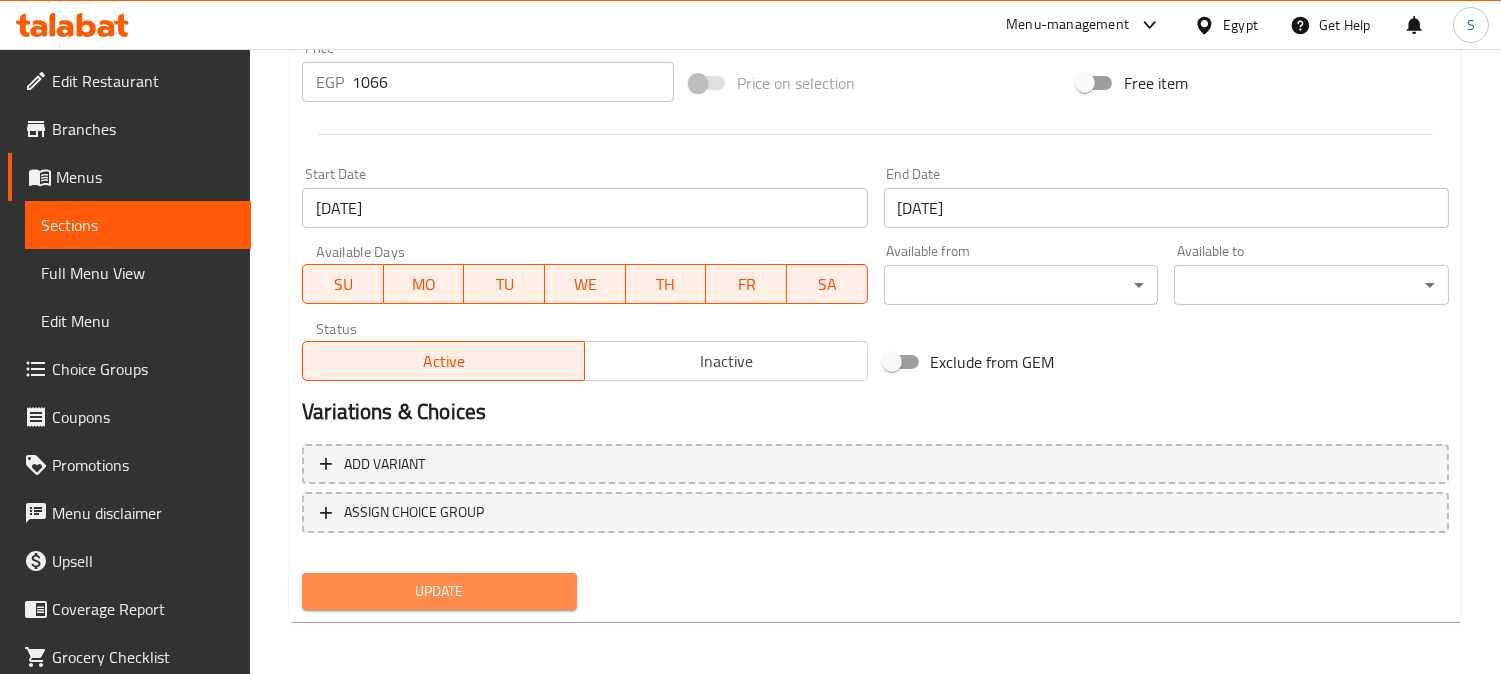 click on "Update" at bounding box center (439, 591) 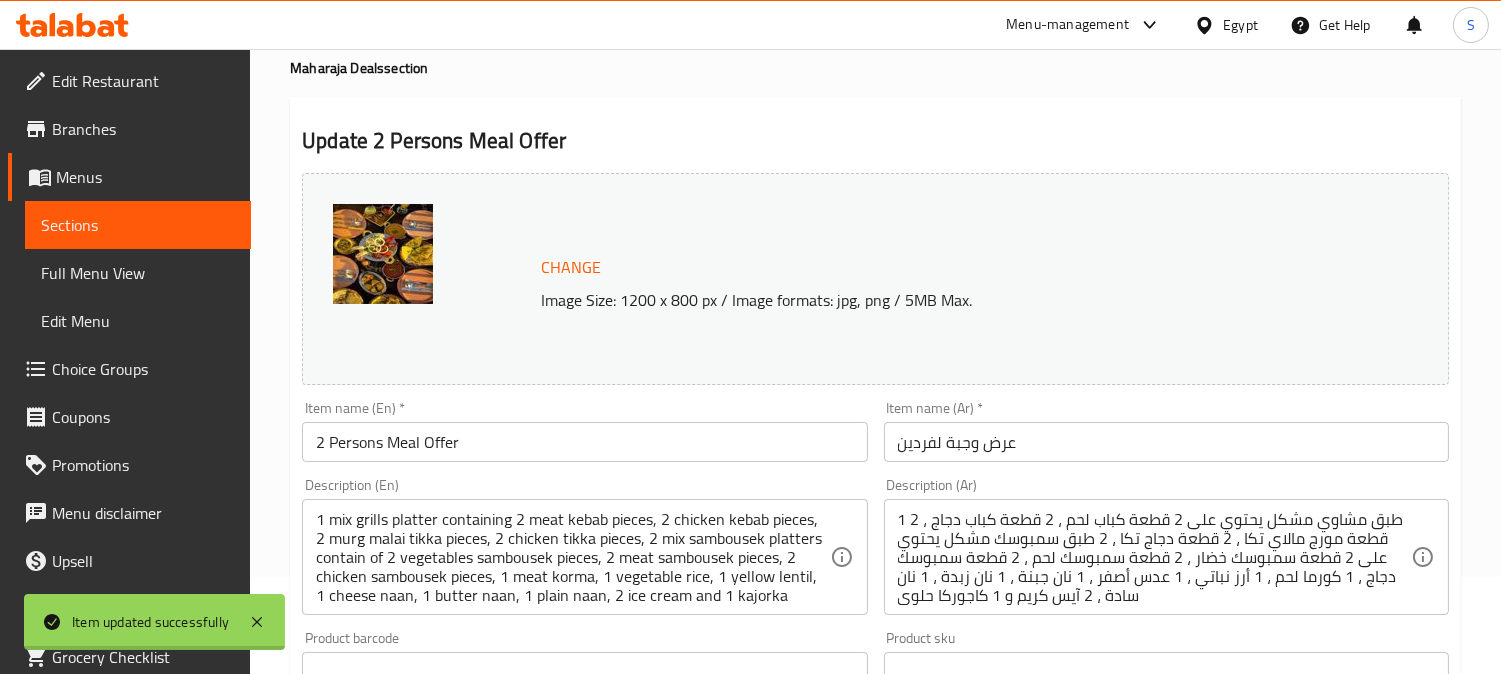 scroll, scrollTop: 0, scrollLeft: 0, axis: both 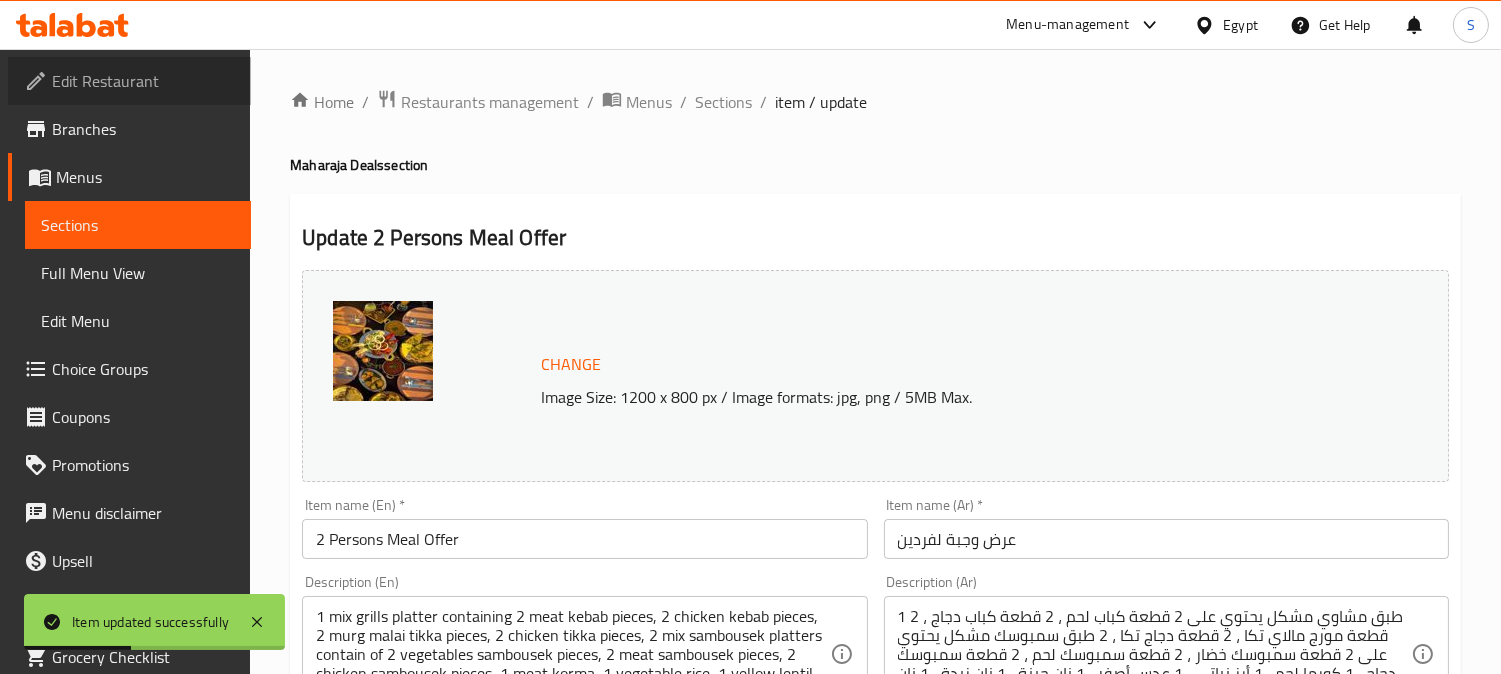 click on "Edit Restaurant" at bounding box center (129, 81) 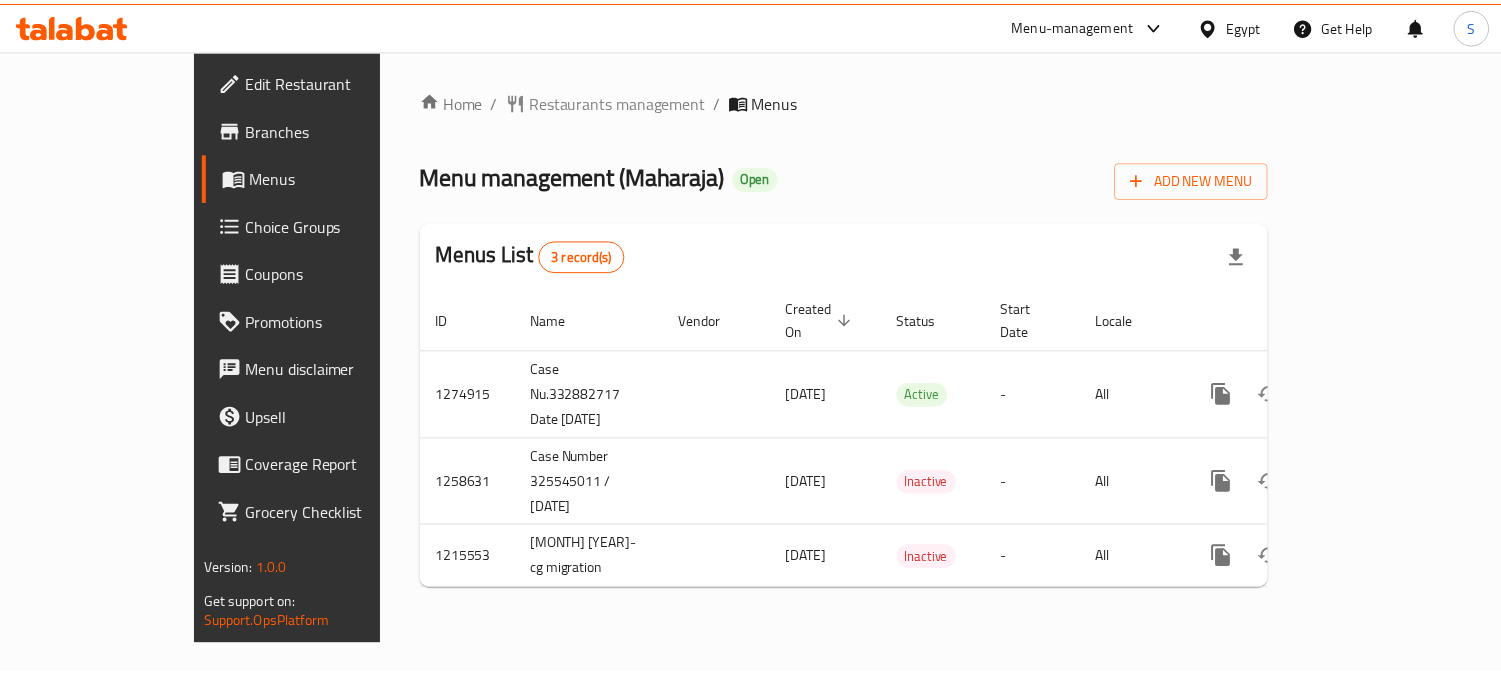 scroll, scrollTop: 0, scrollLeft: 0, axis: both 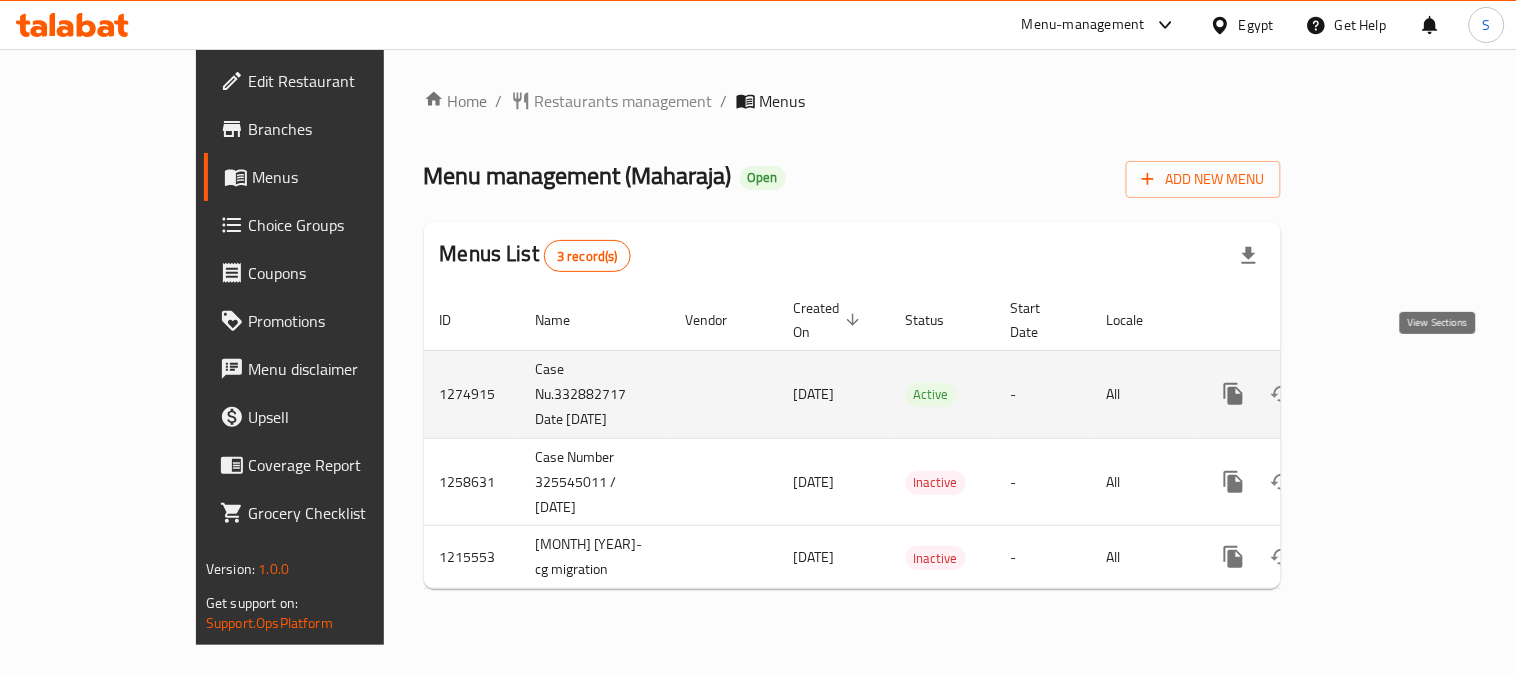 click at bounding box center (1378, 394) 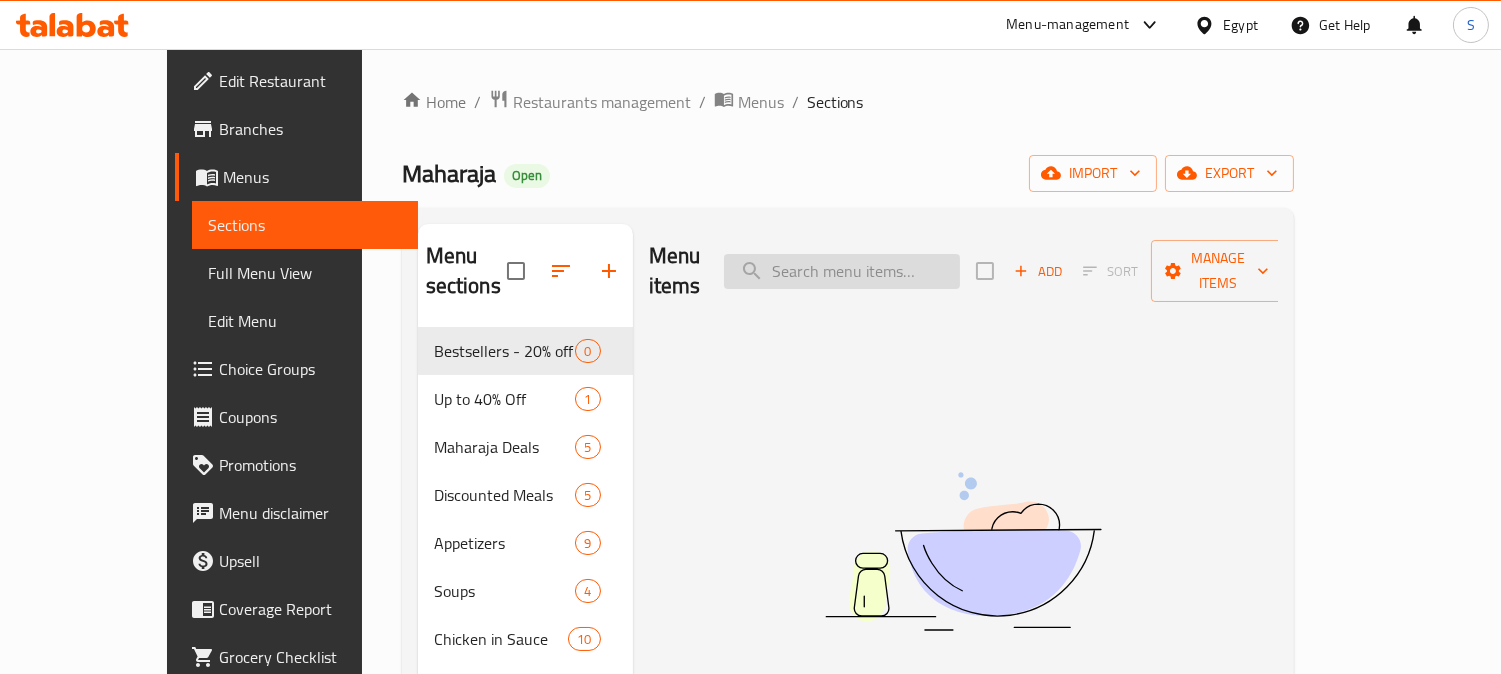click at bounding box center (842, 271) 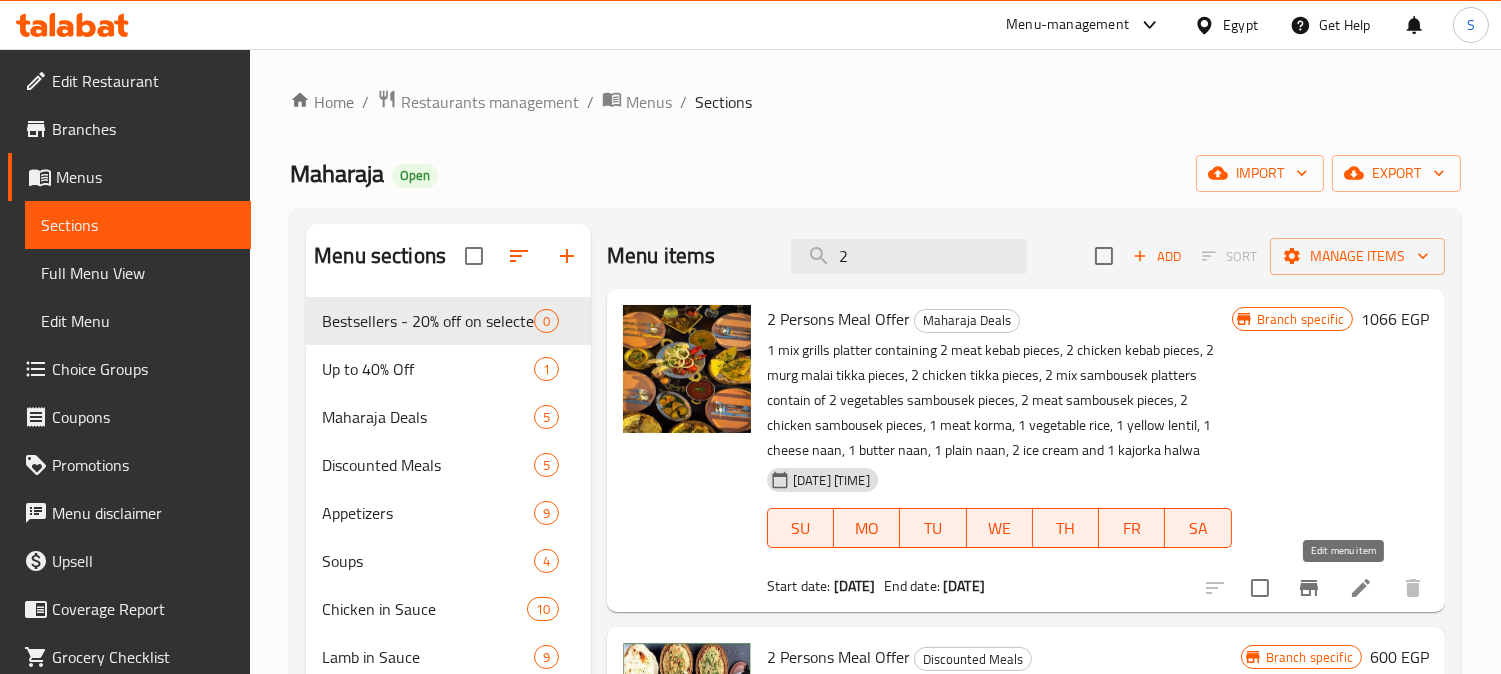 type on "2" 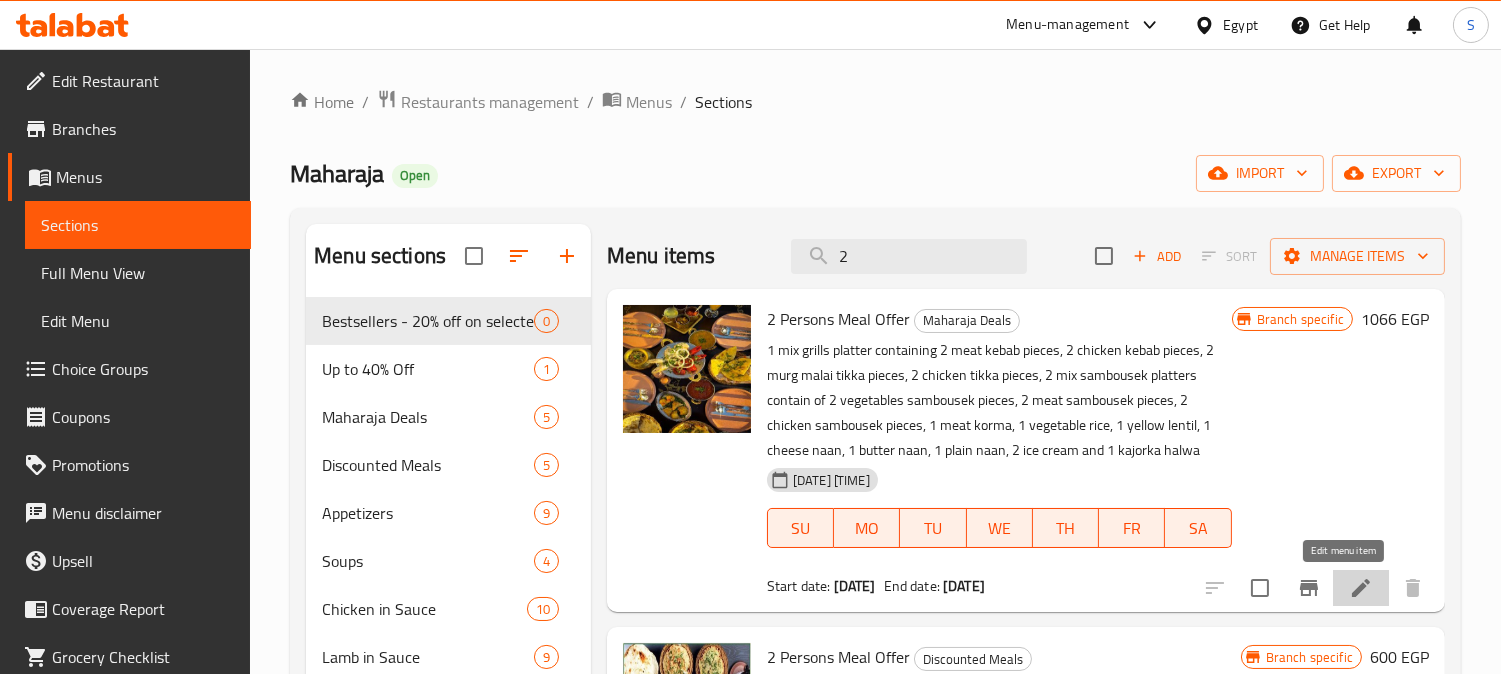 click 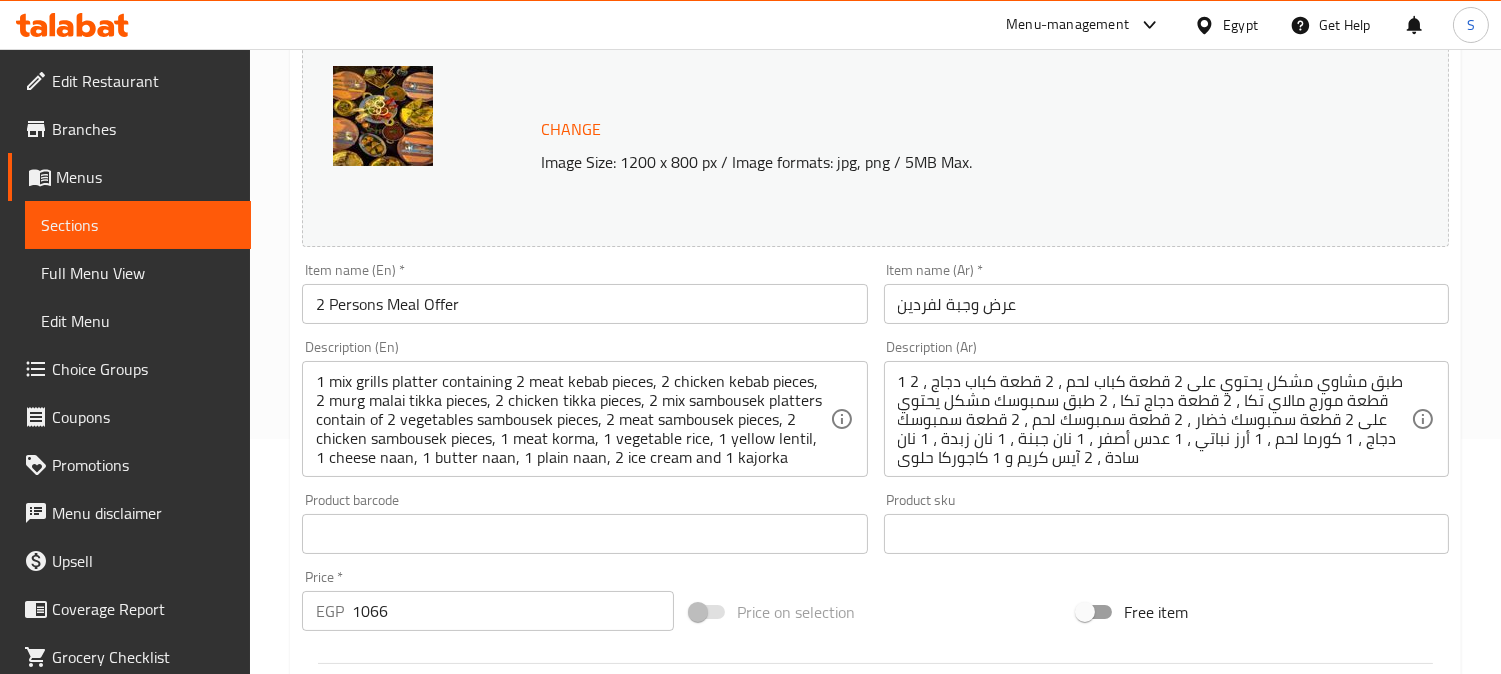 scroll, scrollTop: 555, scrollLeft: 0, axis: vertical 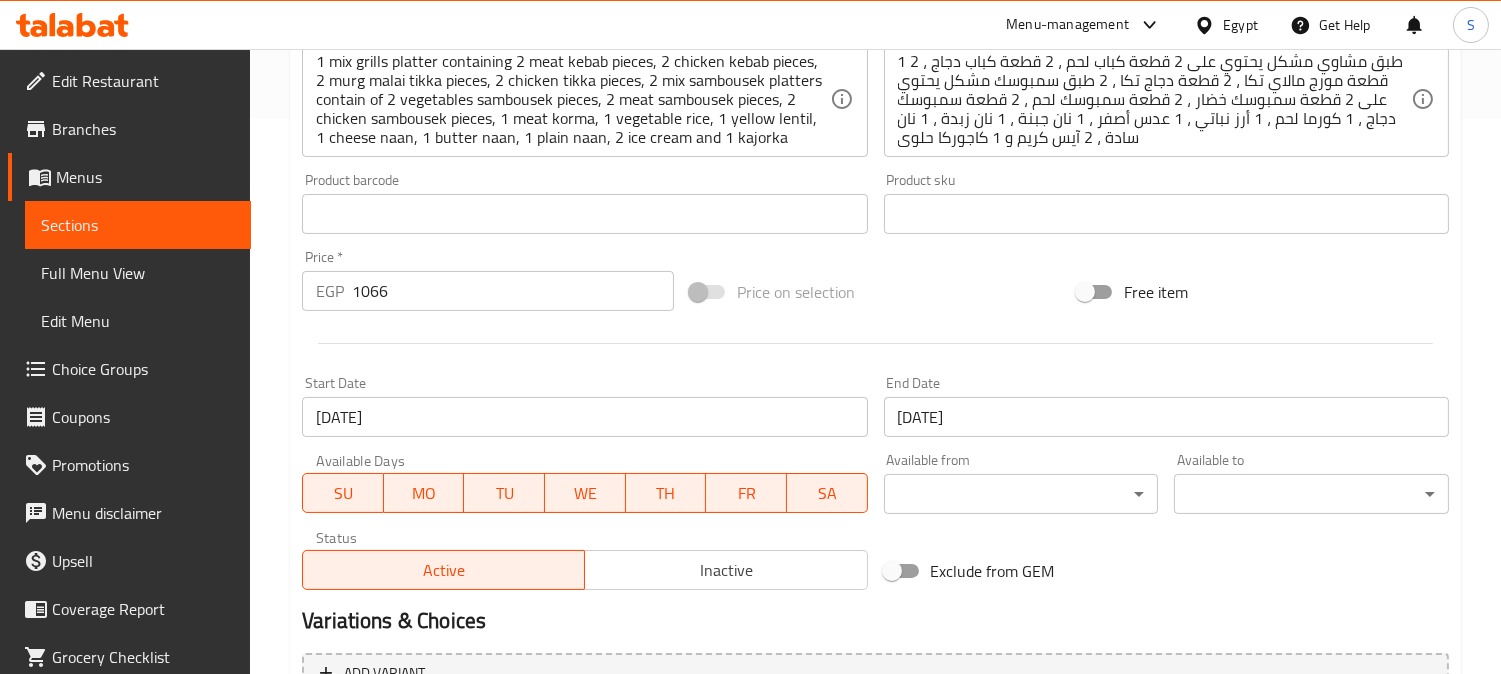 click on "Inactive" at bounding box center (726, 570) 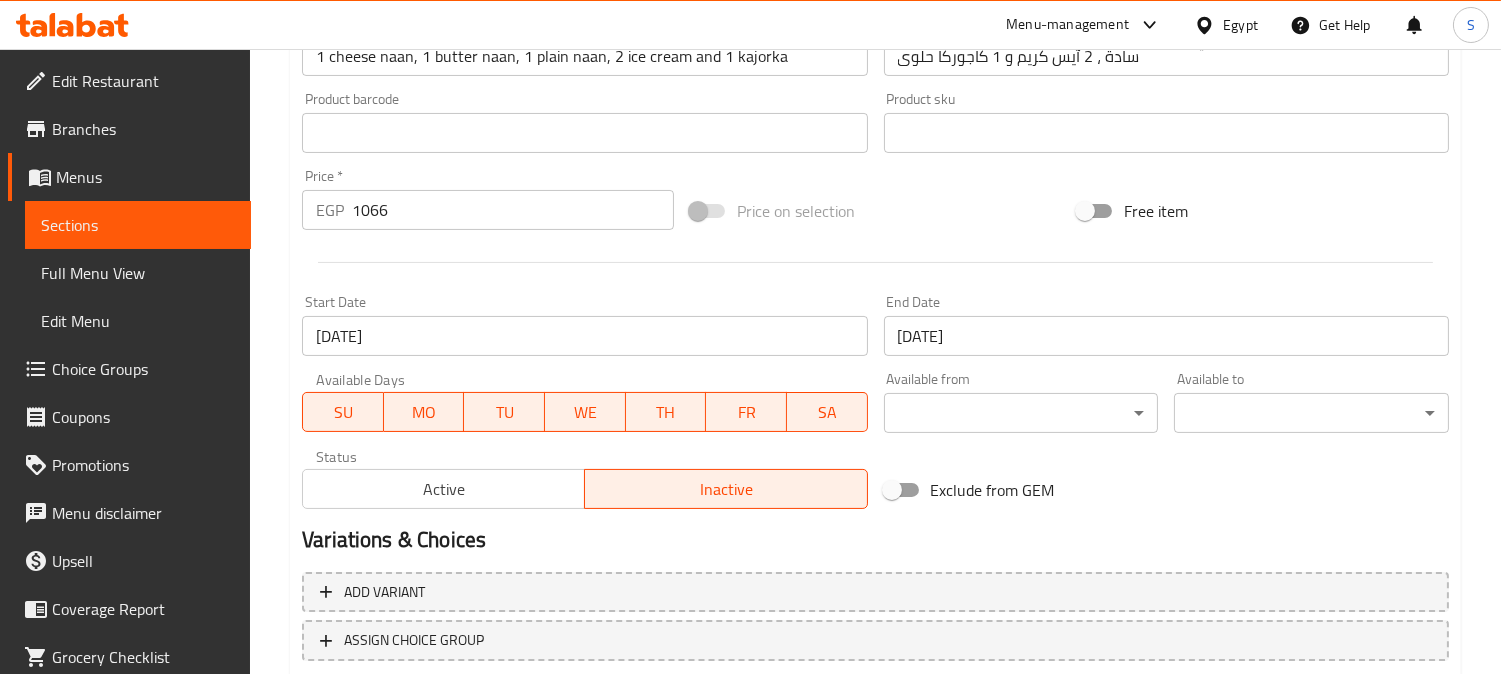 scroll, scrollTop: 764, scrollLeft: 0, axis: vertical 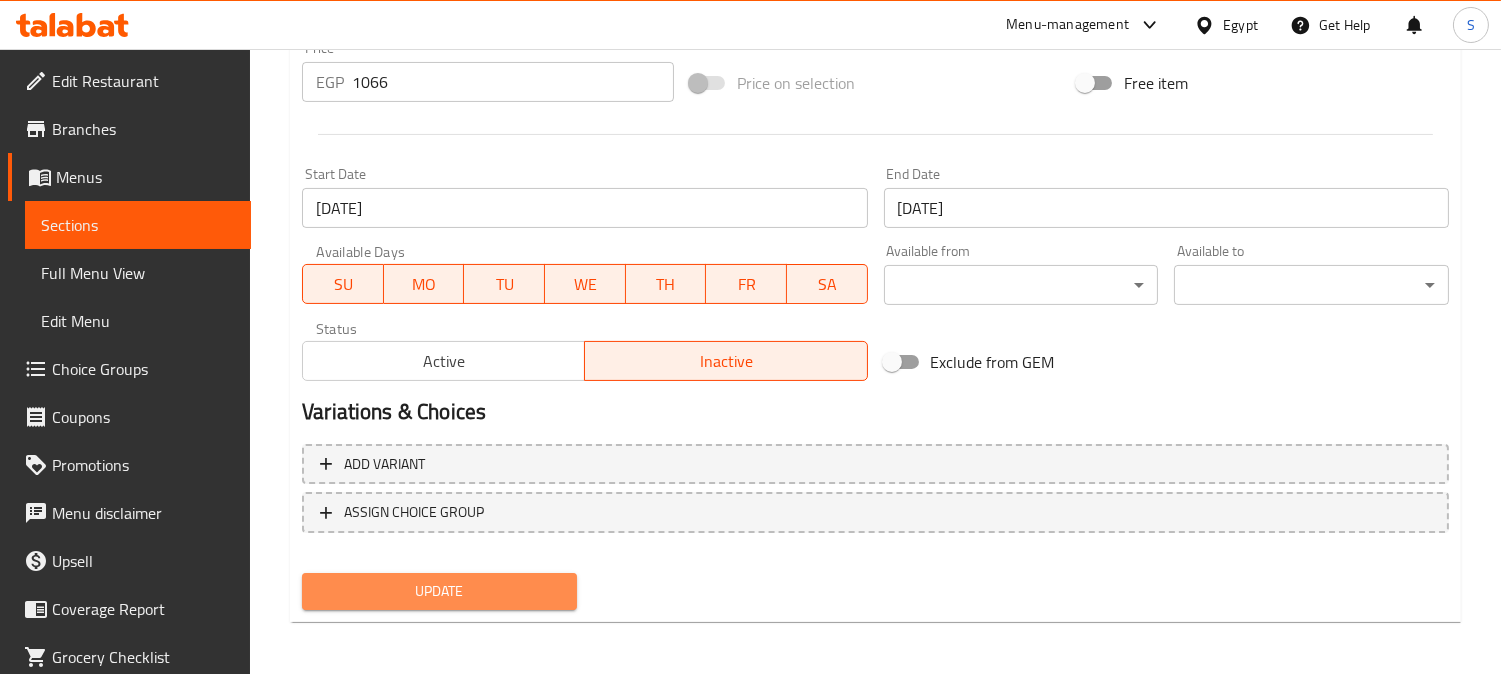 click on "Update" at bounding box center (439, 591) 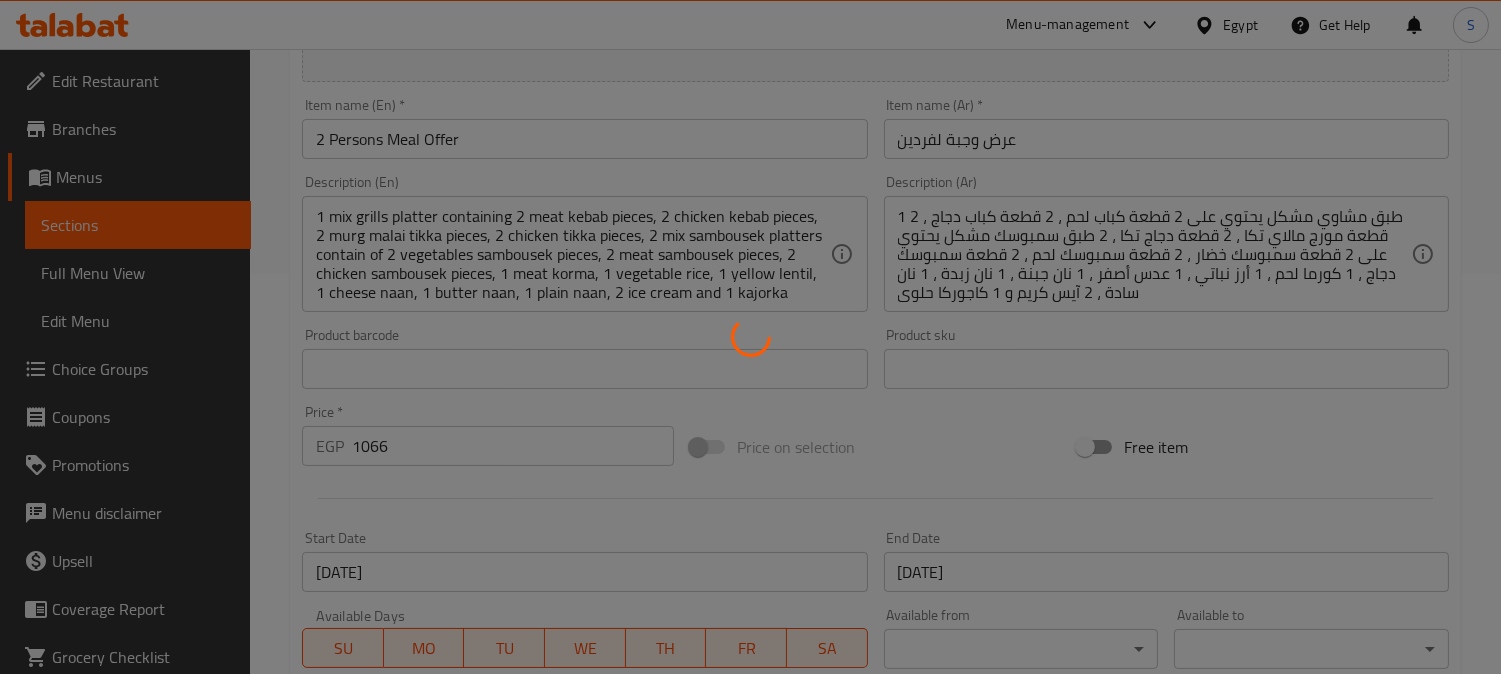 scroll, scrollTop: 208, scrollLeft: 0, axis: vertical 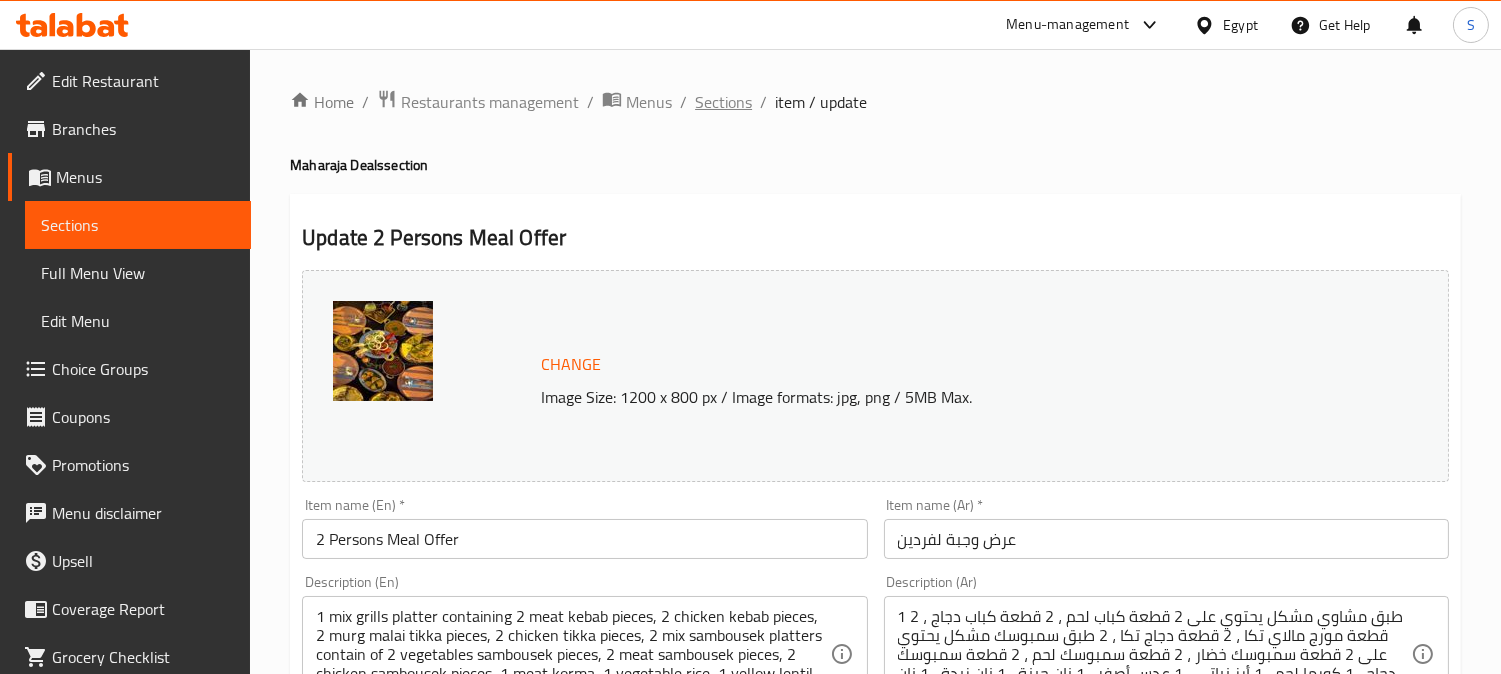 click on "Sections" at bounding box center [723, 102] 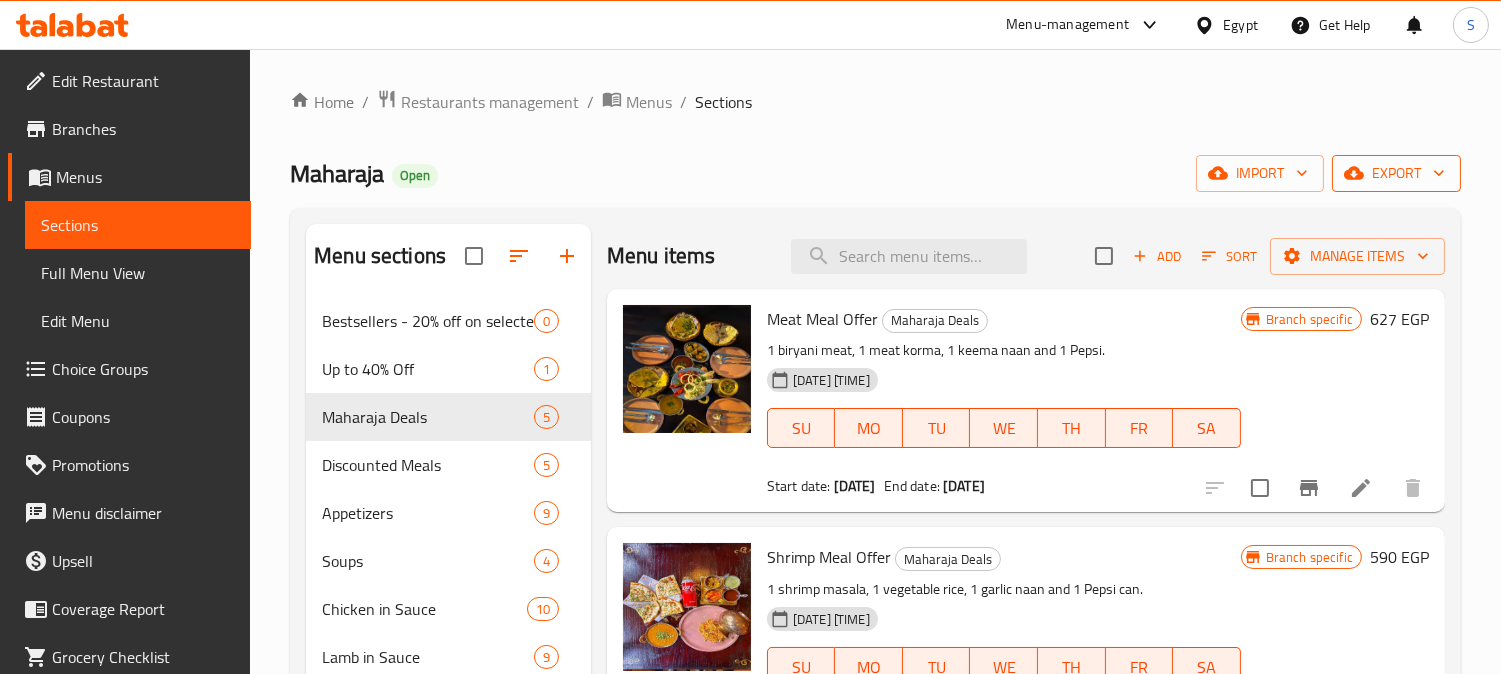 click on "export" at bounding box center (1396, 173) 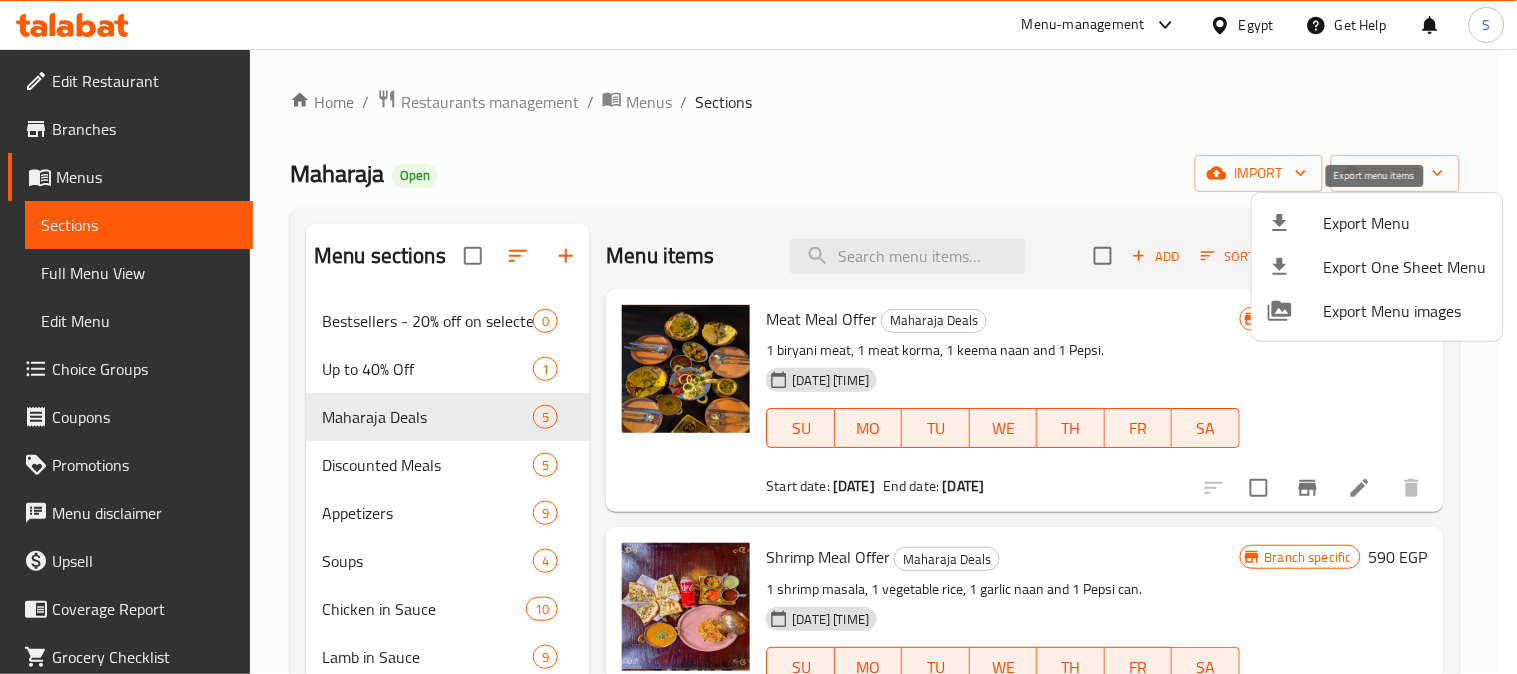 click on "Export Menu" at bounding box center [1405, 223] 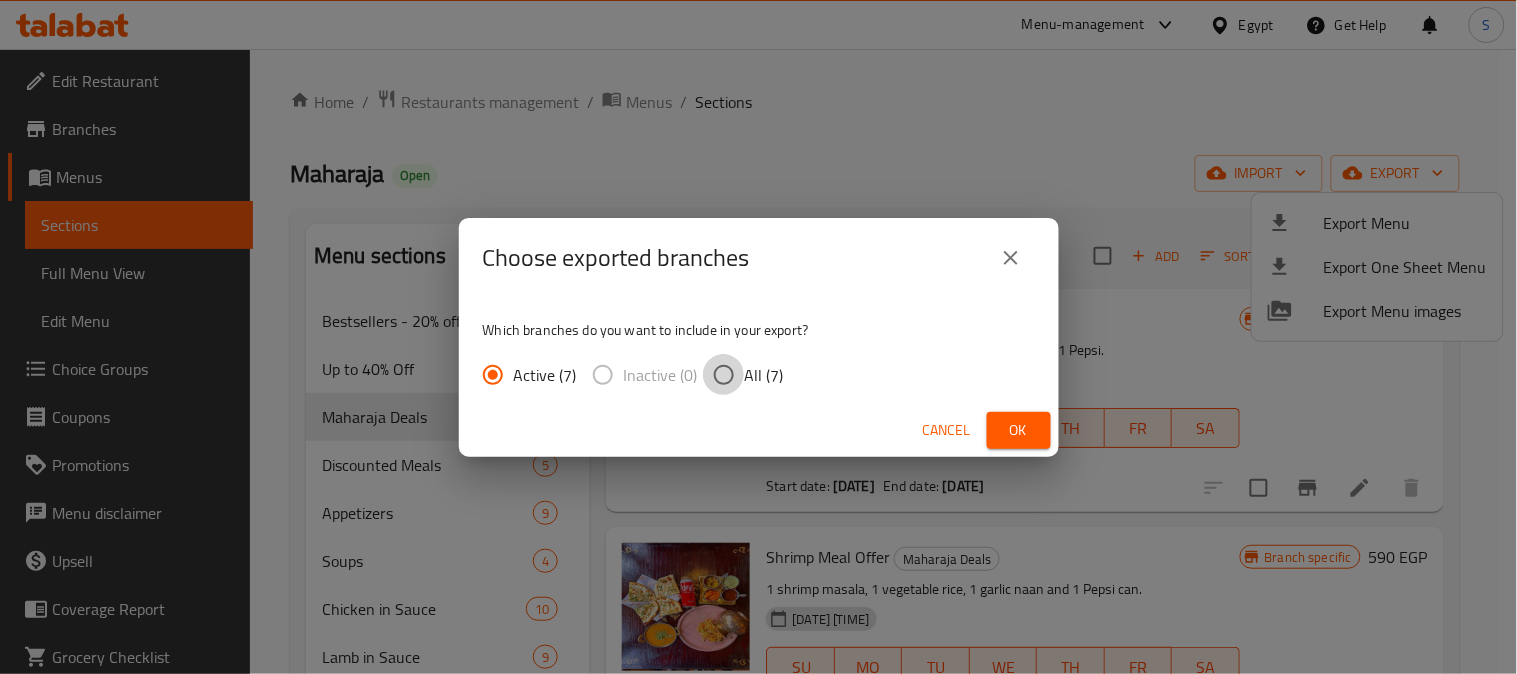 click on "All (7)" at bounding box center (724, 375) 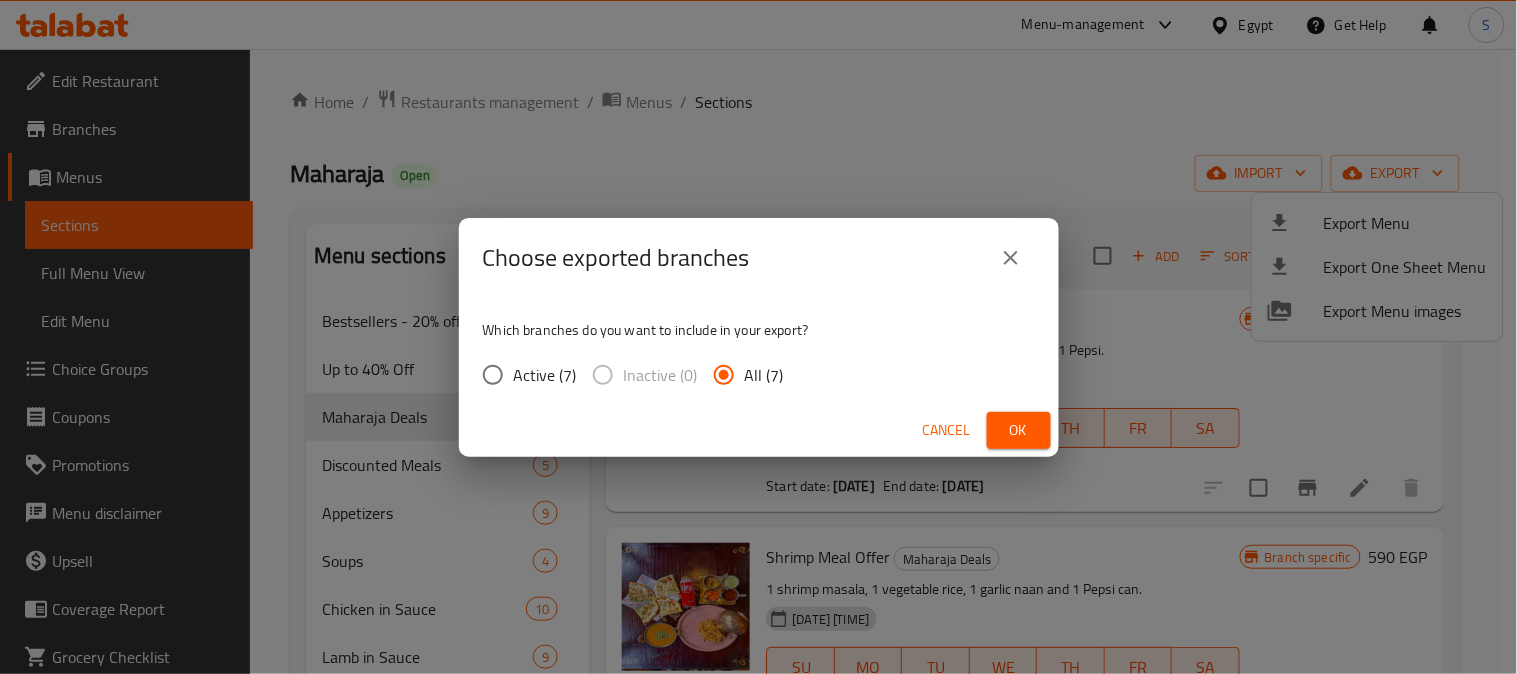 click on "Ok" at bounding box center (1019, 430) 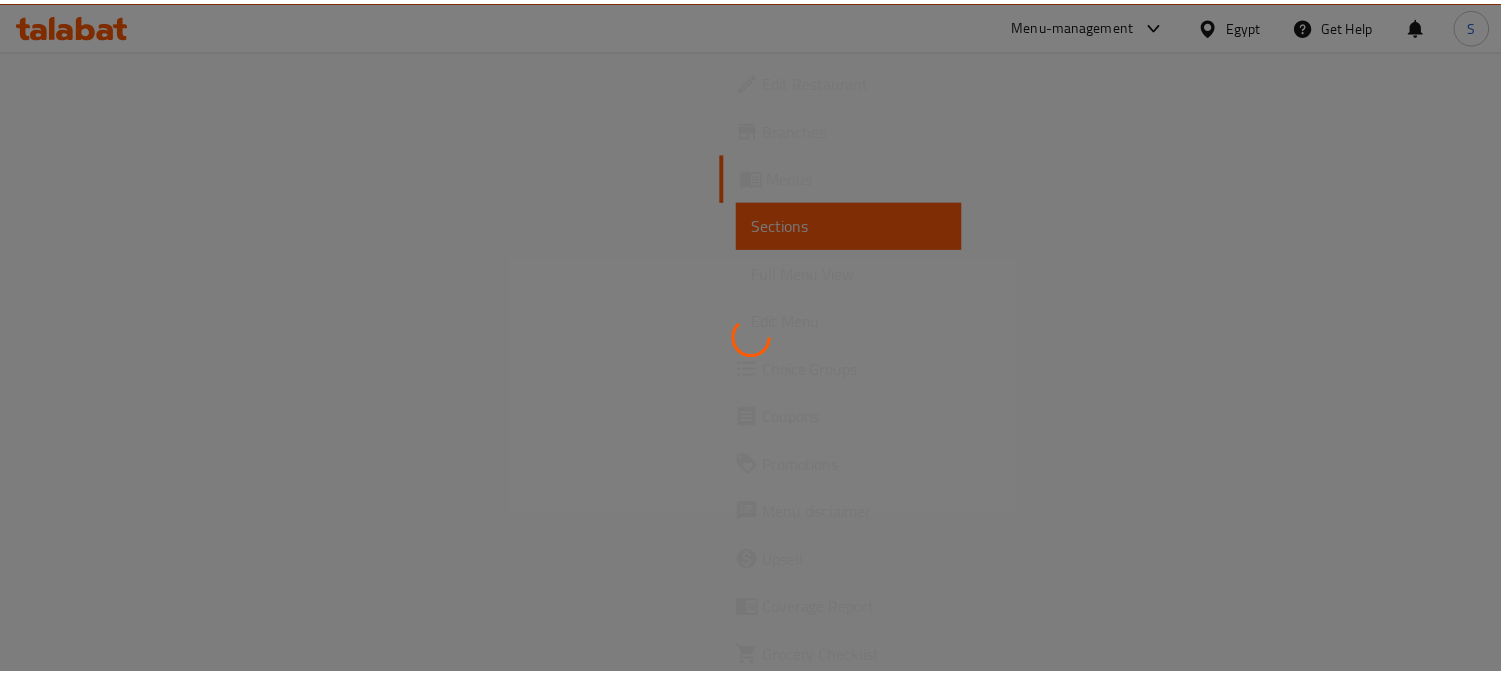 scroll, scrollTop: 0, scrollLeft: 0, axis: both 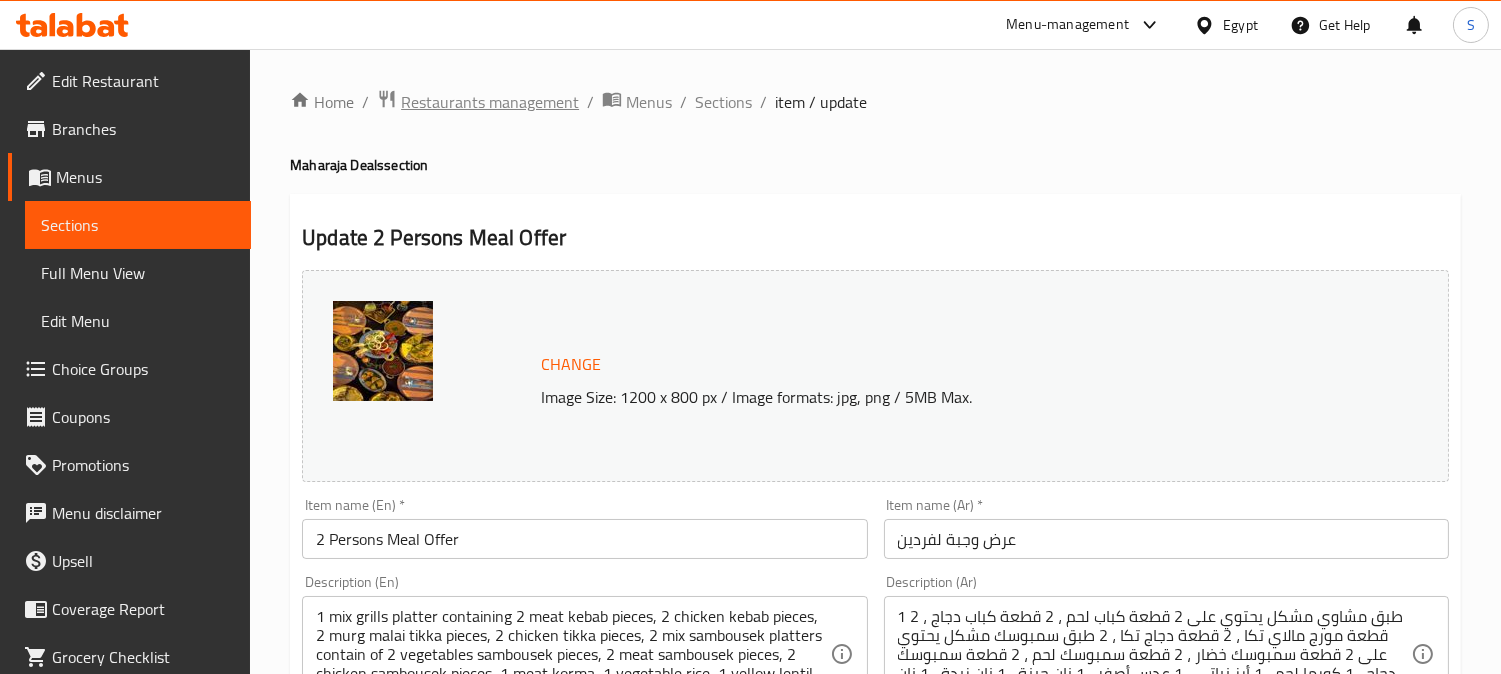 click on "Restaurants management" at bounding box center (490, 102) 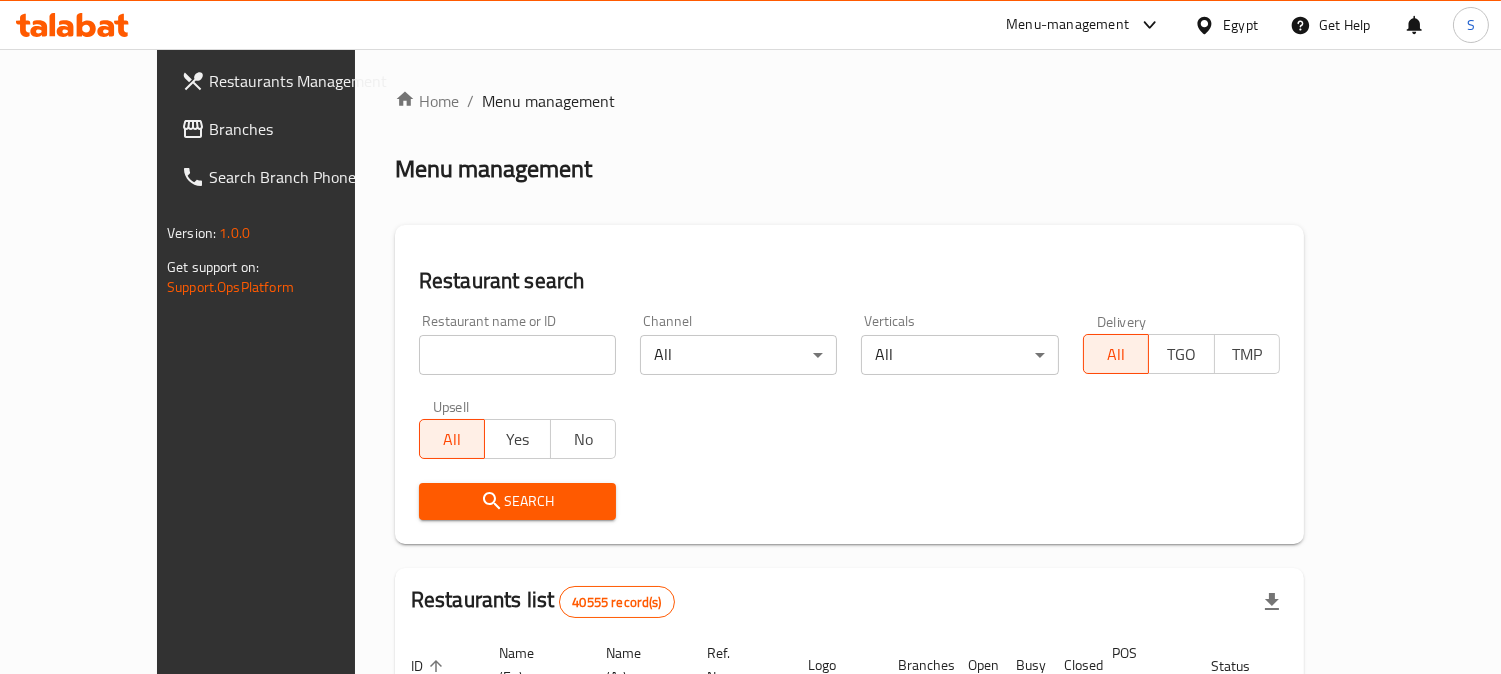 click at bounding box center [517, 355] 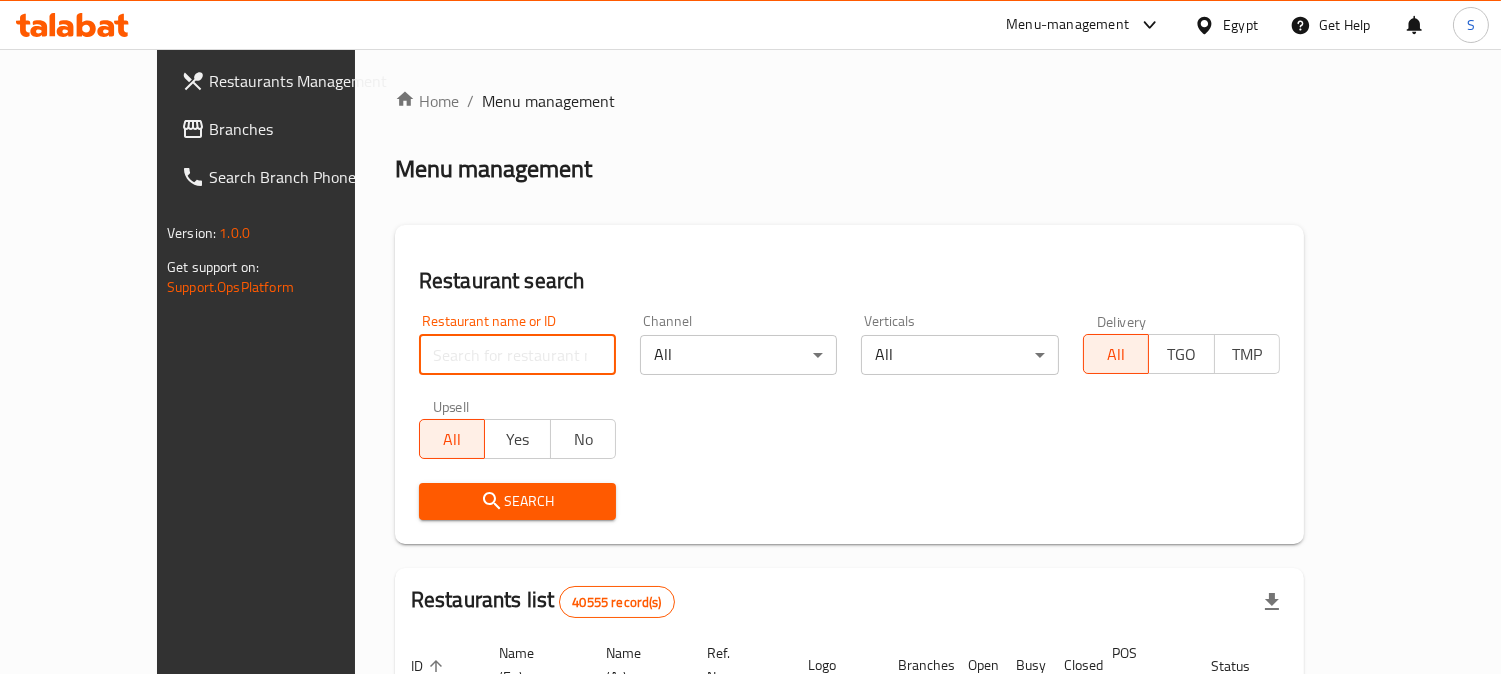 paste on "662939" 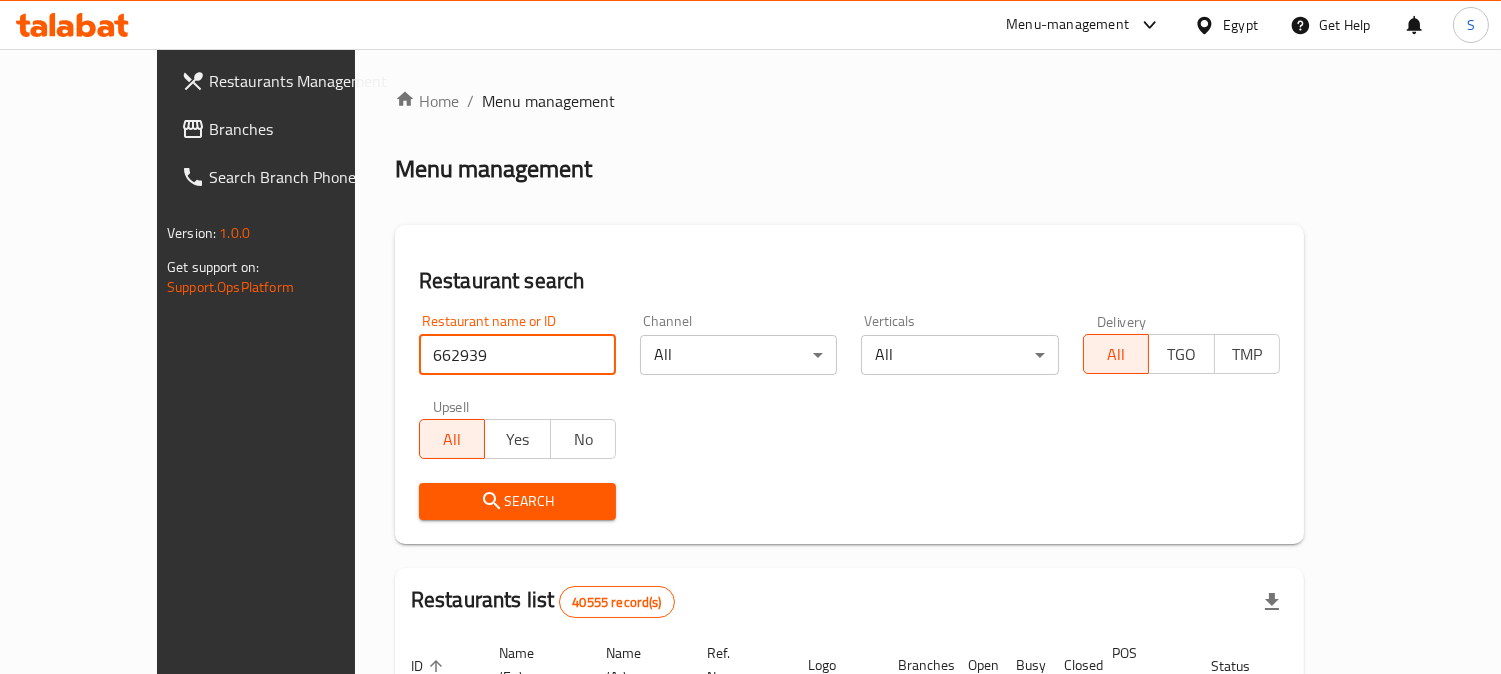 type on "662939" 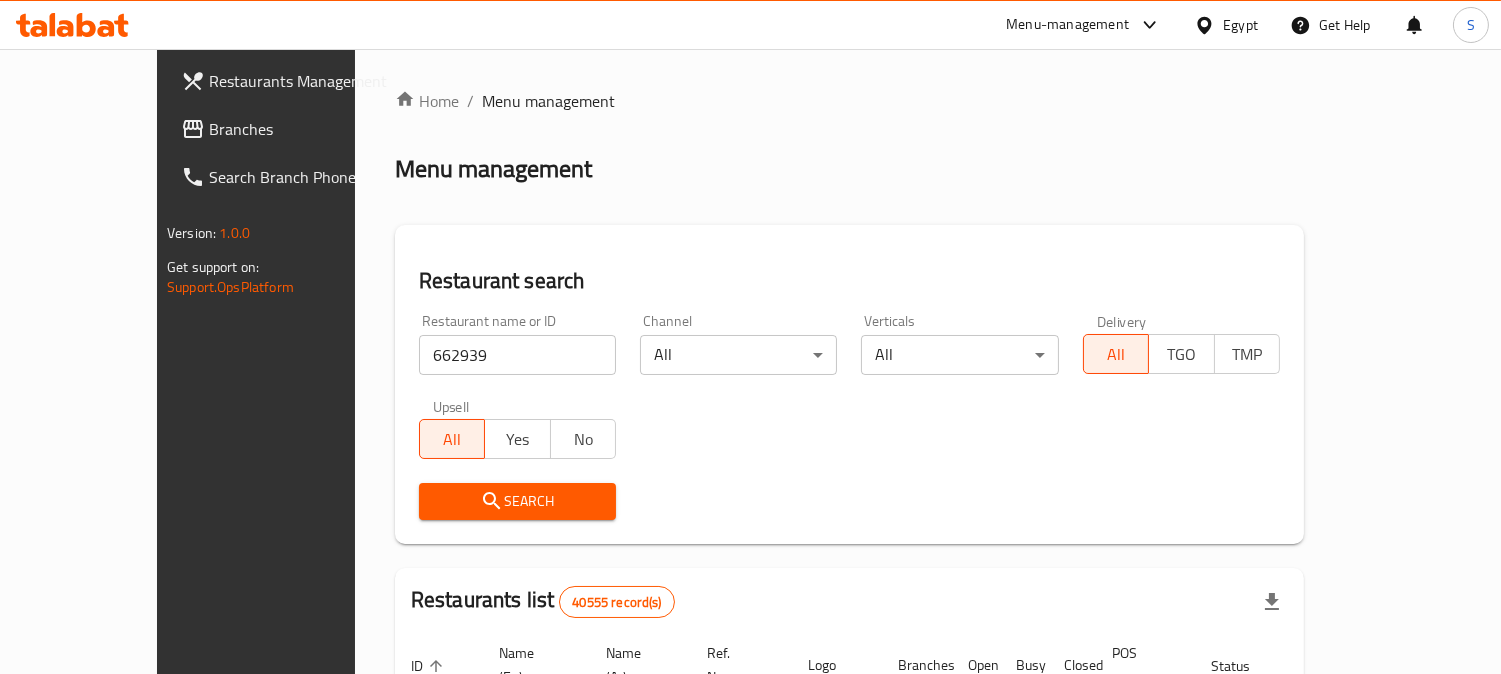 click on "Search" at bounding box center (517, 501) 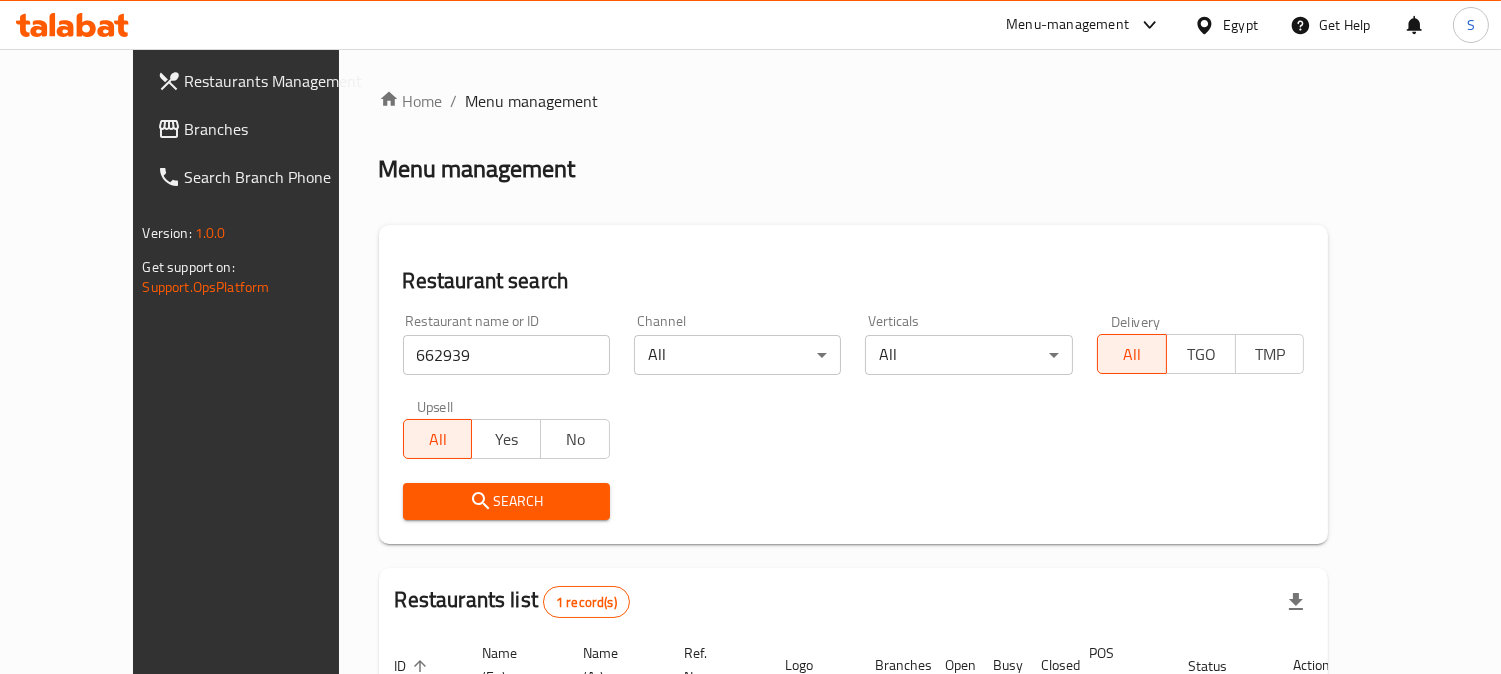 scroll, scrollTop: 178, scrollLeft: 0, axis: vertical 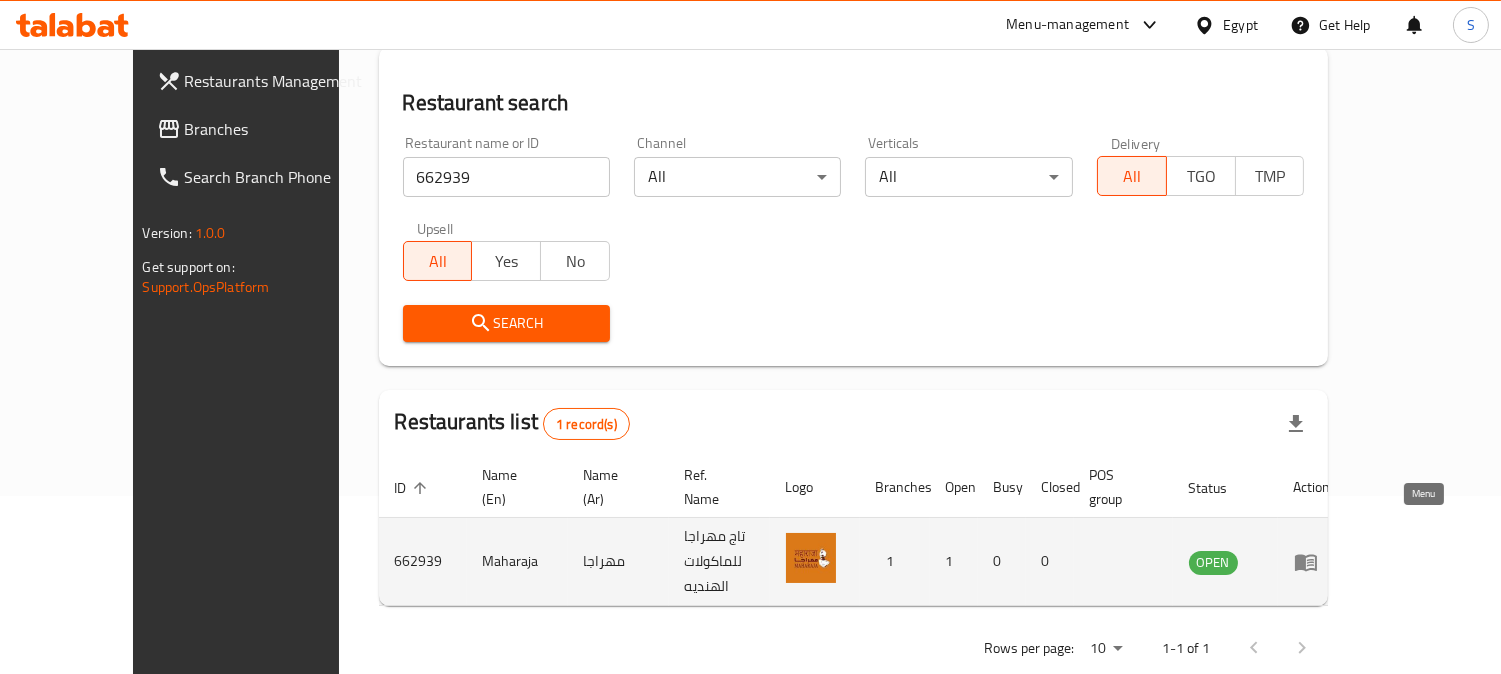 click 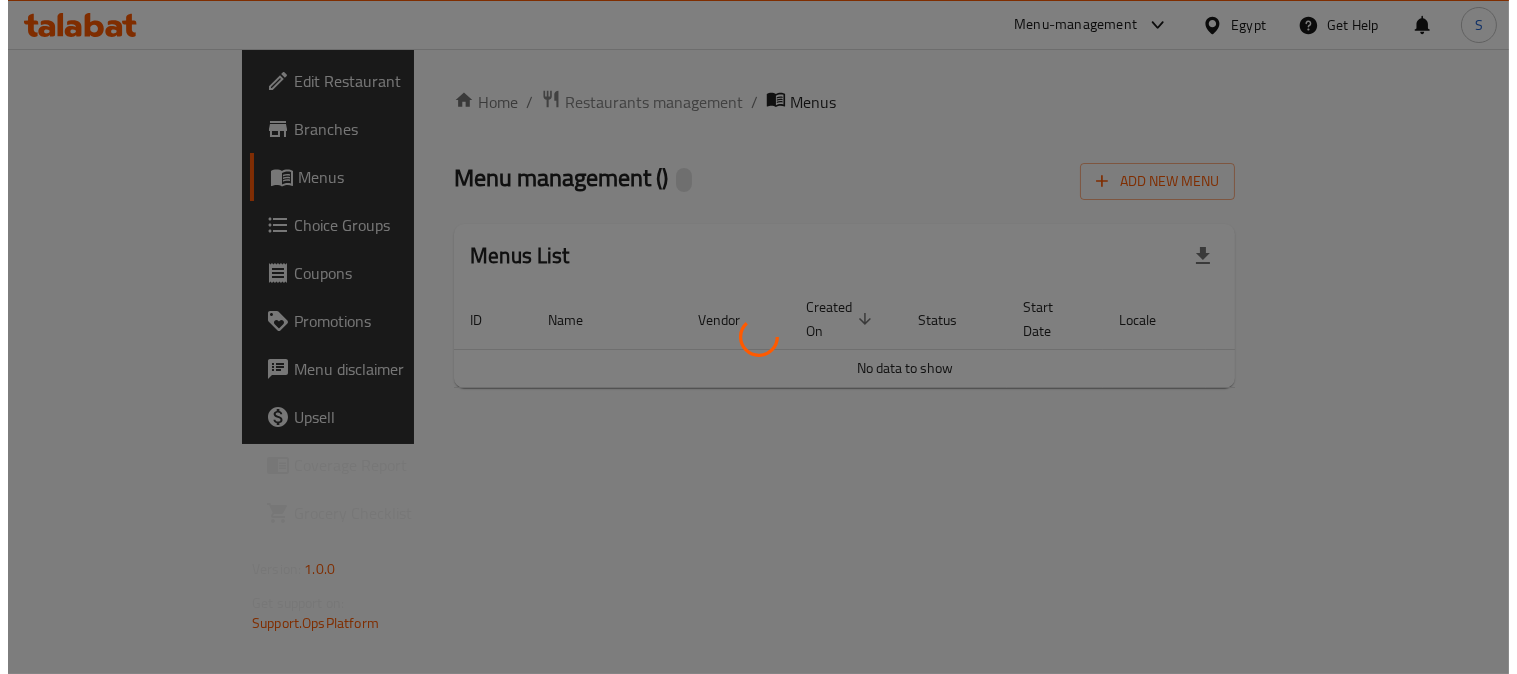 scroll, scrollTop: 0, scrollLeft: 0, axis: both 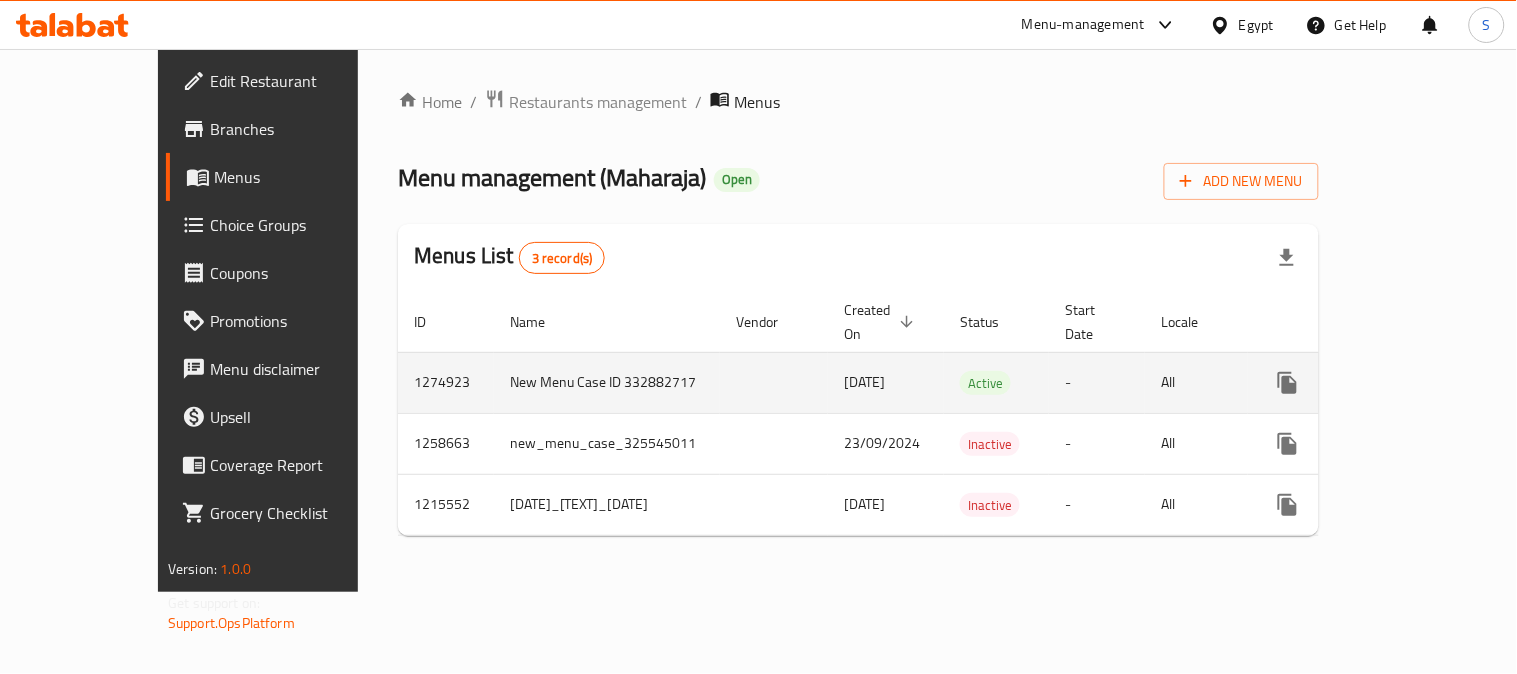 click 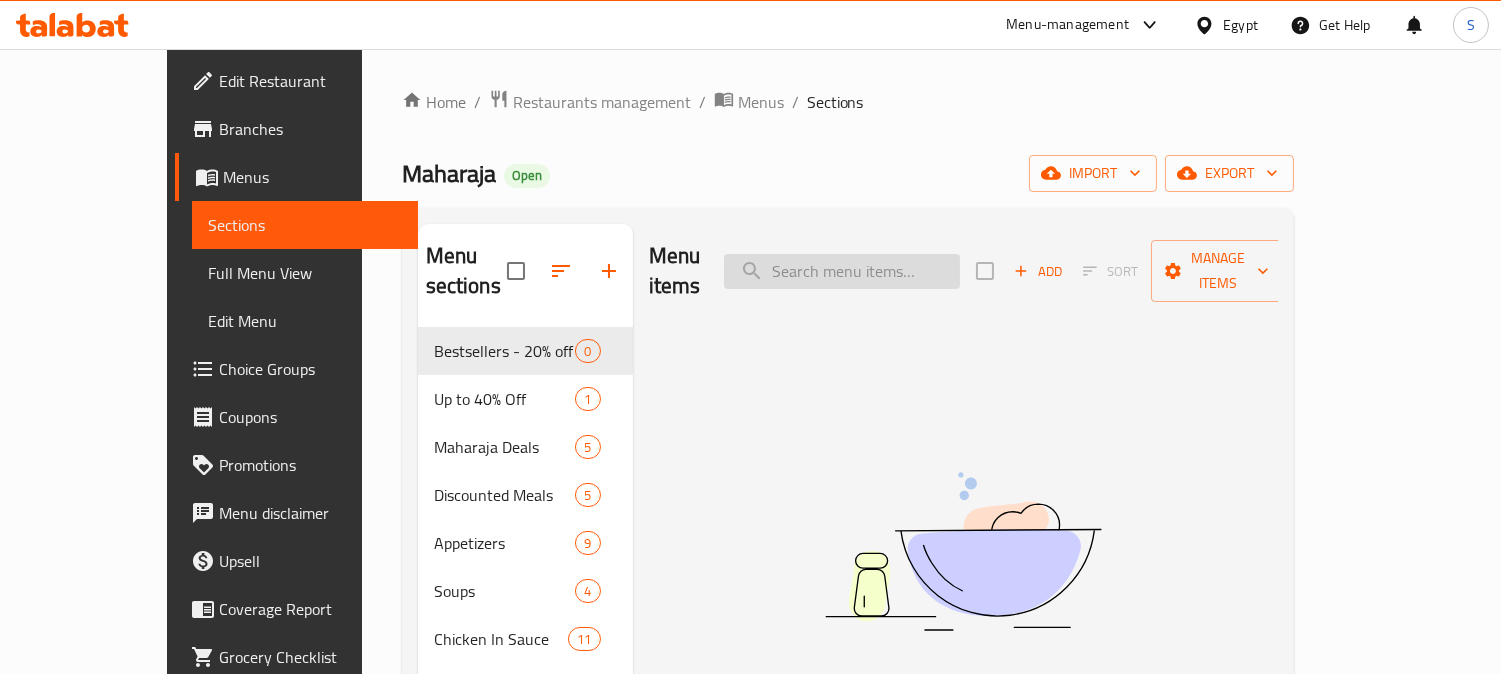 click at bounding box center (842, 271) 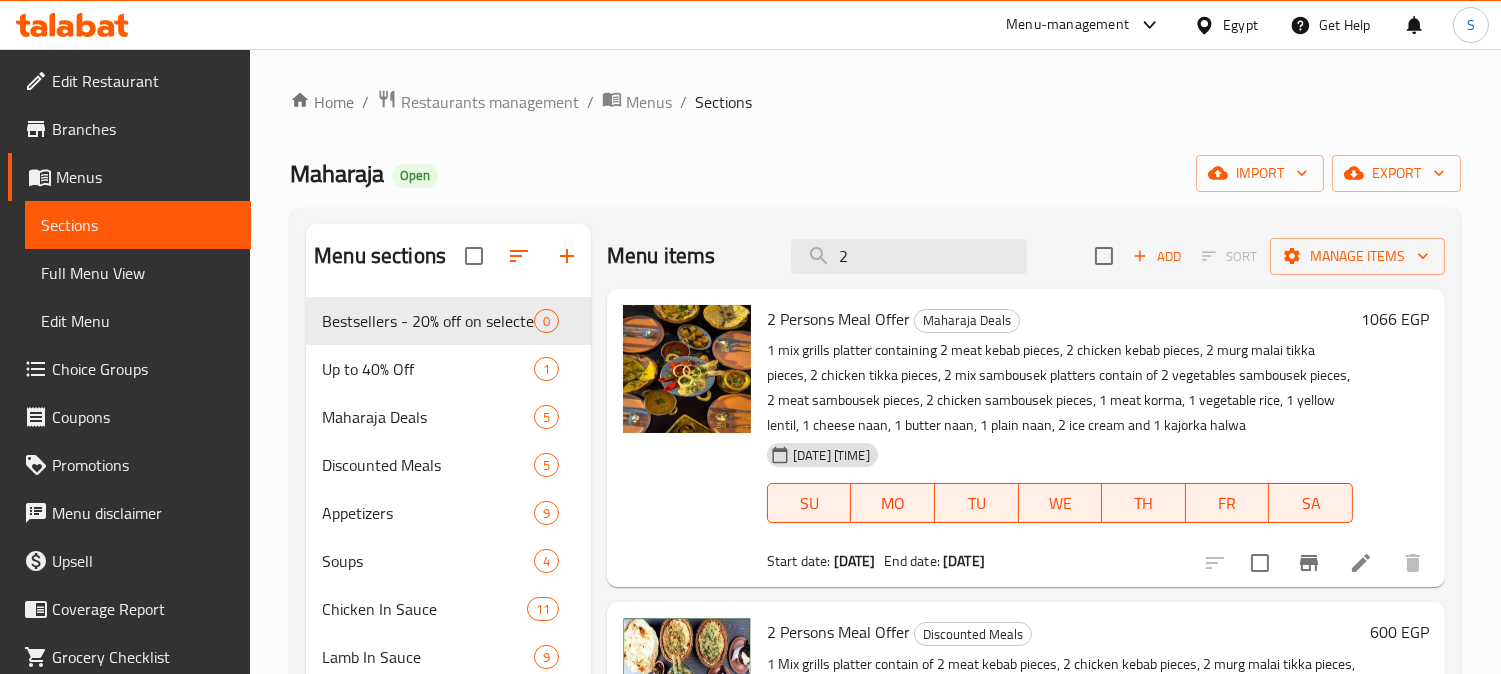 type on "2" 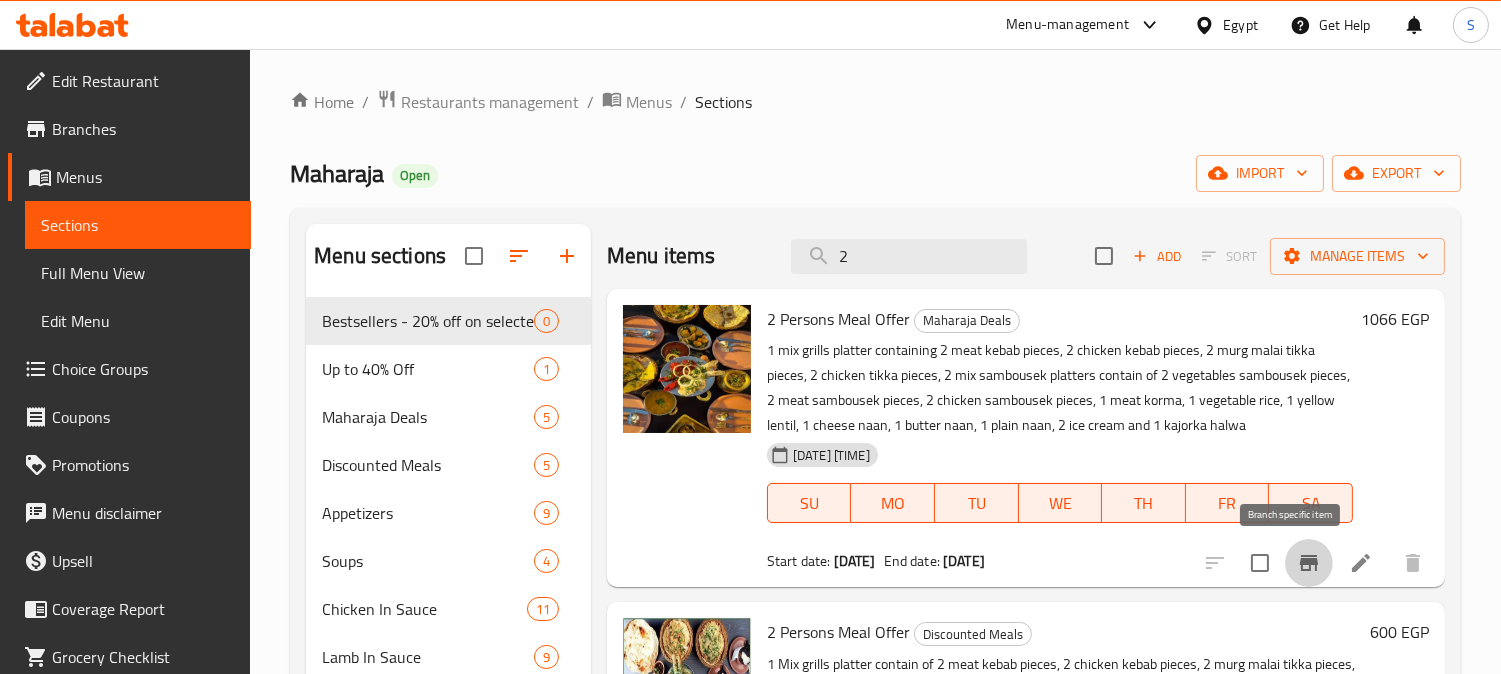 click 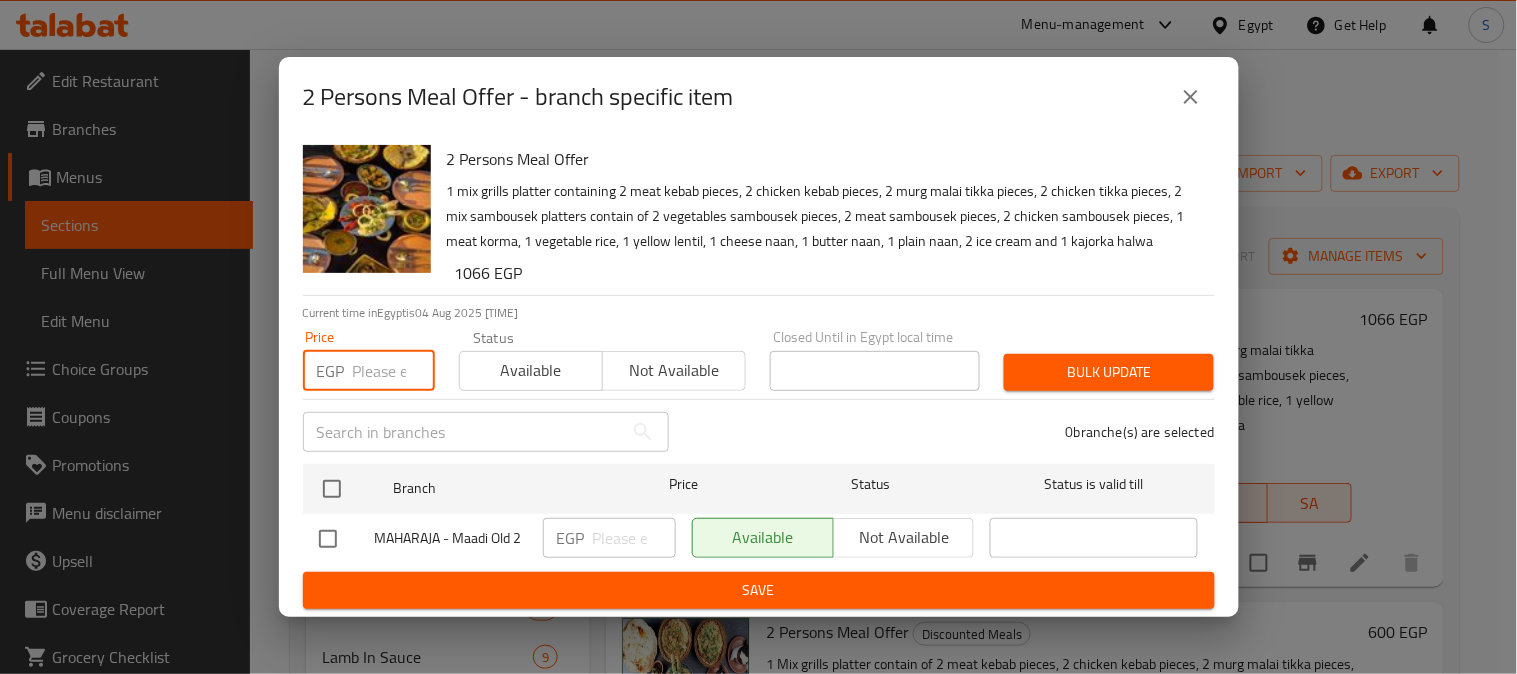 click at bounding box center [394, 371] 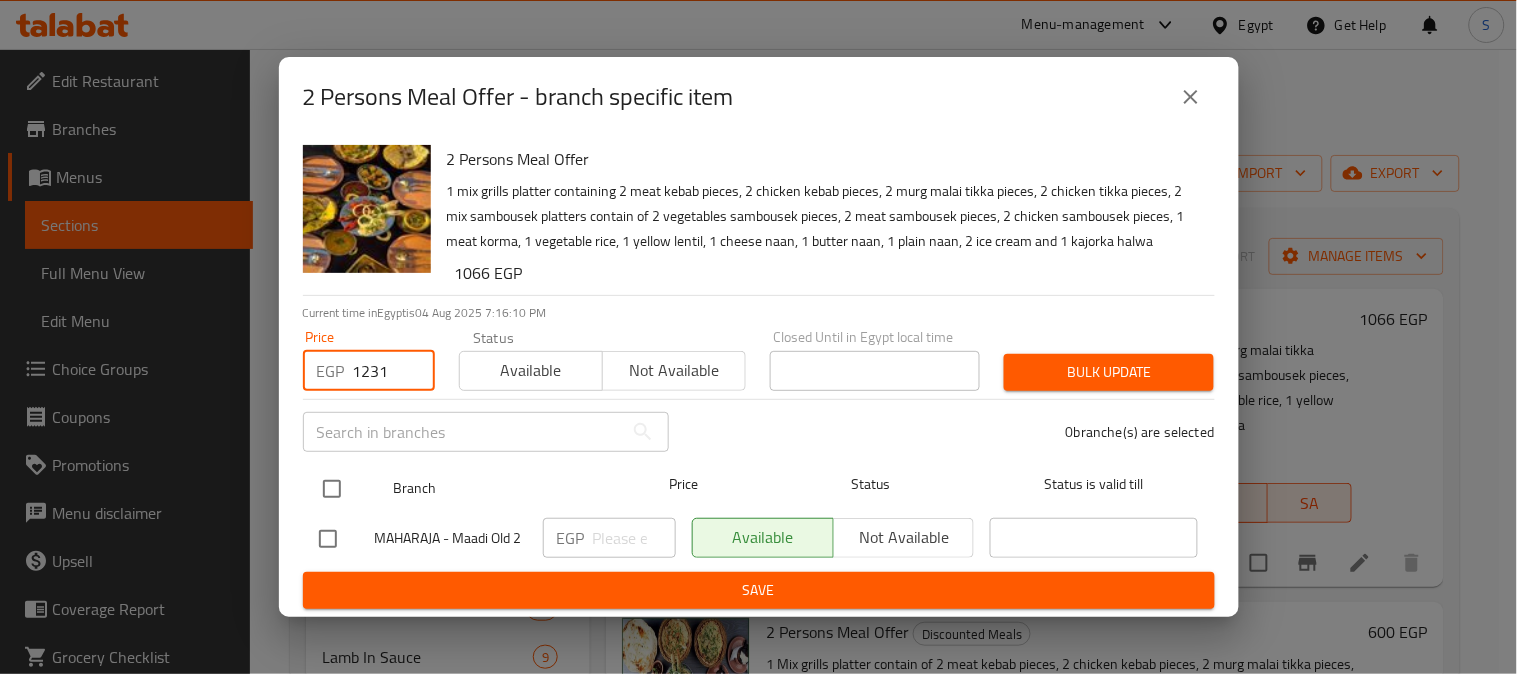 type on "1231" 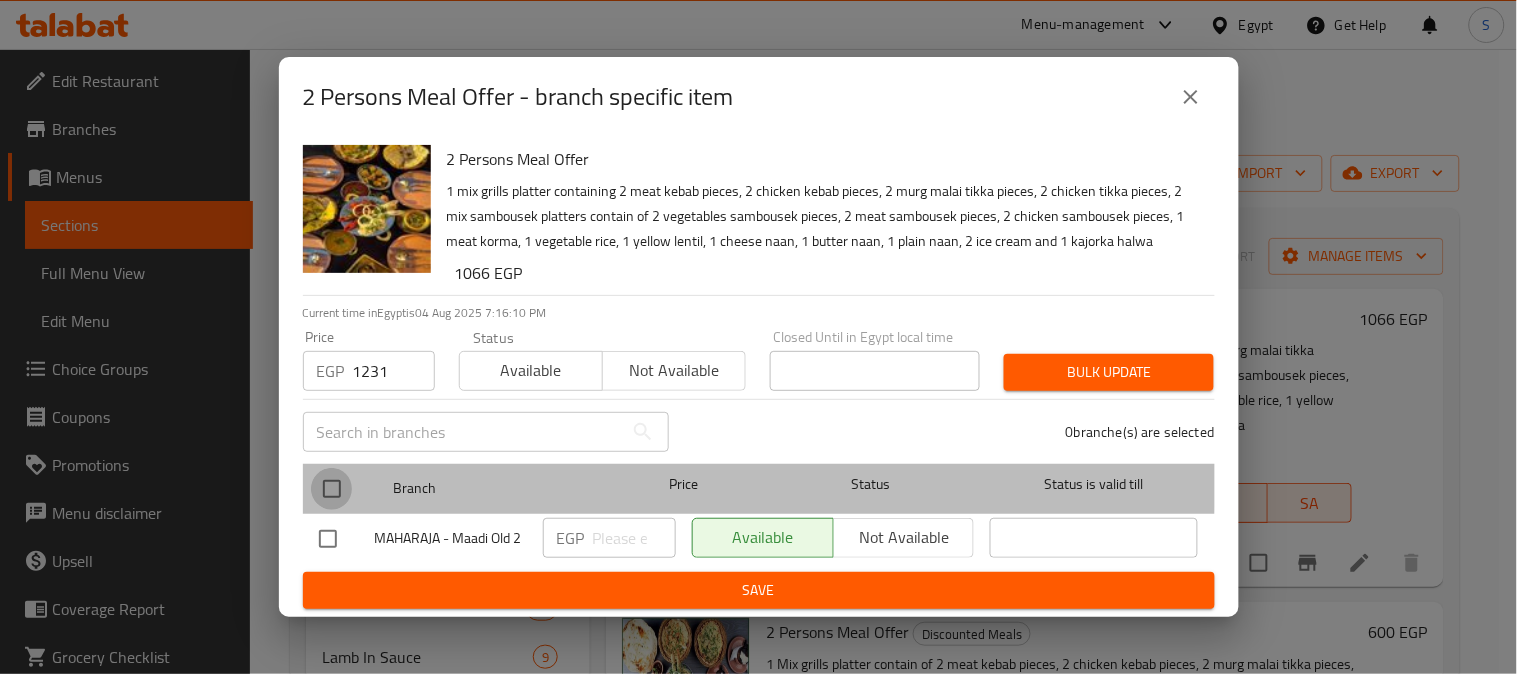 click at bounding box center [332, 489] 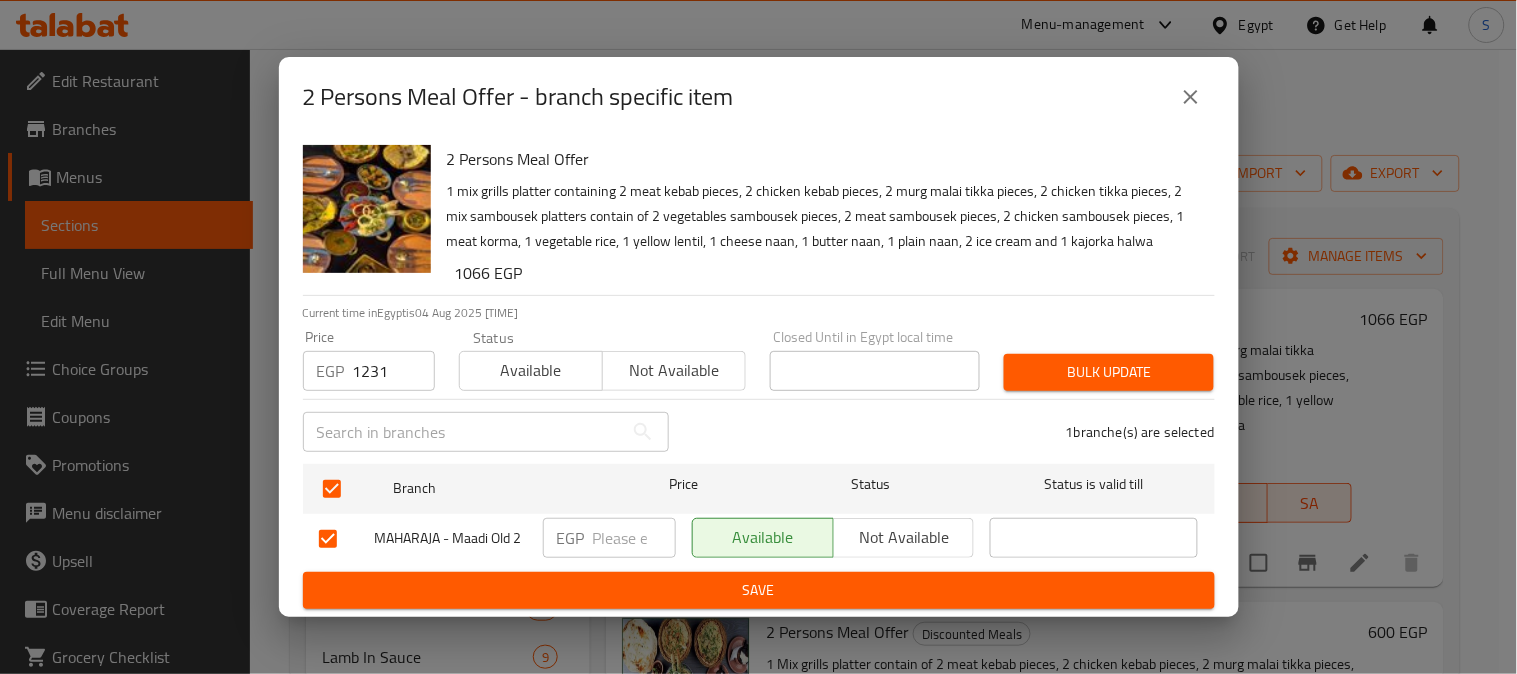 click on "Bulk update" at bounding box center (1109, 372) 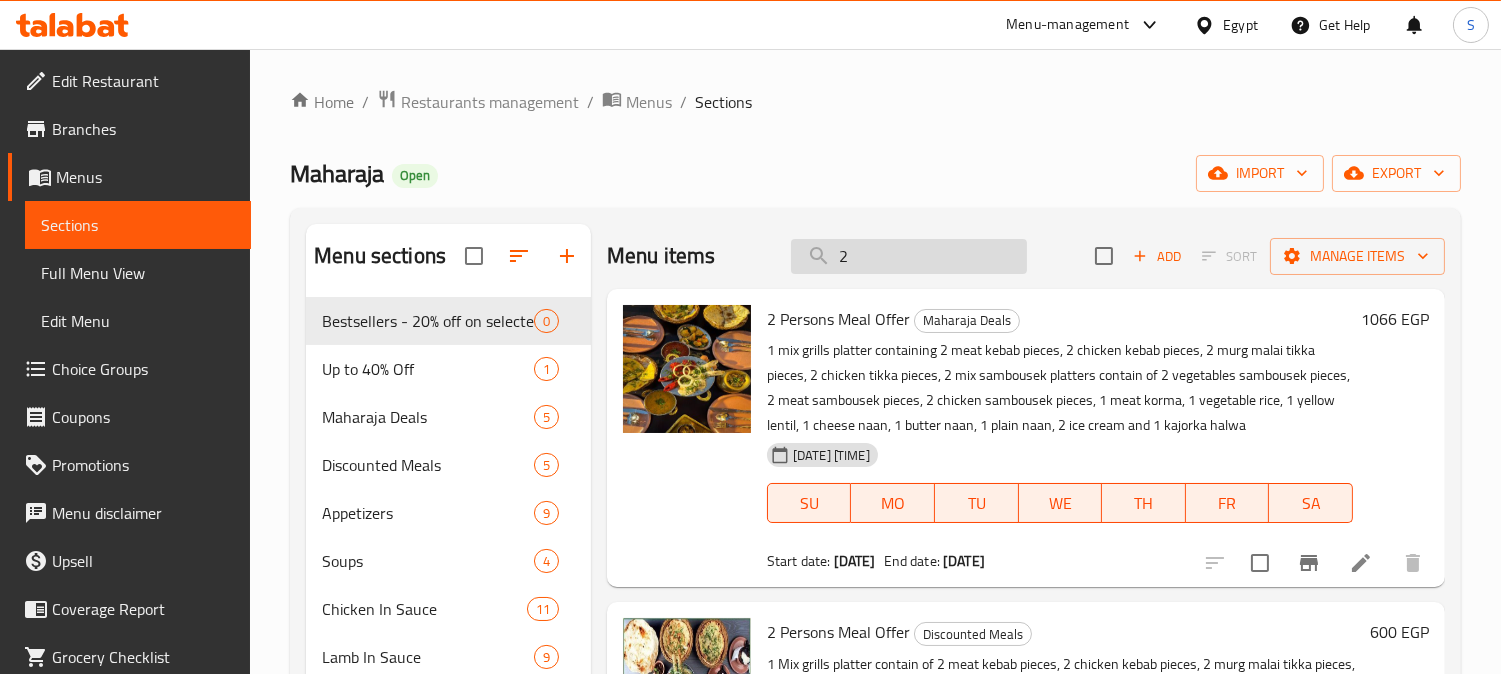 click on "2" at bounding box center (909, 256) 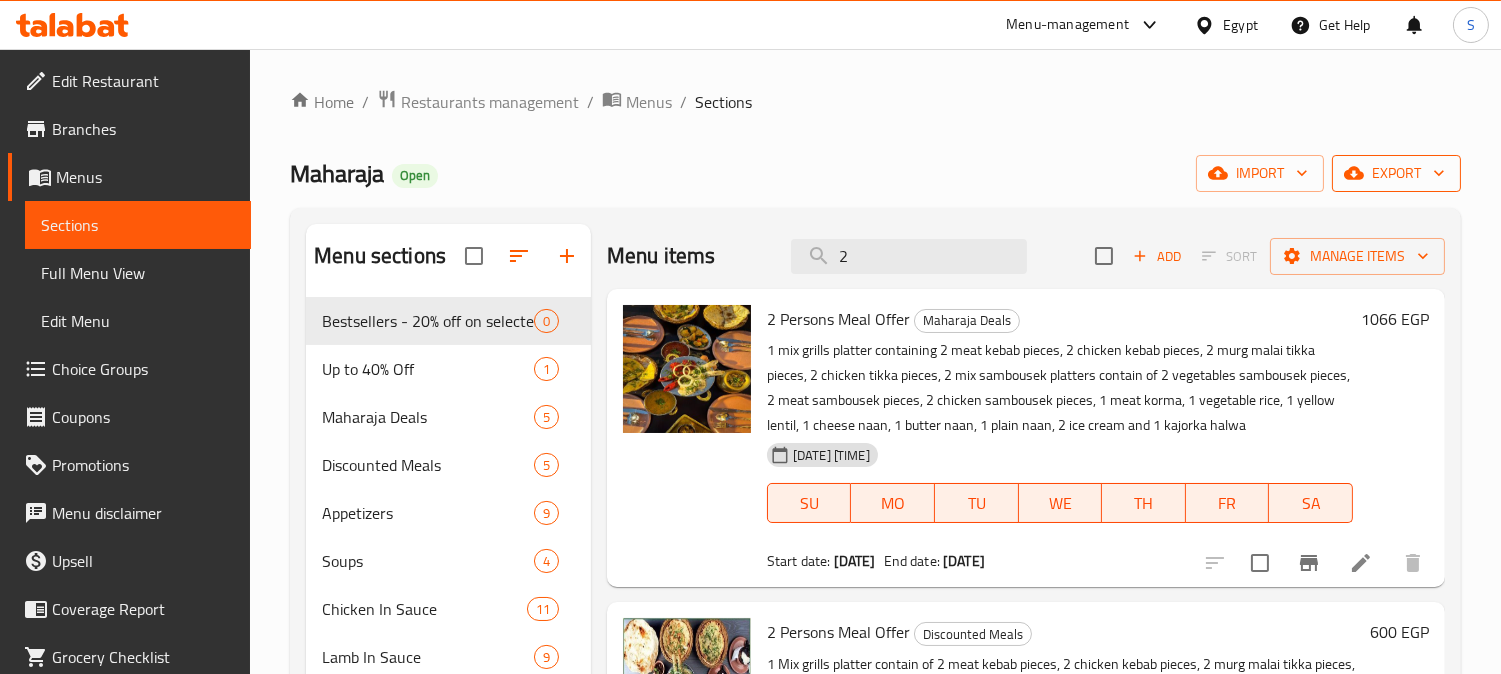 click on "export" at bounding box center [1396, 173] 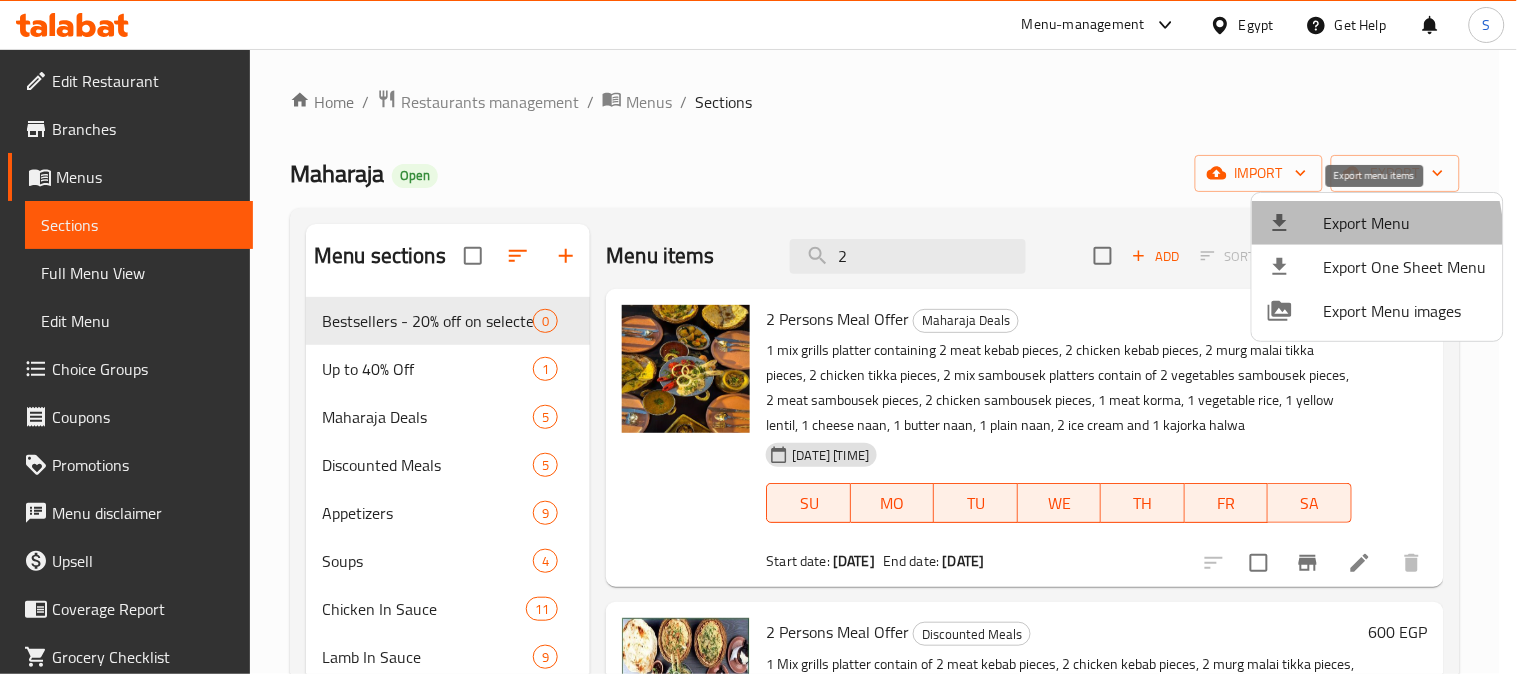 click on "Export Menu" at bounding box center [1405, 223] 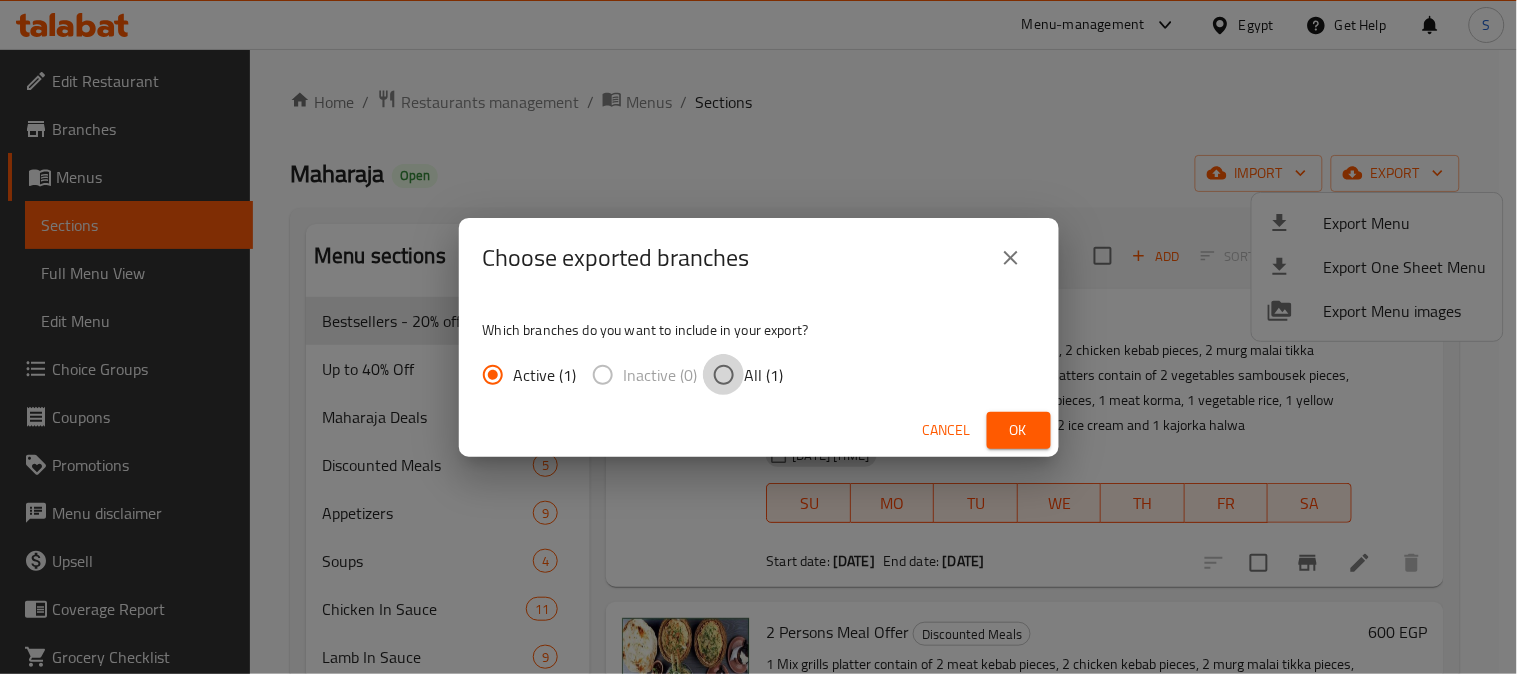 drag, startPoint x: 741, startPoint y: 373, endPoint x: 757, endPoint y: 371, distance: 16.124516 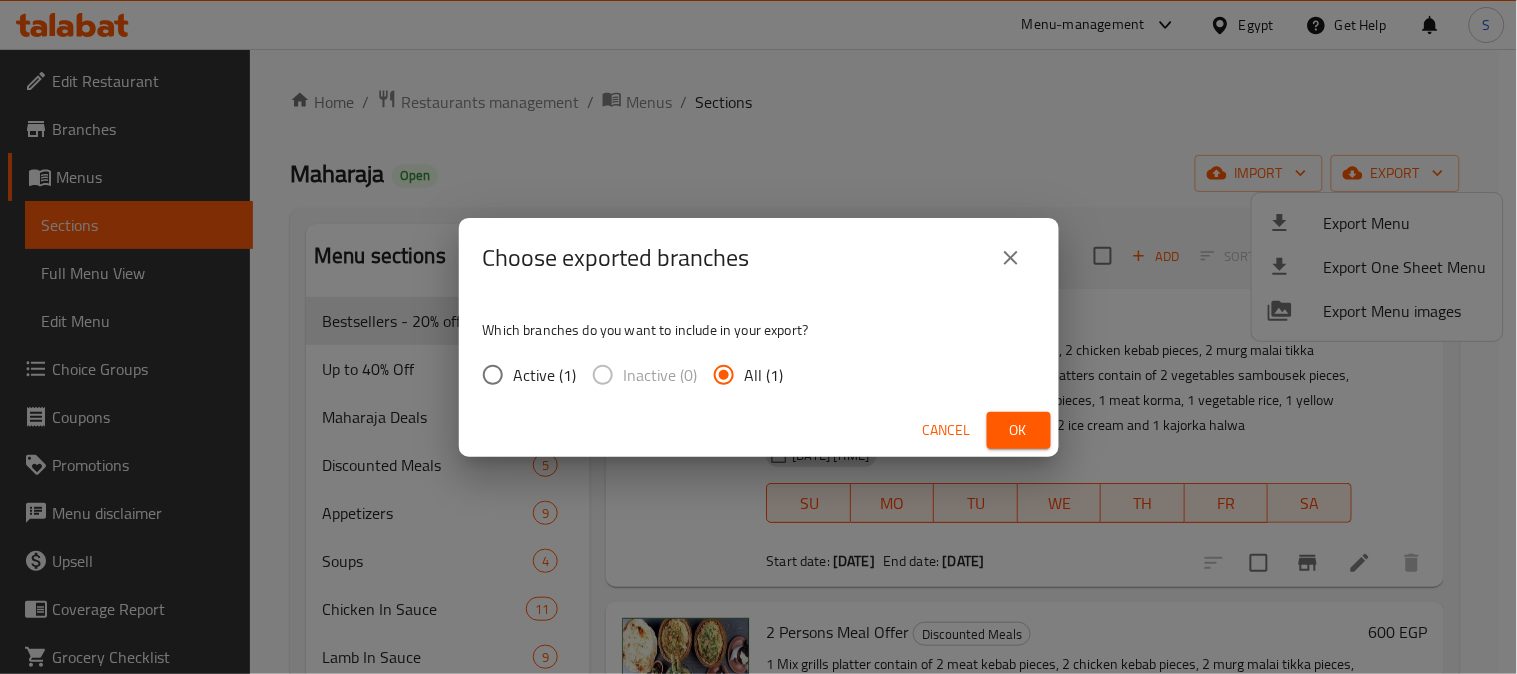 click on "Ok" at bounding box center (1019, 430) 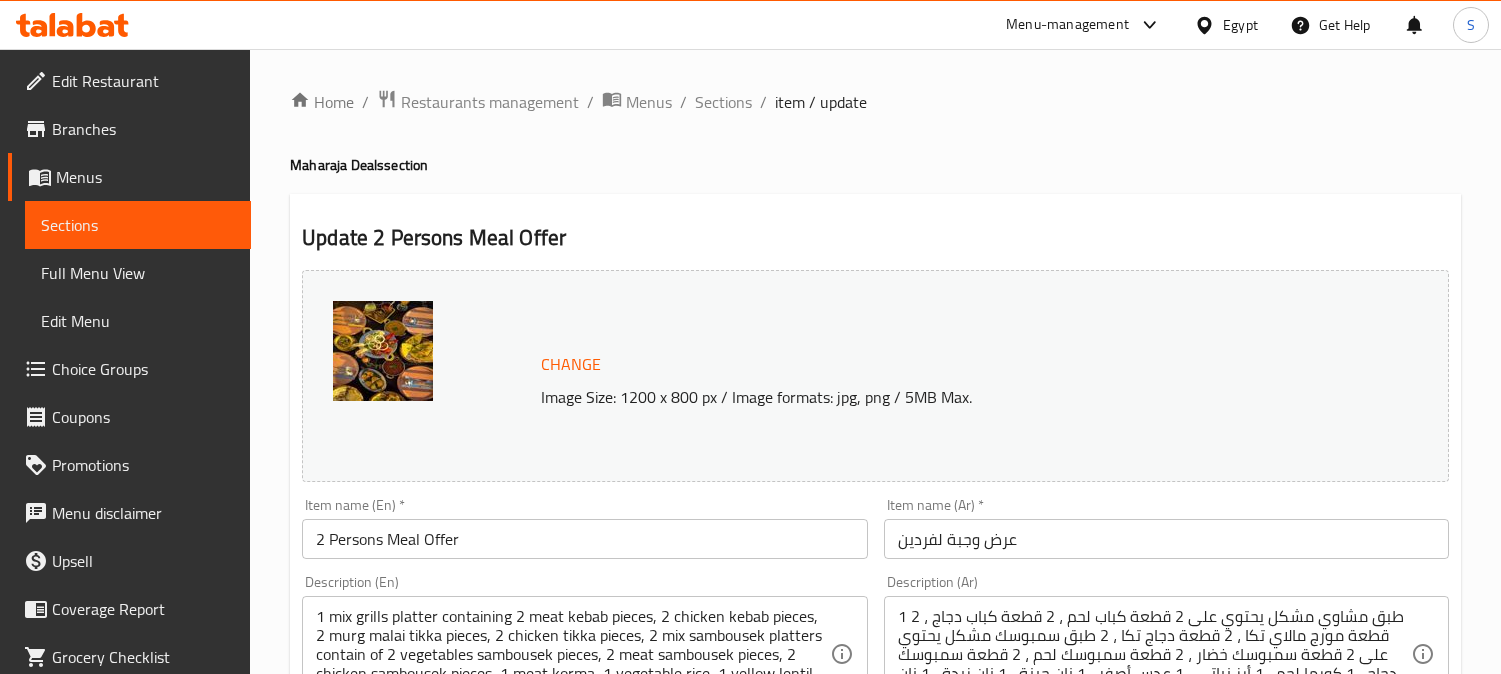 scroll, scrollTop: 0, scrollLeft: 0, axis: both 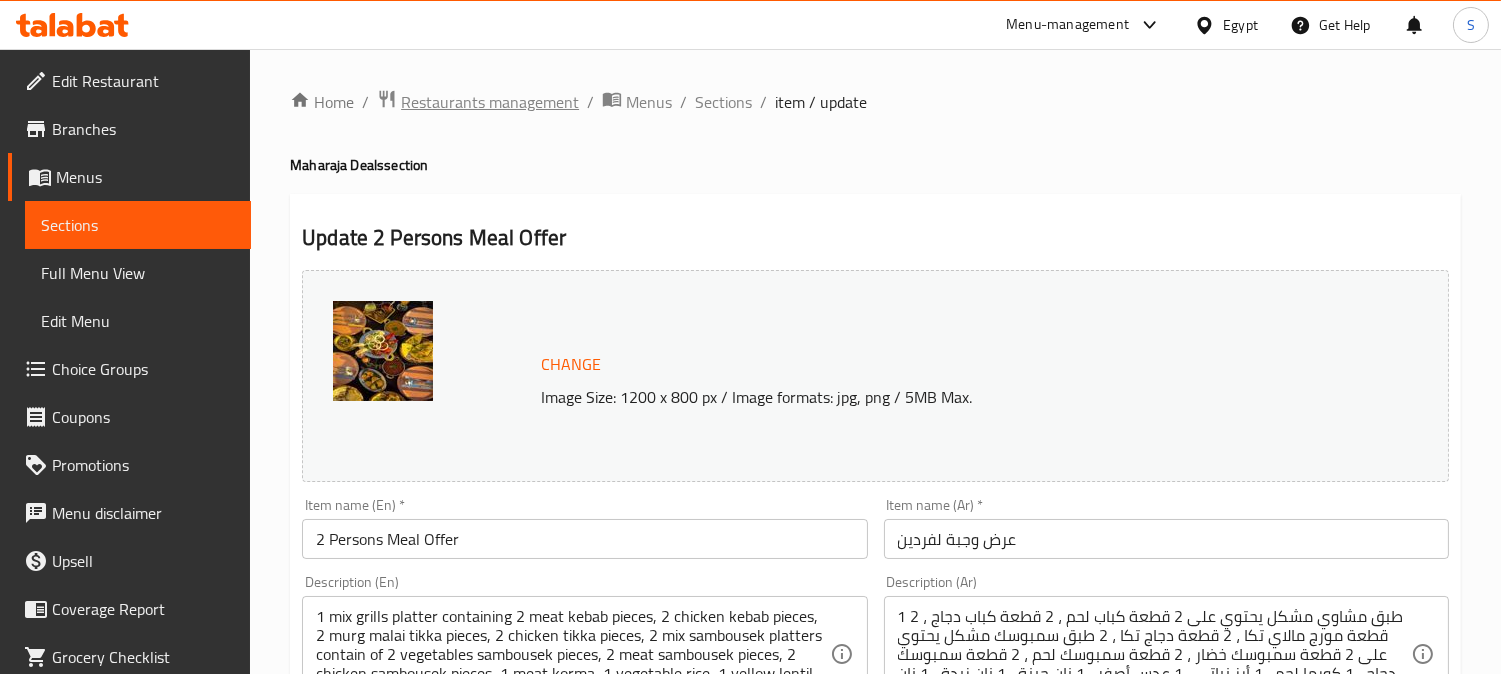 click on "Restaurants management" at bounding box center [490, 102] 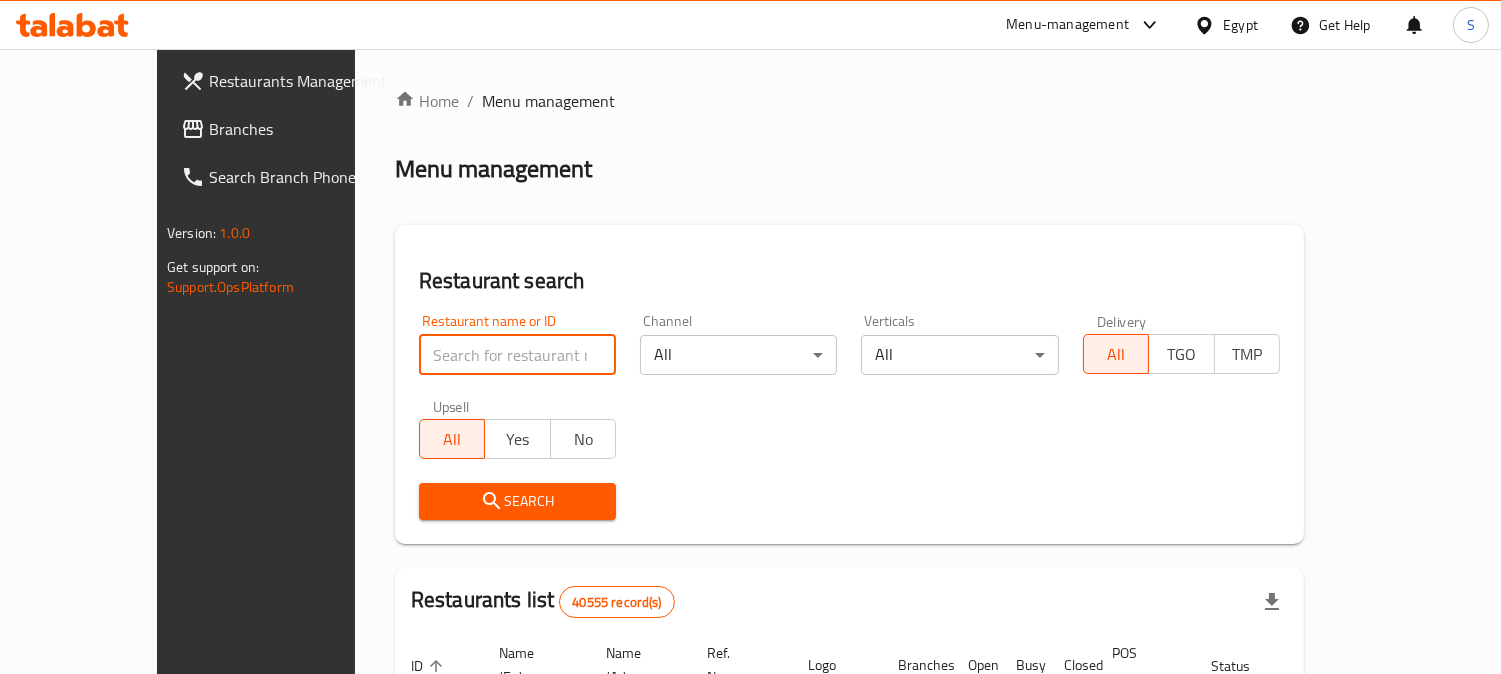 click at bounding box center (517, 355) 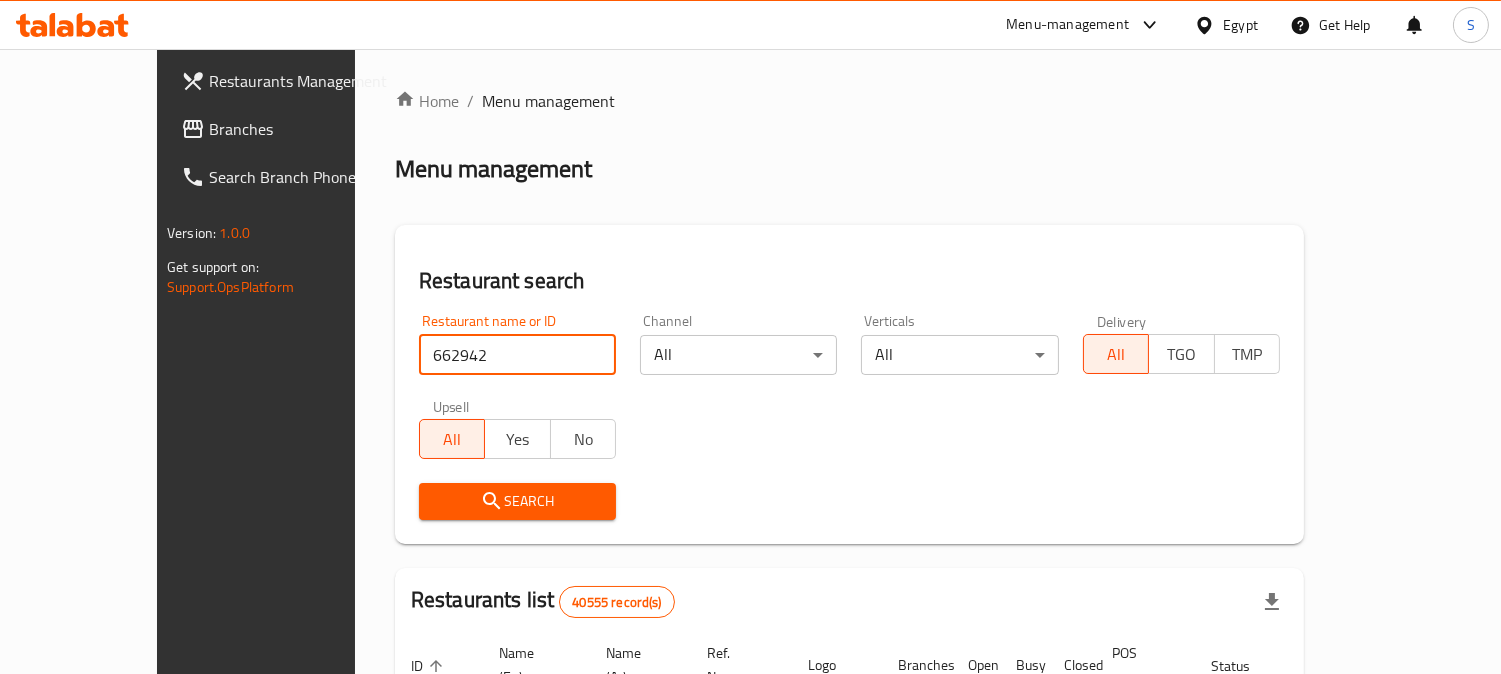 type on "662942" 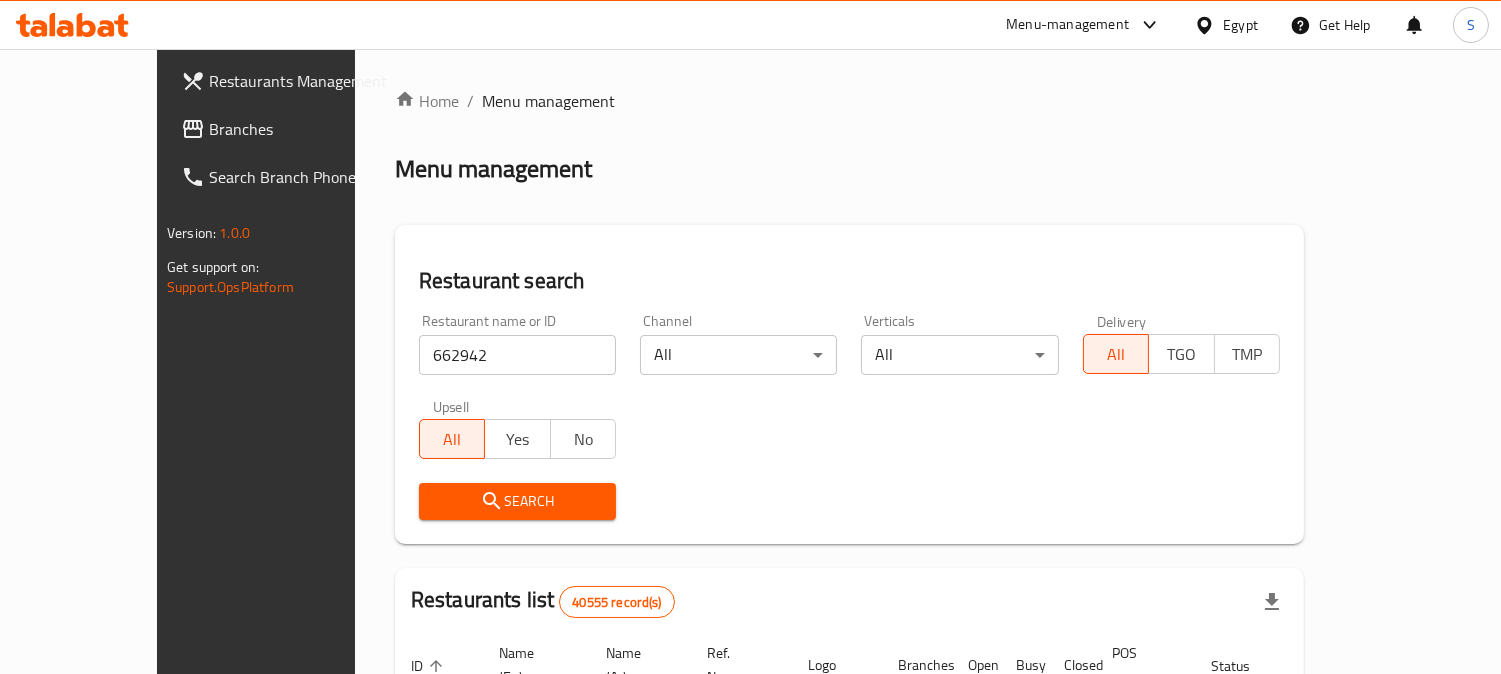click on "Search" at bounding box center (517, 501) 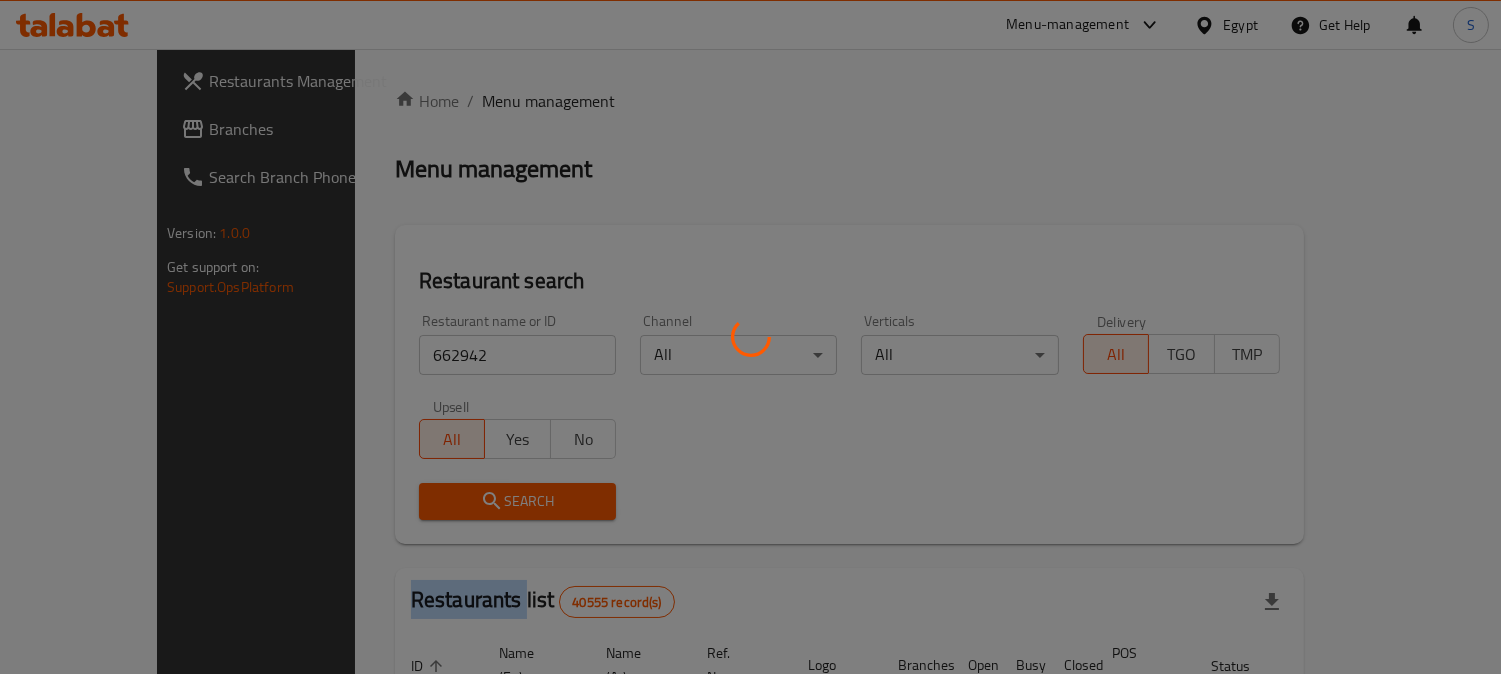 click at bounding box center (750, 337) 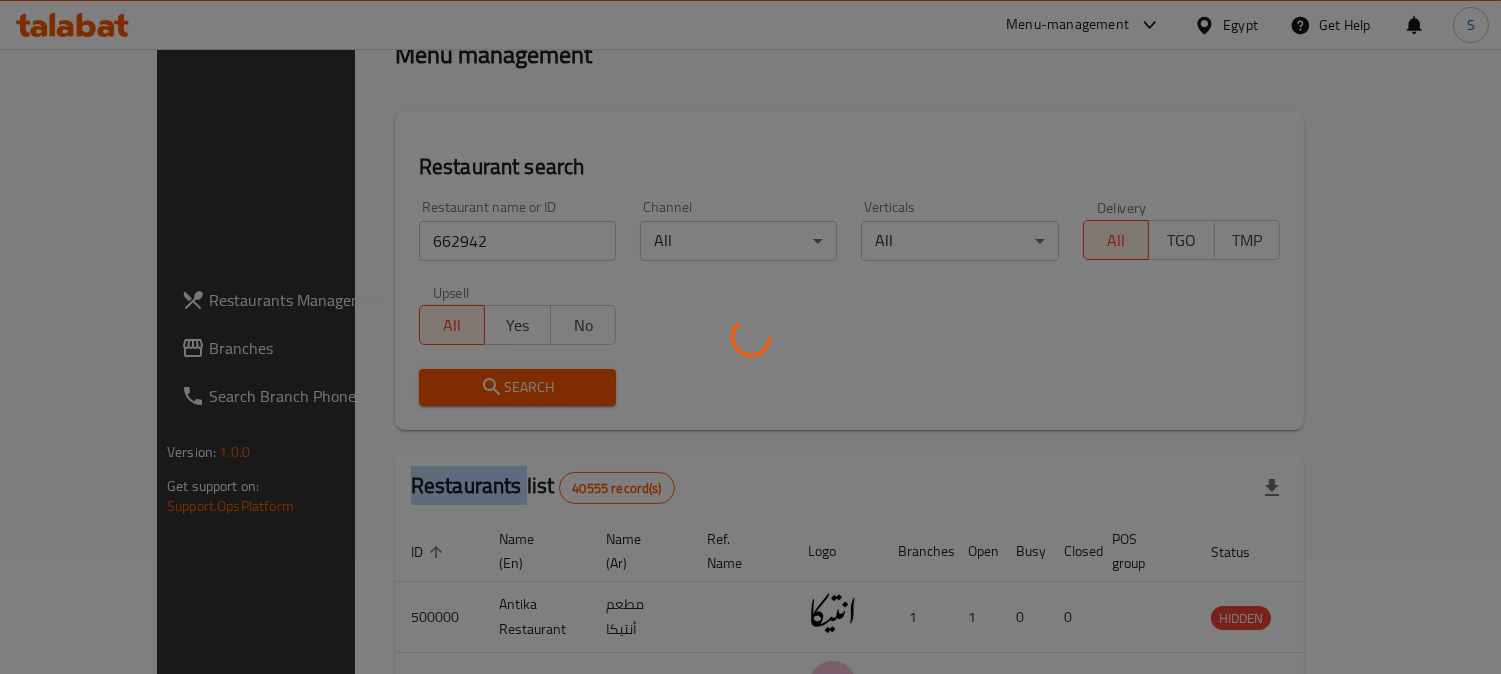 scroll, scrollTop: 201, scrollLeft: 0, axis: vertical 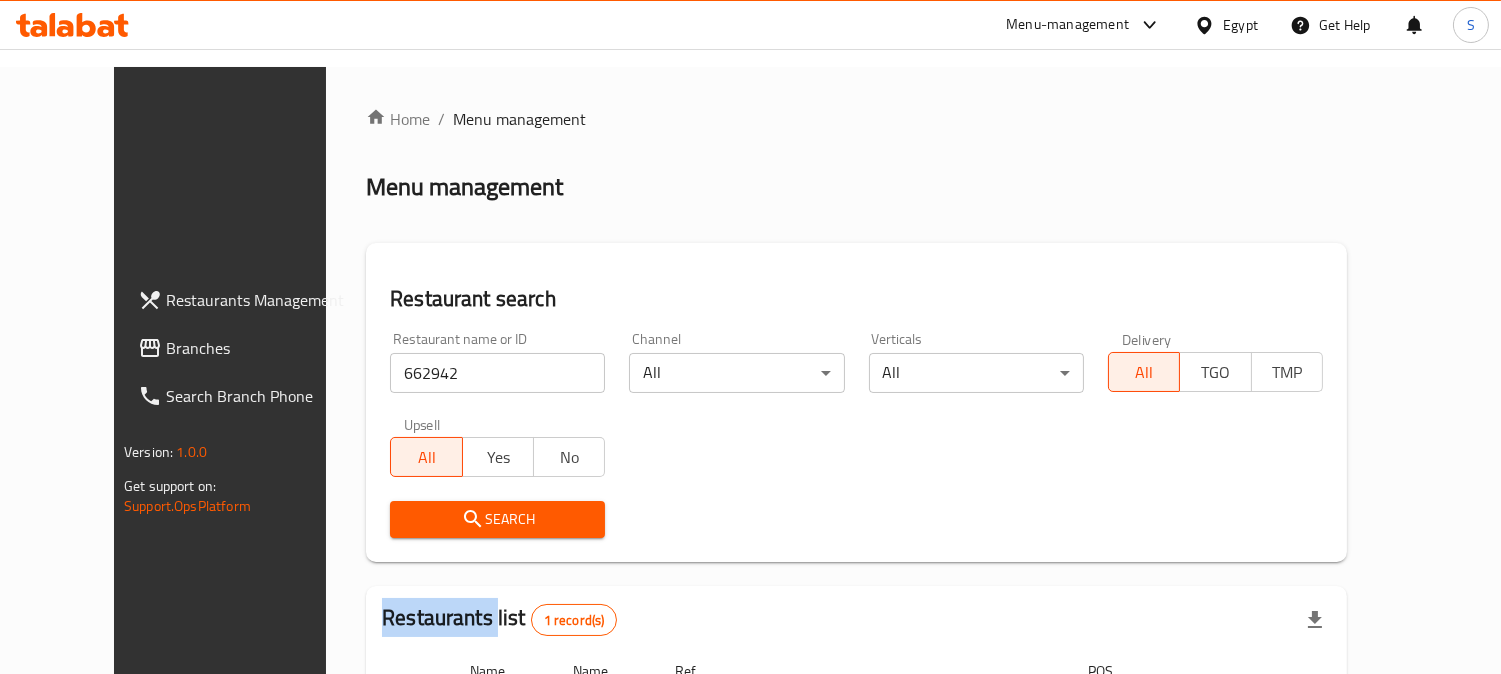 click 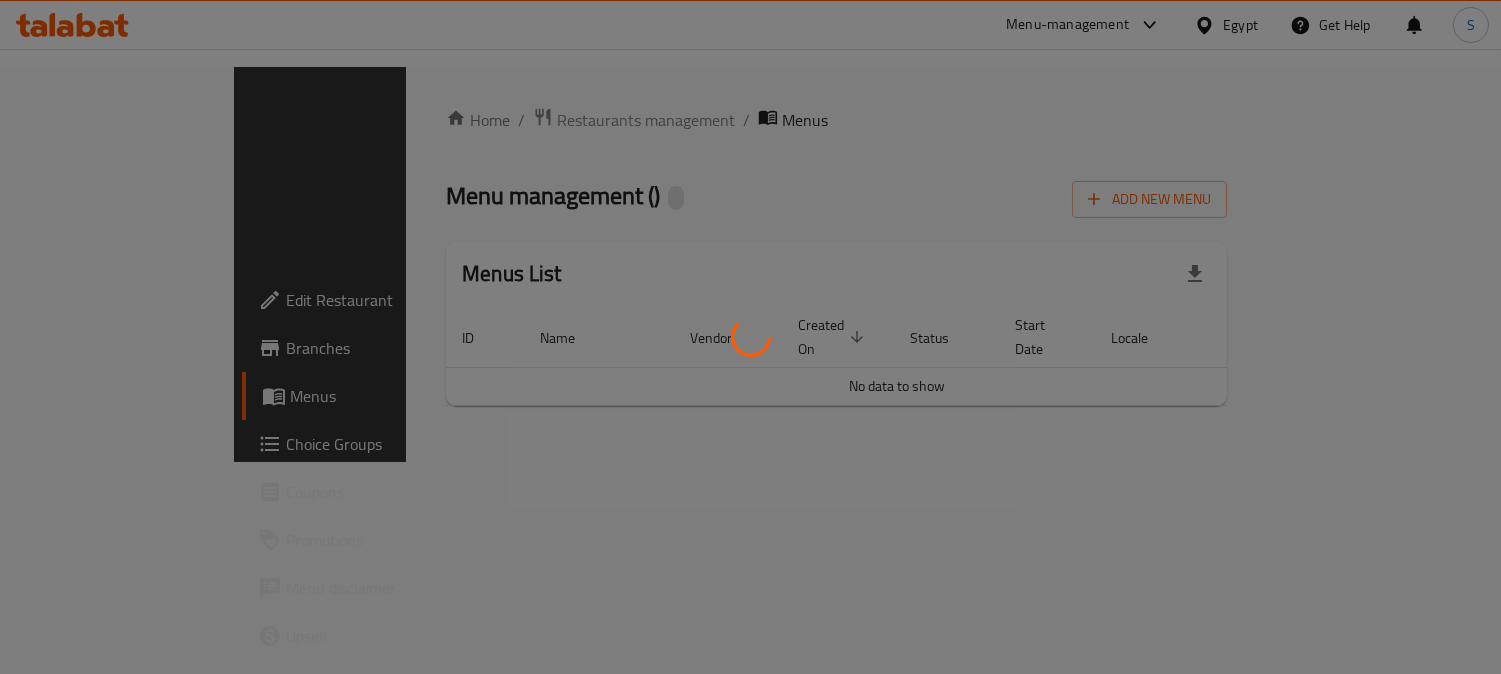 scroll, scrollTop: 0, scrollLeft: 0, axis: both 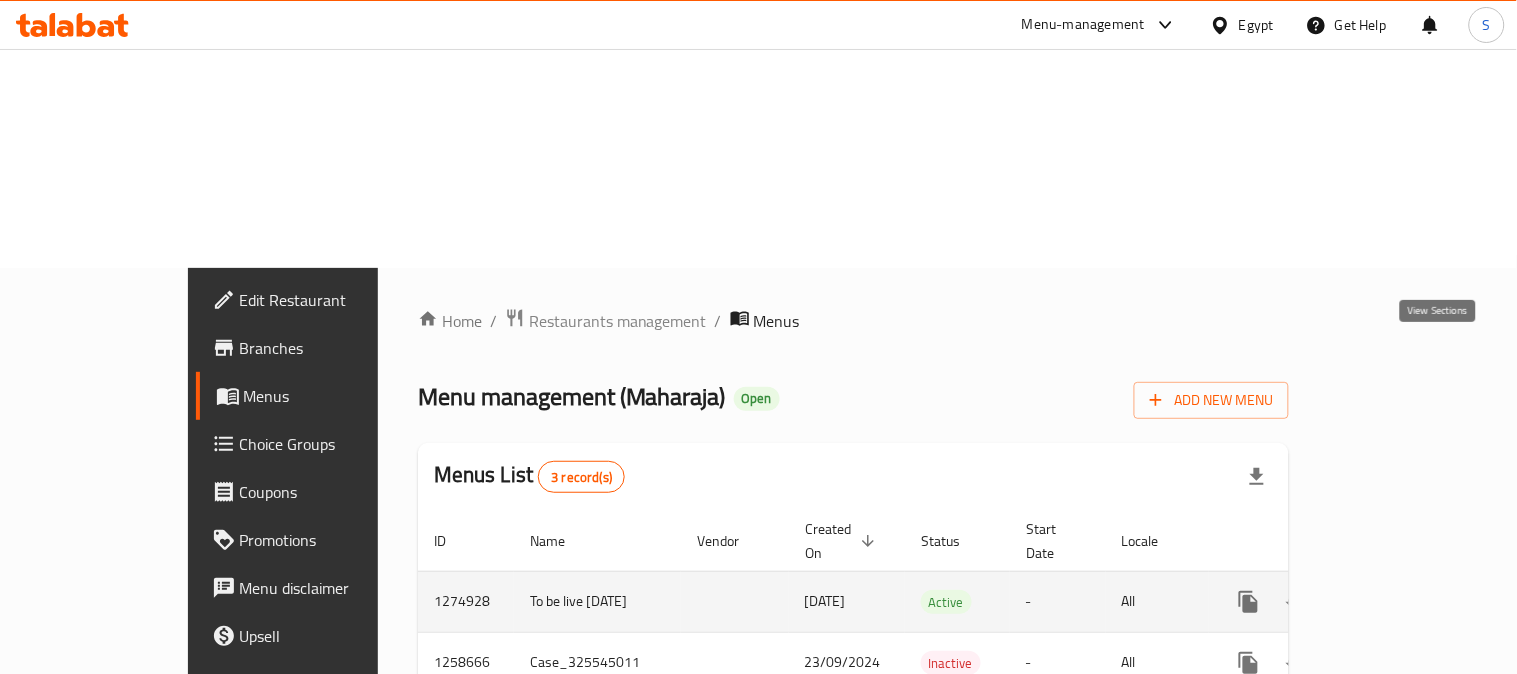click 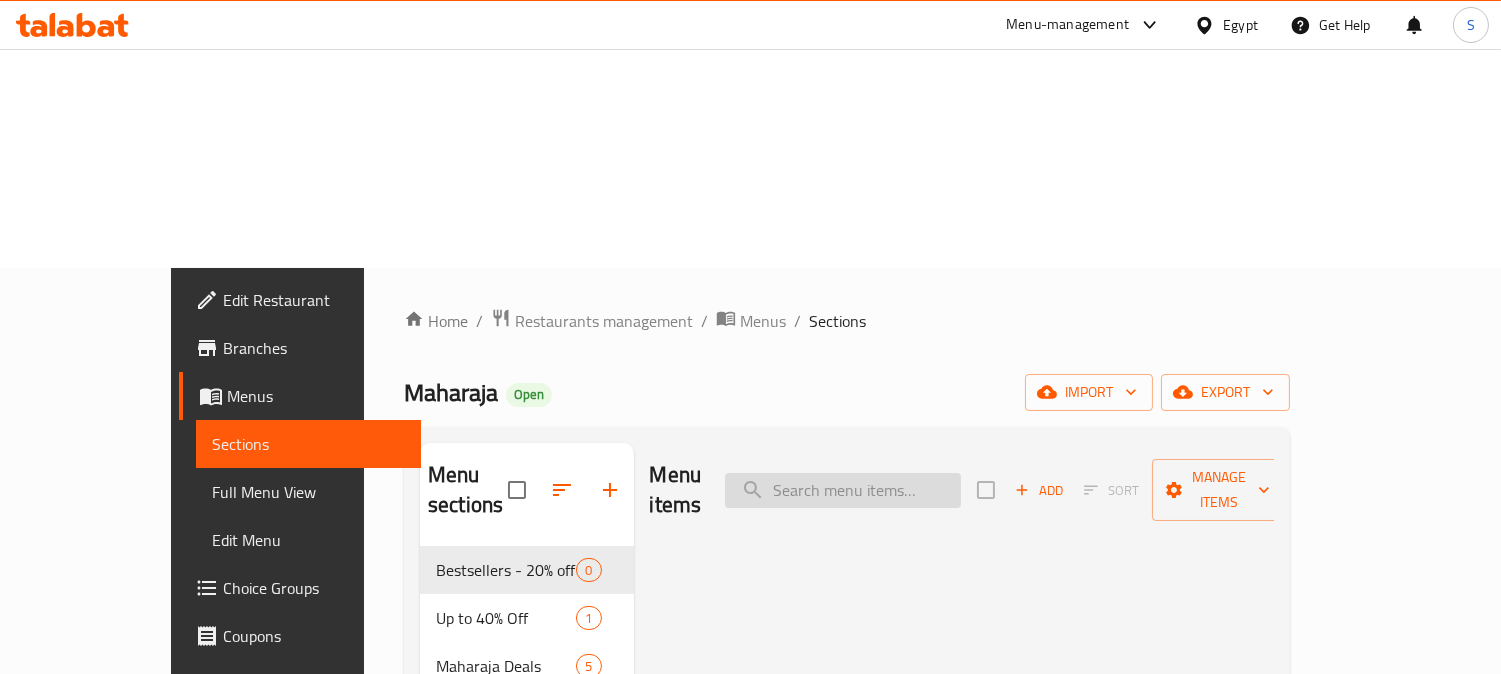 click at bounding box center [843, 490] 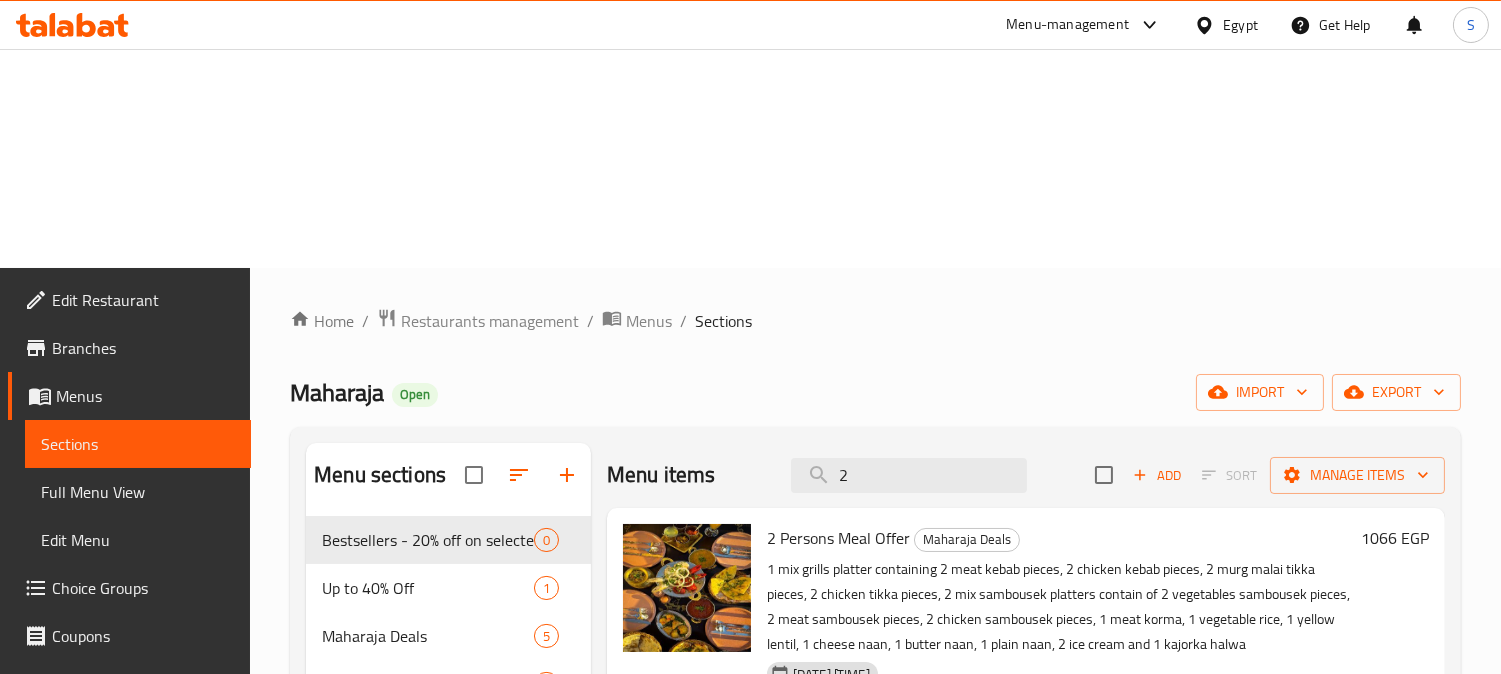 type on "2" 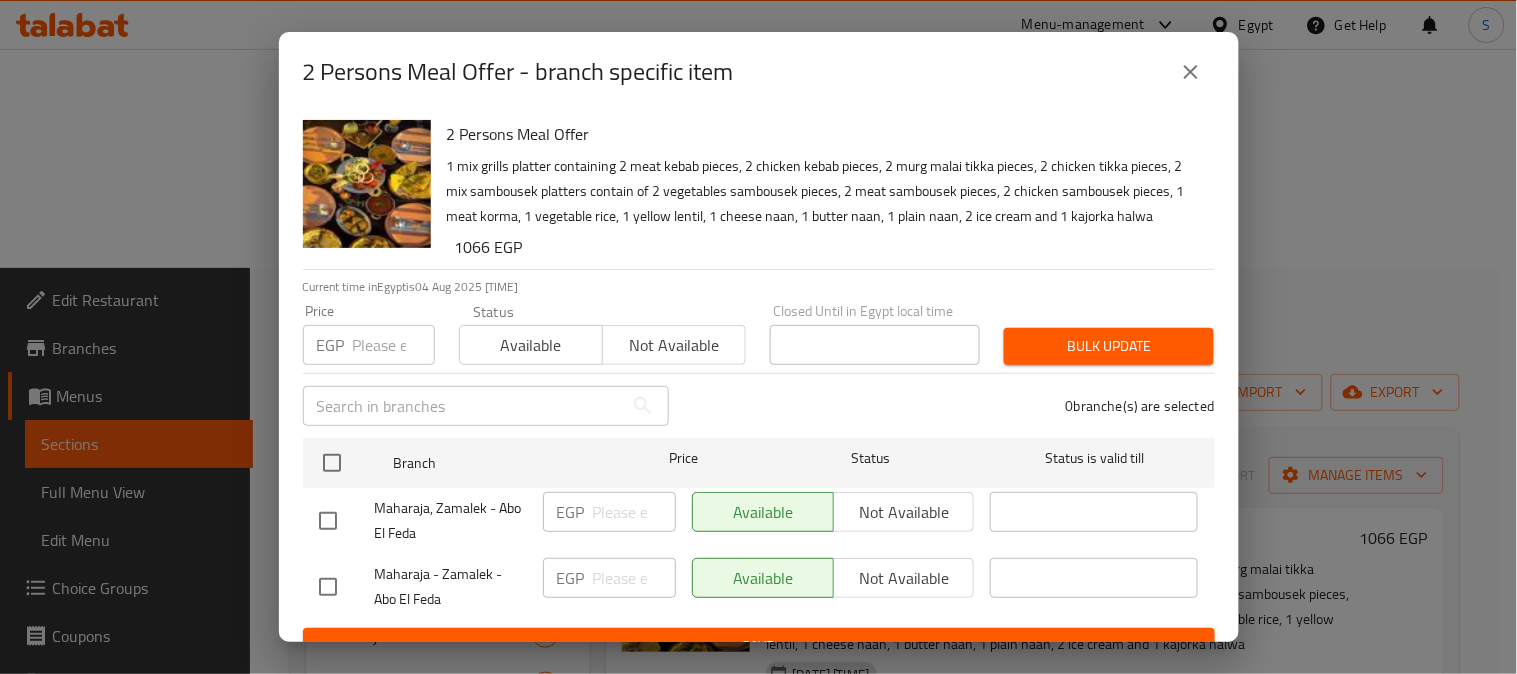 click at bounding box center (394, 345) 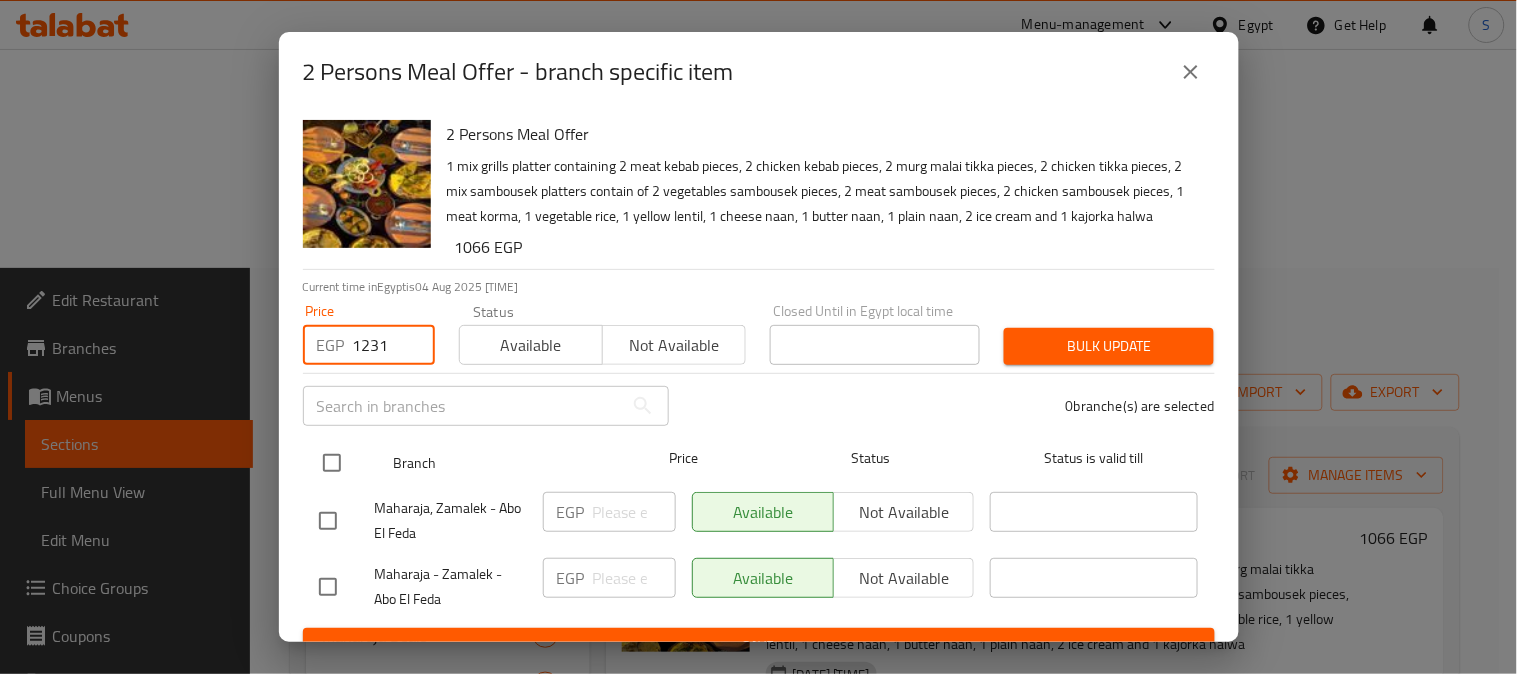 type on "1231" 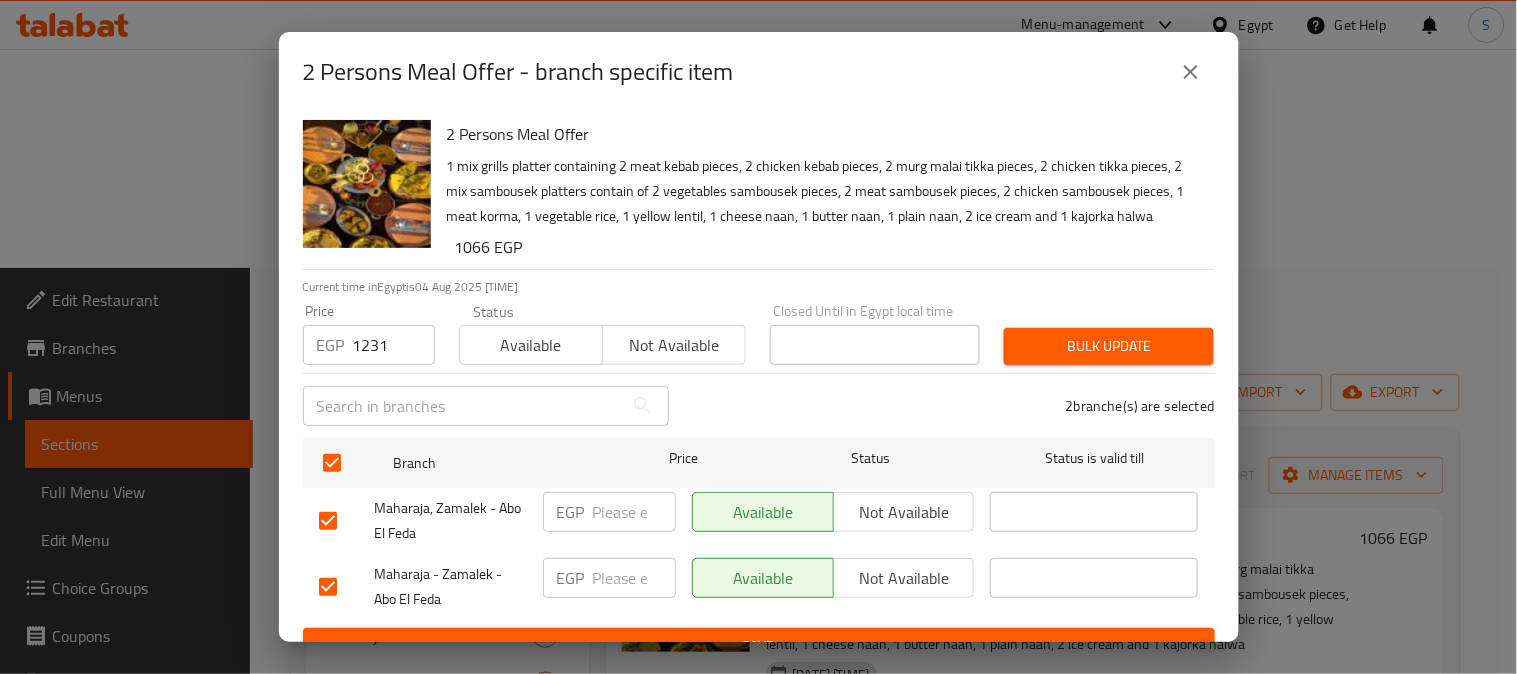 click on "Bulk update" at bounding box center [1109, 346] 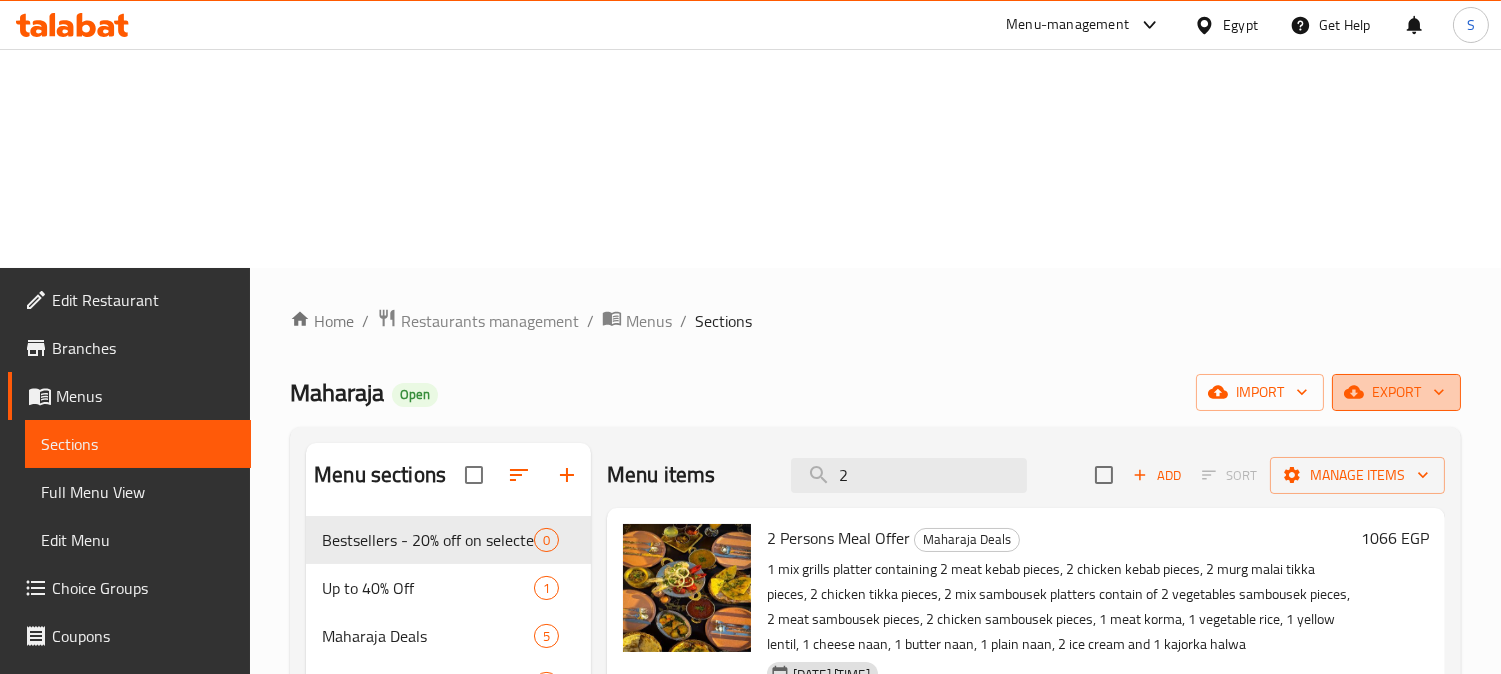 click on "export" at bounding box center (1396, 392) 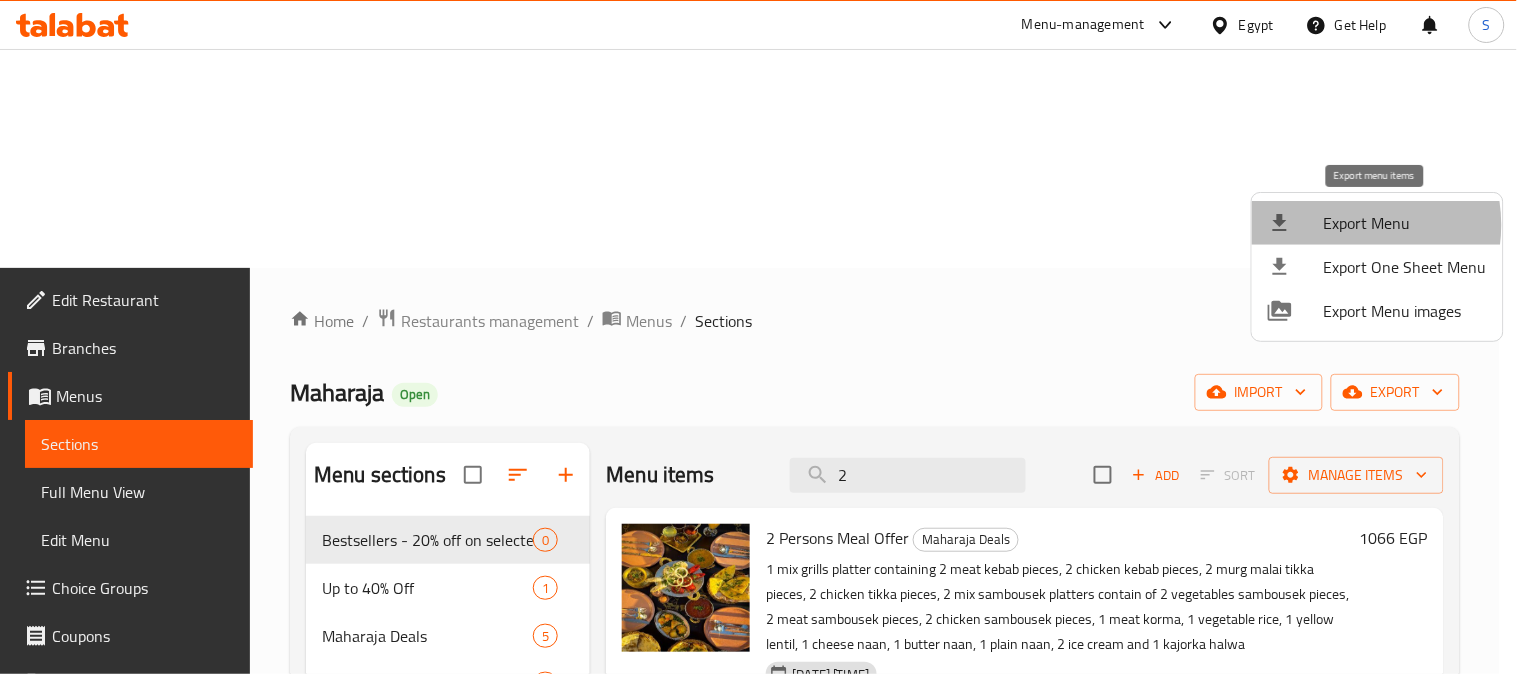 click on "Export Menu" at bounding box center (1405, 223) 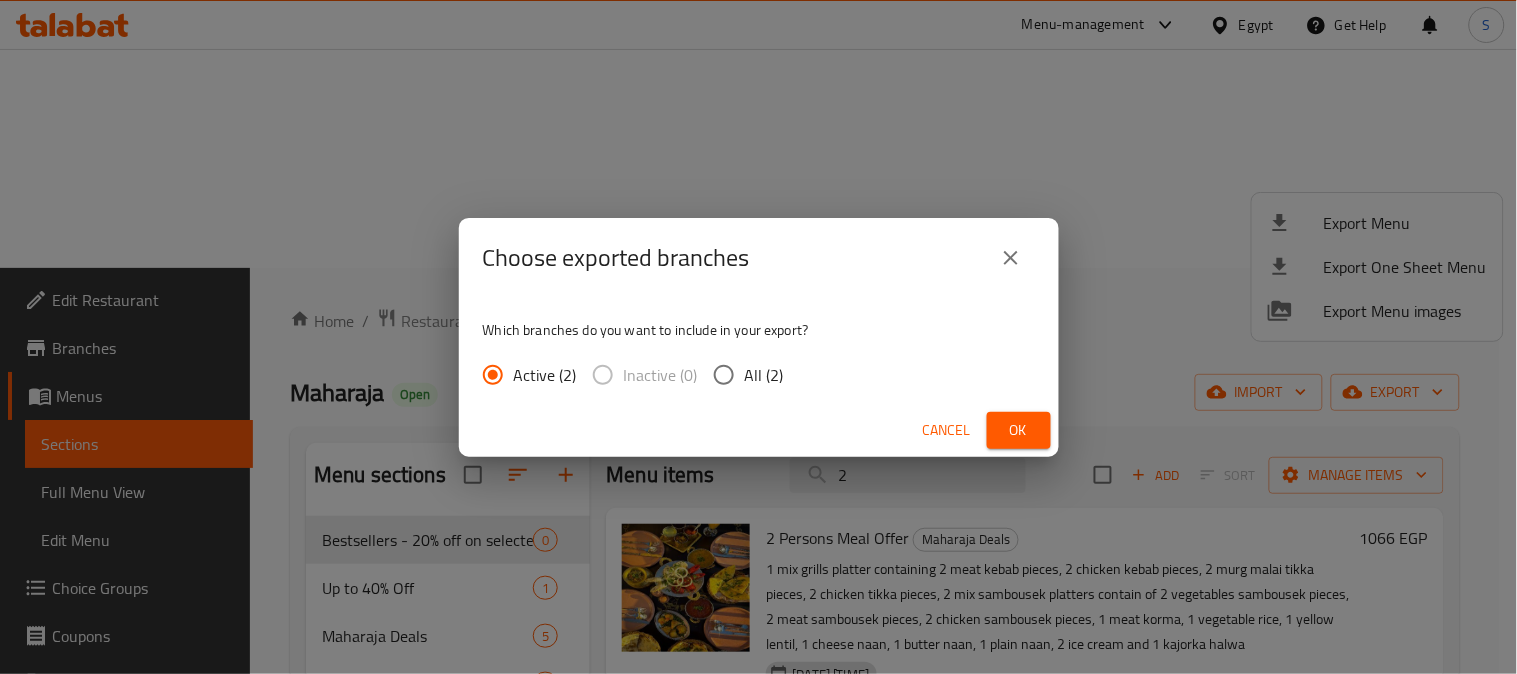 click on "All (2)" at bounding box center [724, 375] 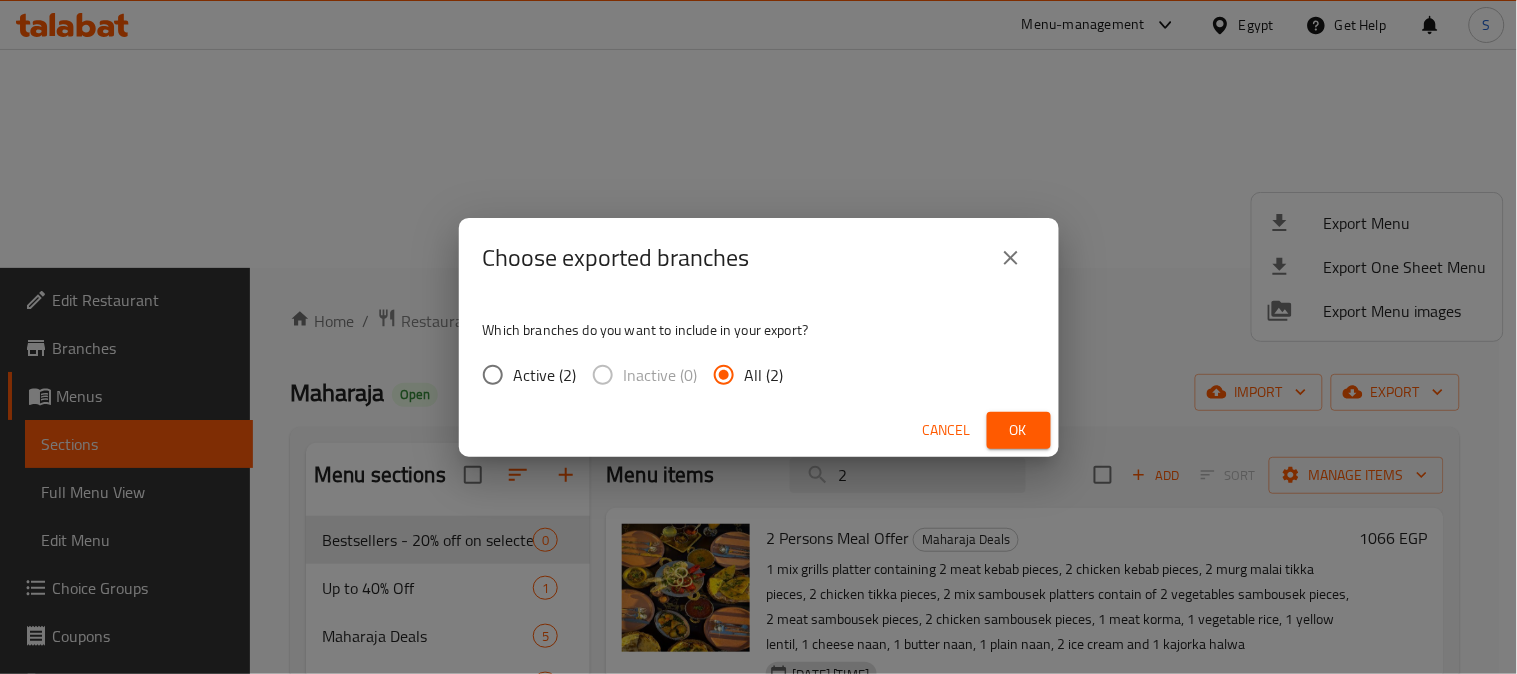click on "Ok" at bounding box center (1019, 430) 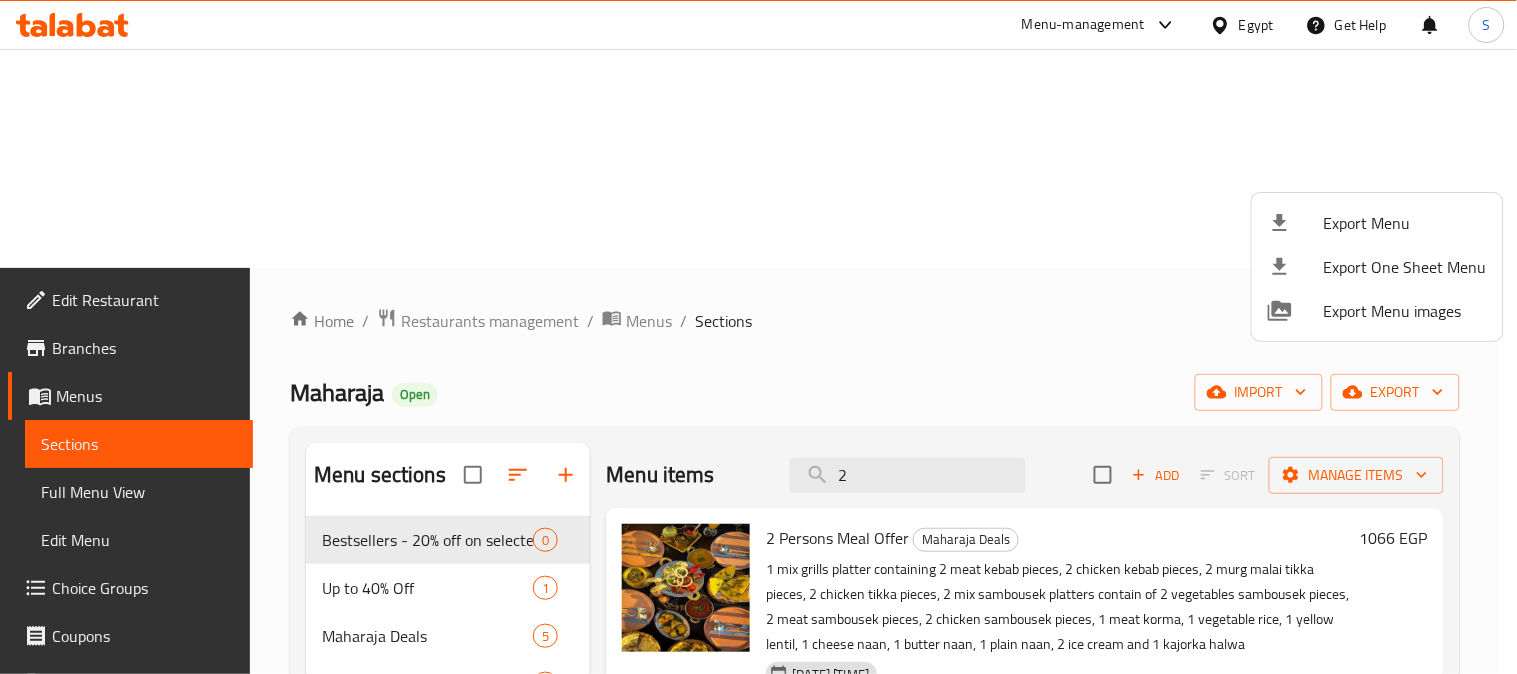 click at bounding box center (758, 337) 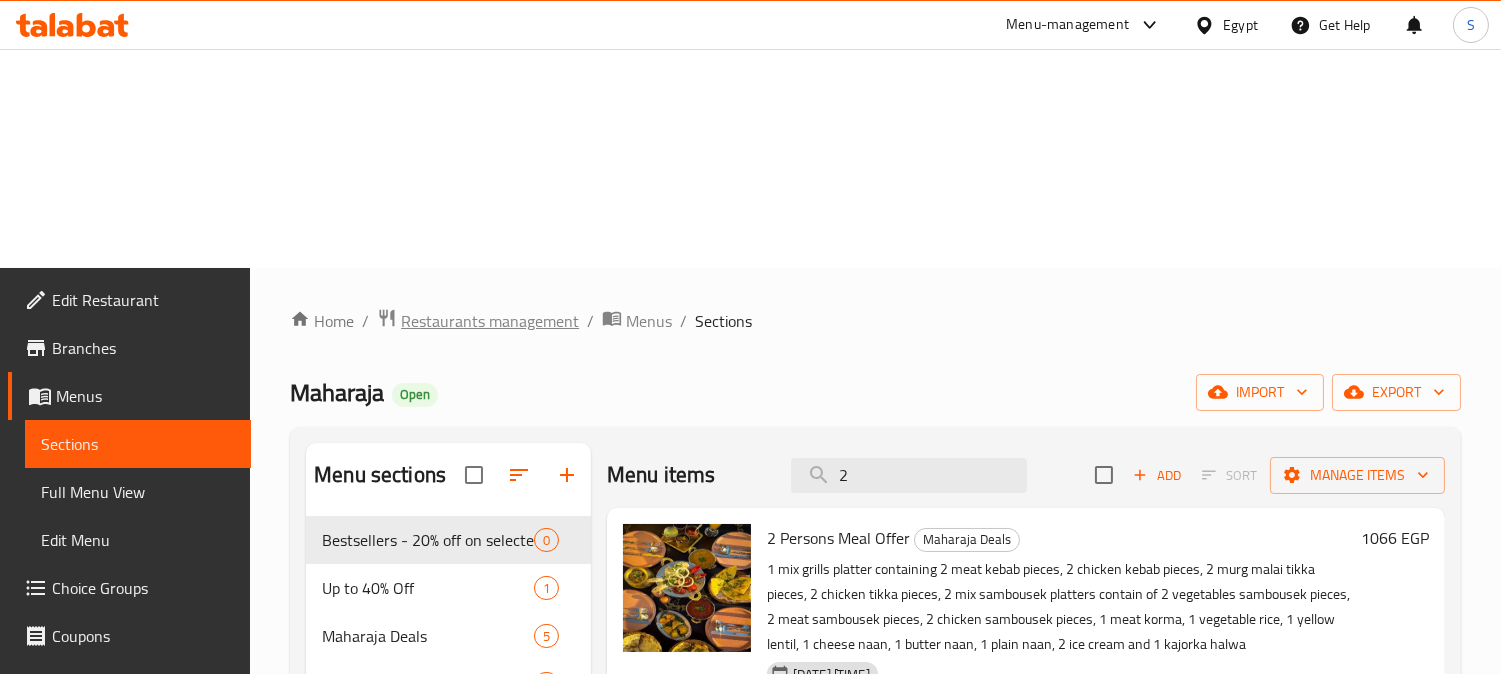 click on "Restaurants management" at bounding box center (490, 321) 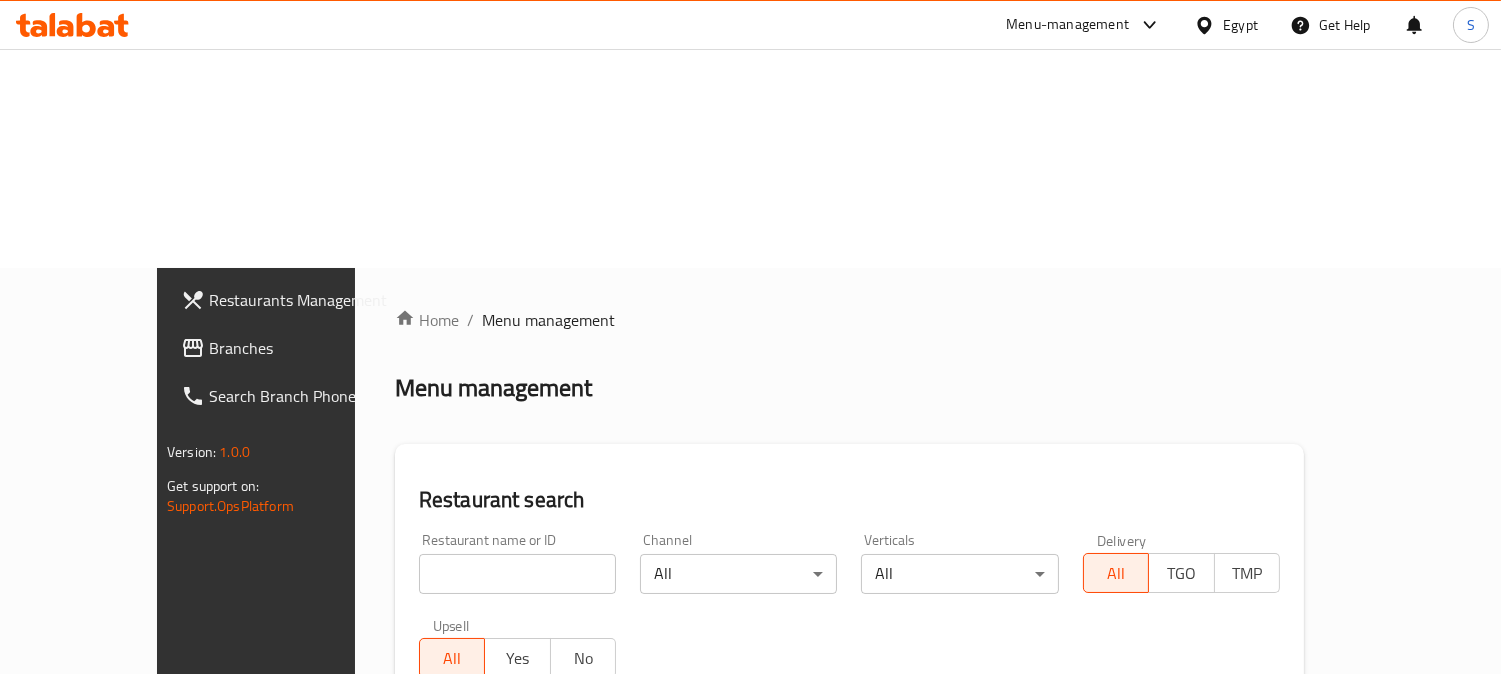 click at bounding box center [517, 574] 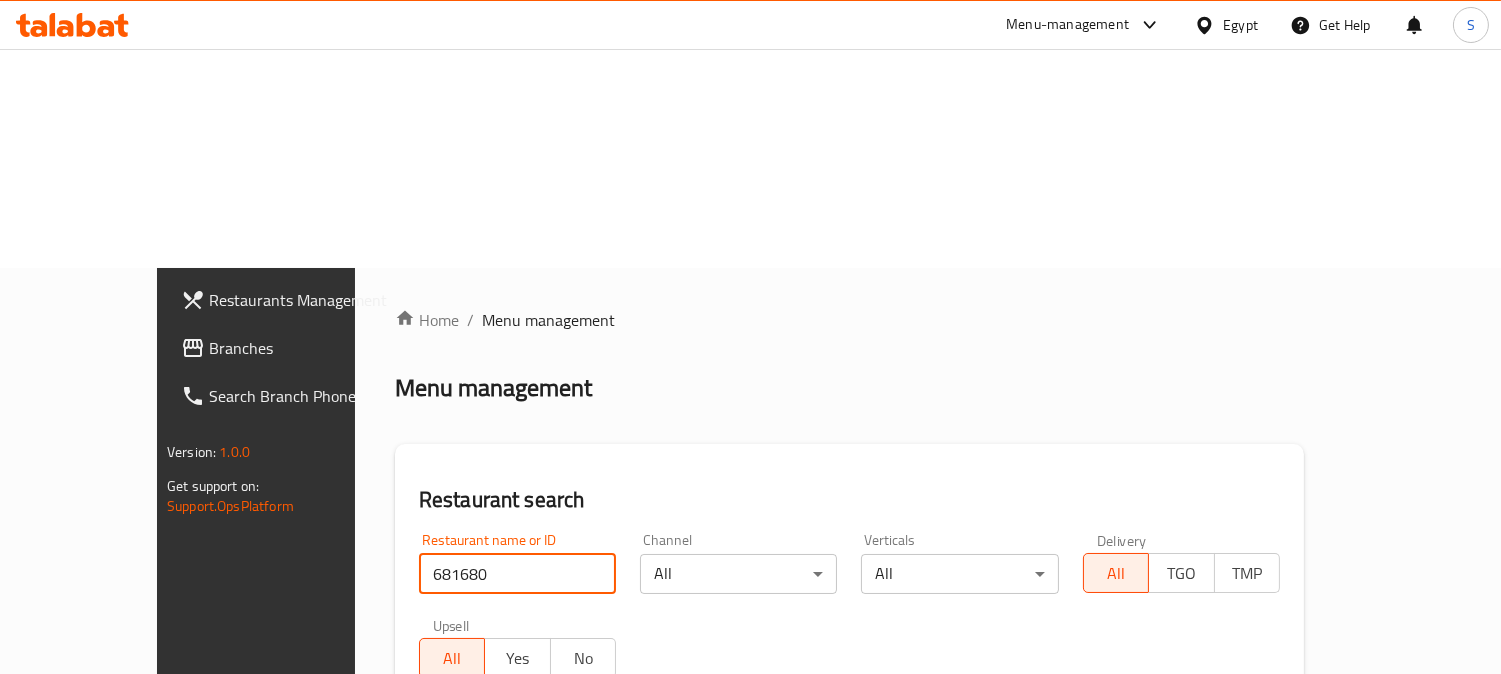 type on "681680" 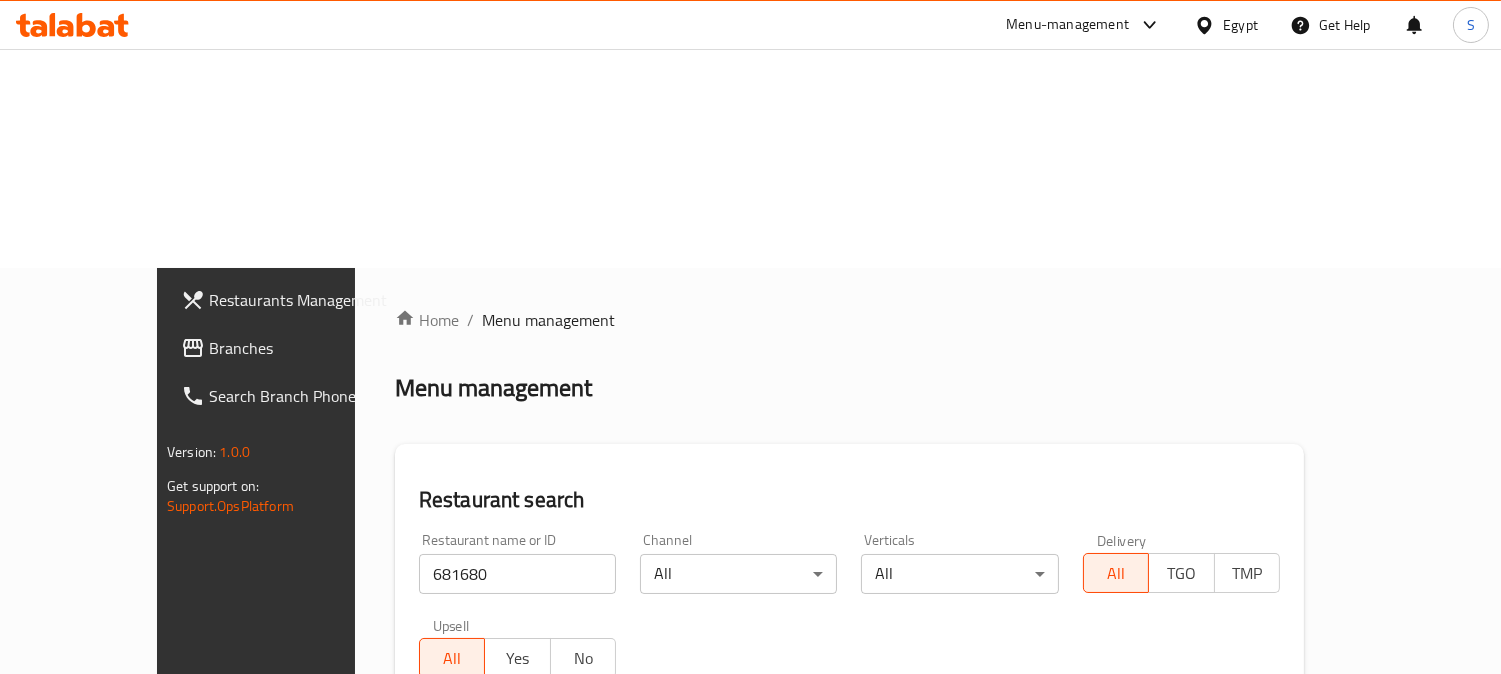 click 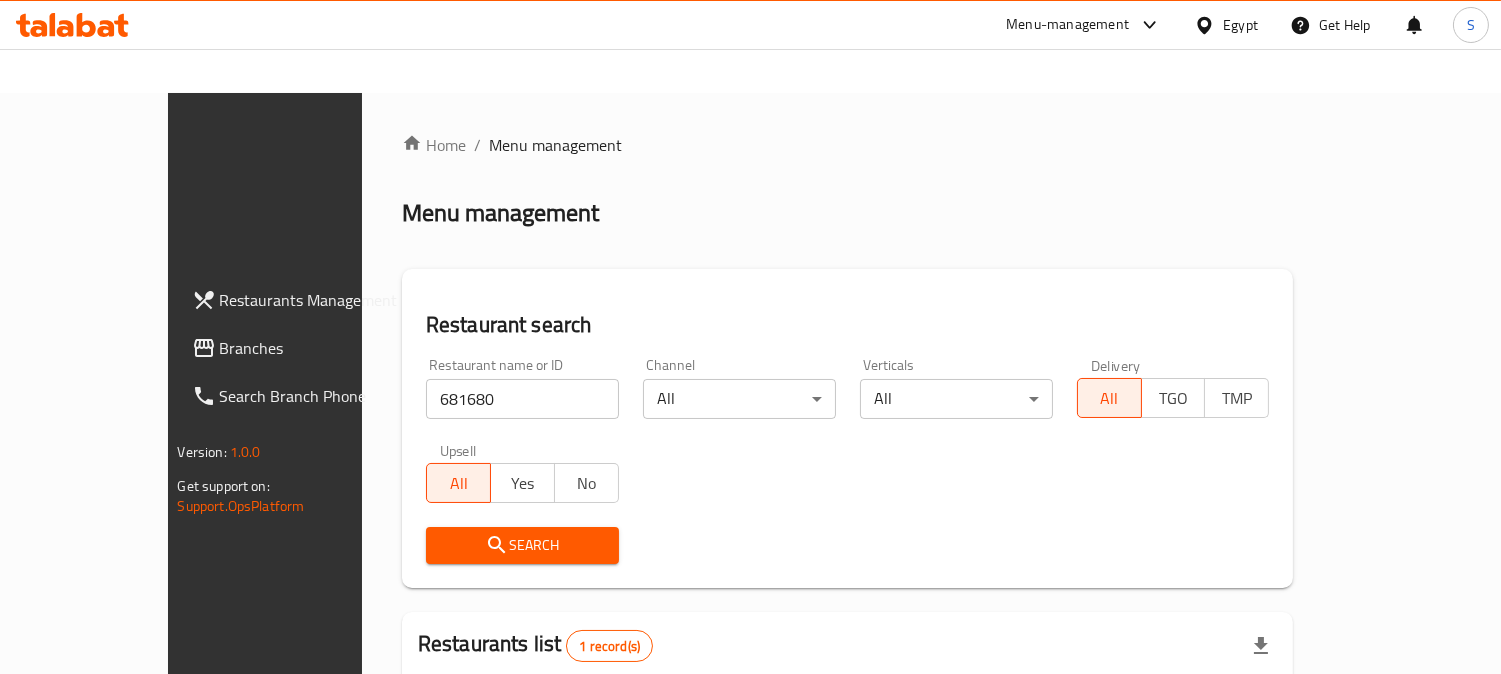 scroll, scrollTop: 178, scrollLeft: 0, axis: vertical 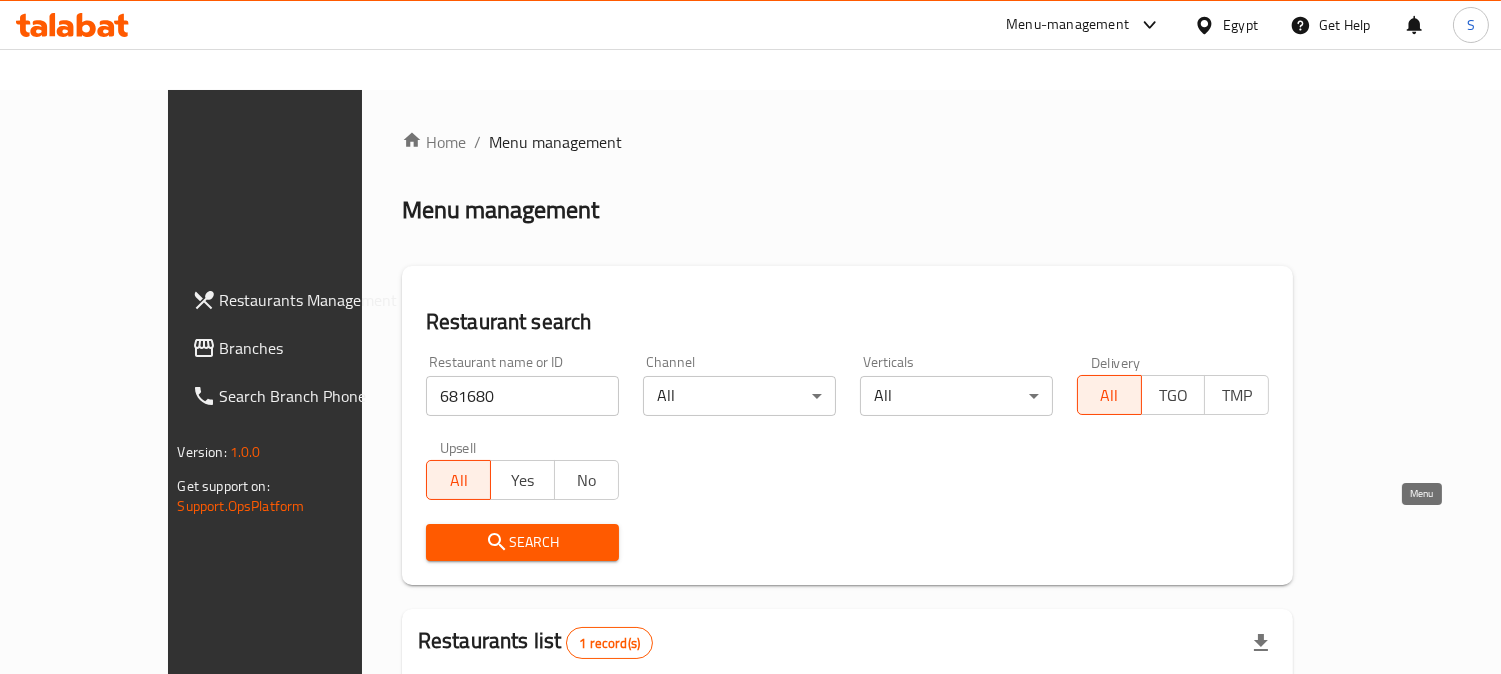 click 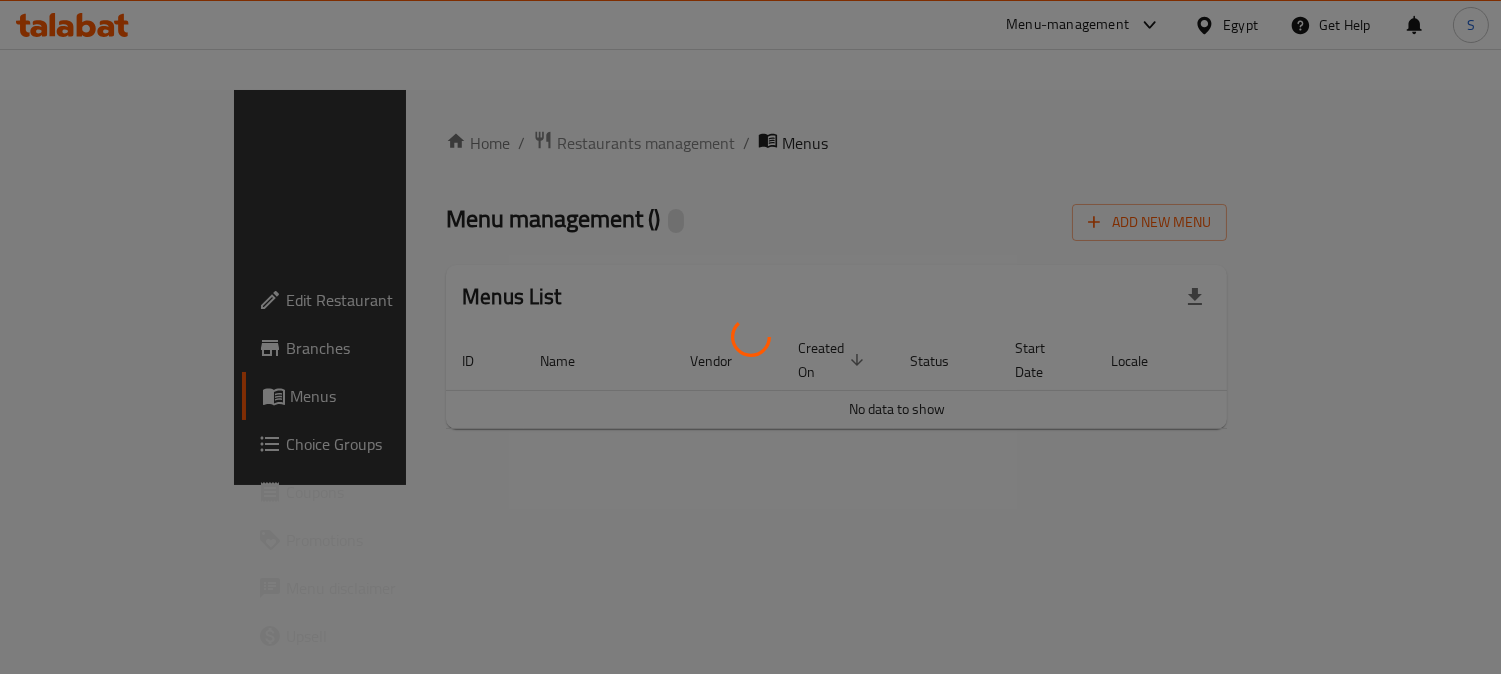 scroll, scrollTop: 0, scrollLeft: 0, axis: both 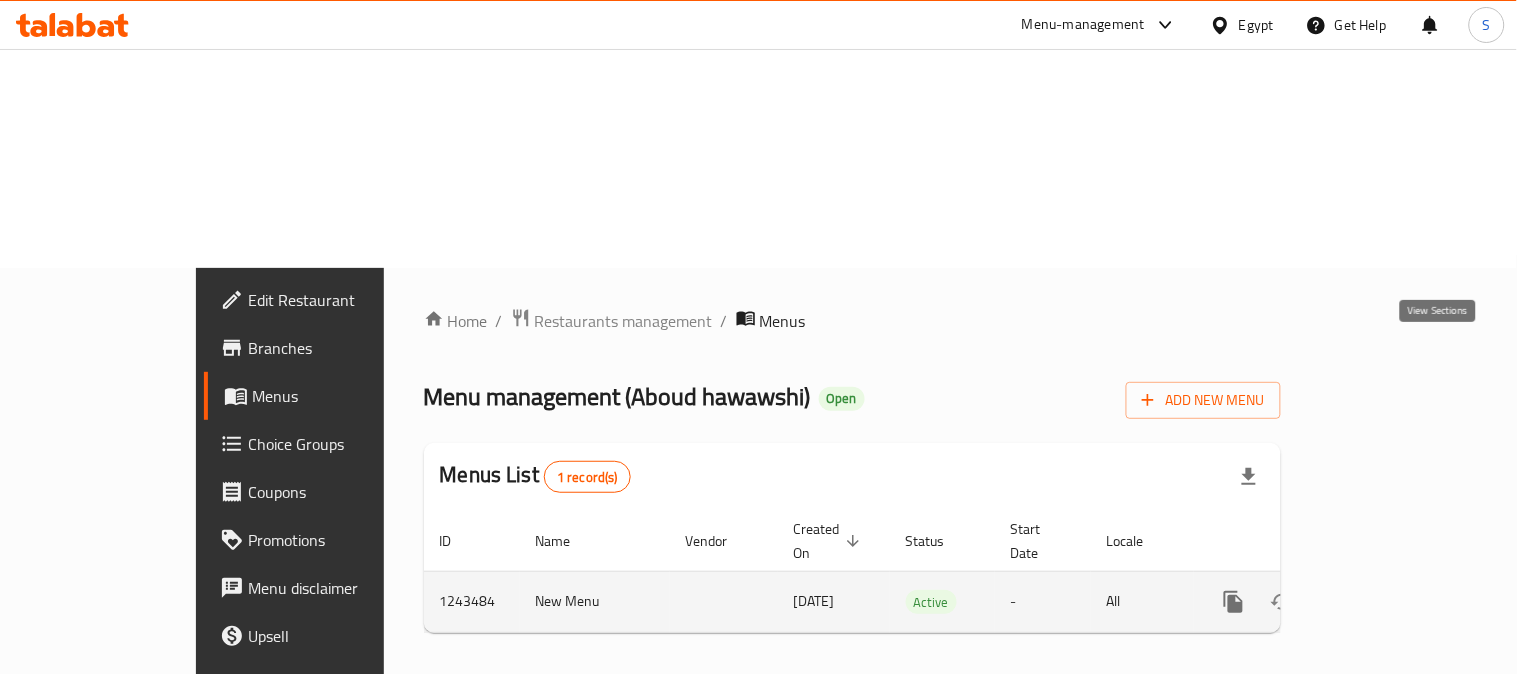 click at bounding box center [1378, 602] 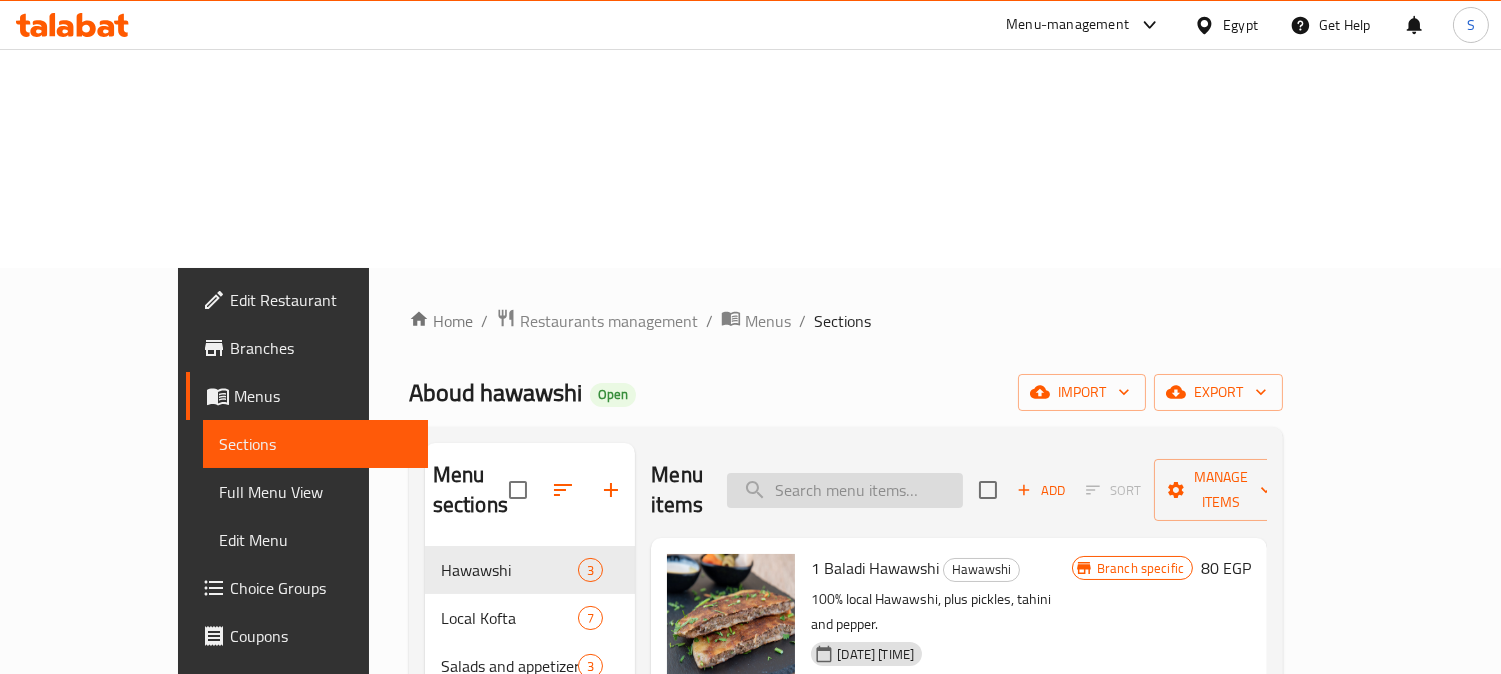 click at bounding box center (845, 490) 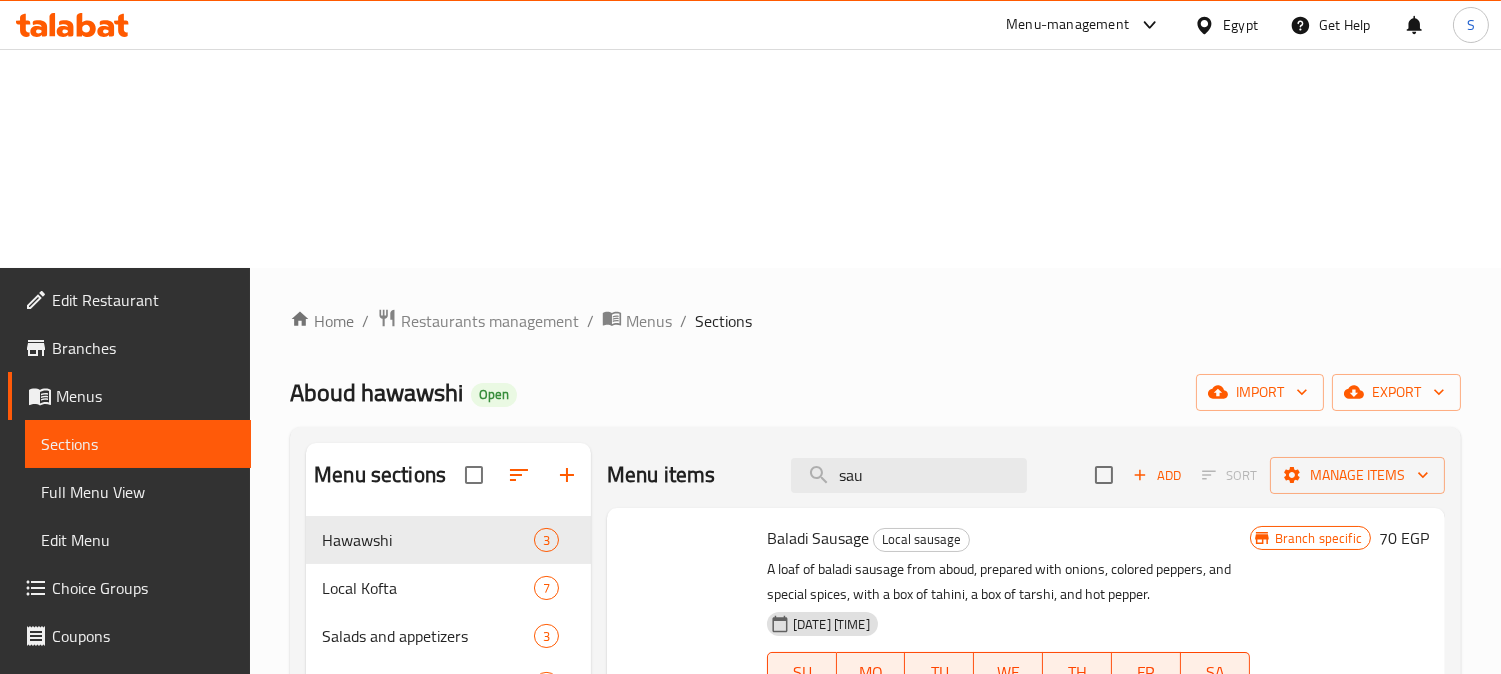 scroll, scrollTop: 0, scrollLeft: 0, axis: both 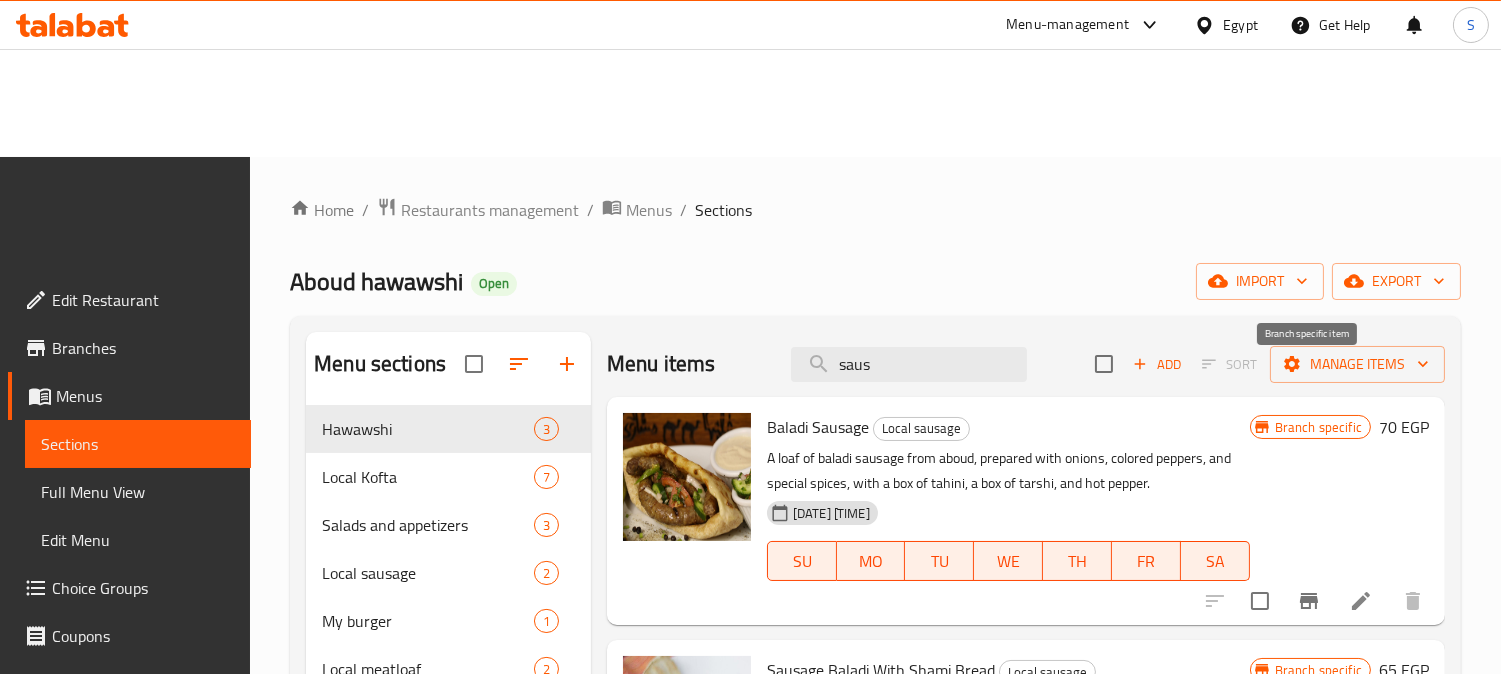 click 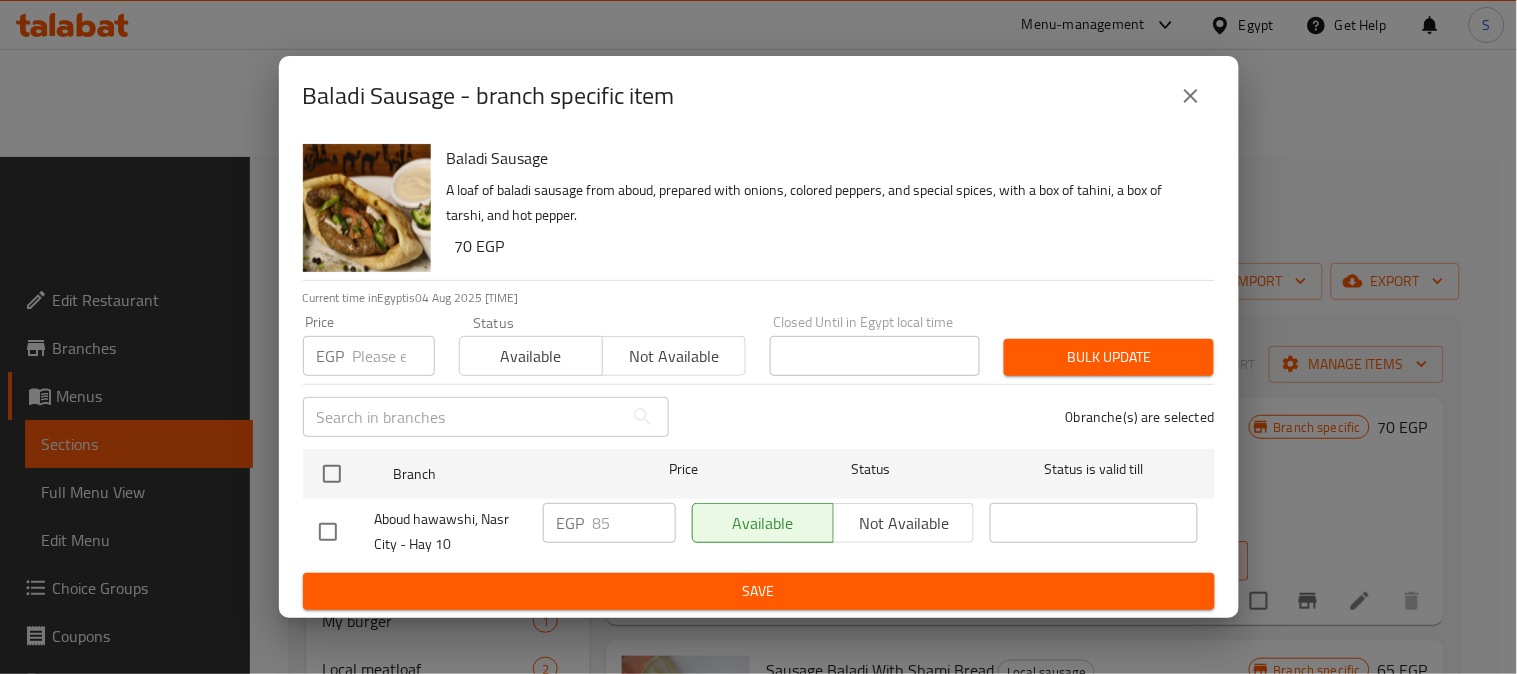 click at bounding box center [1191, 96] 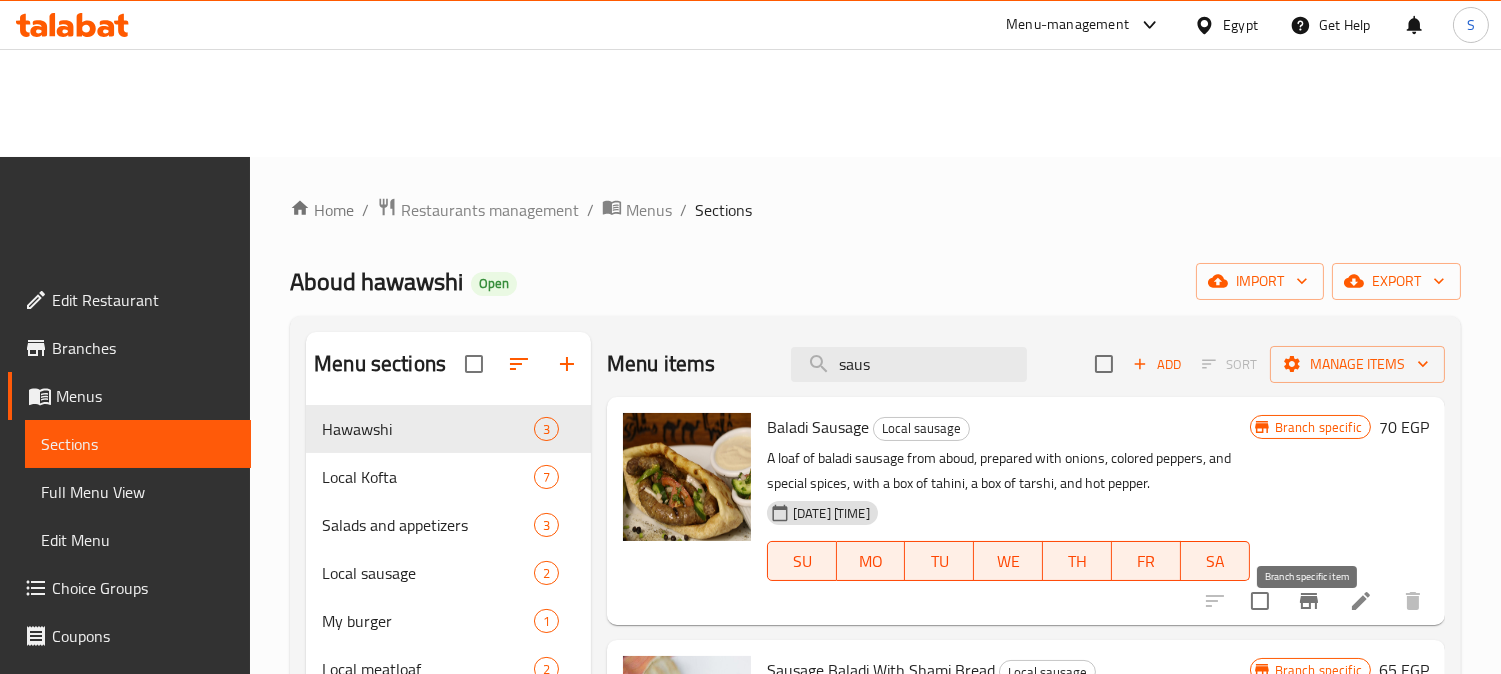 click 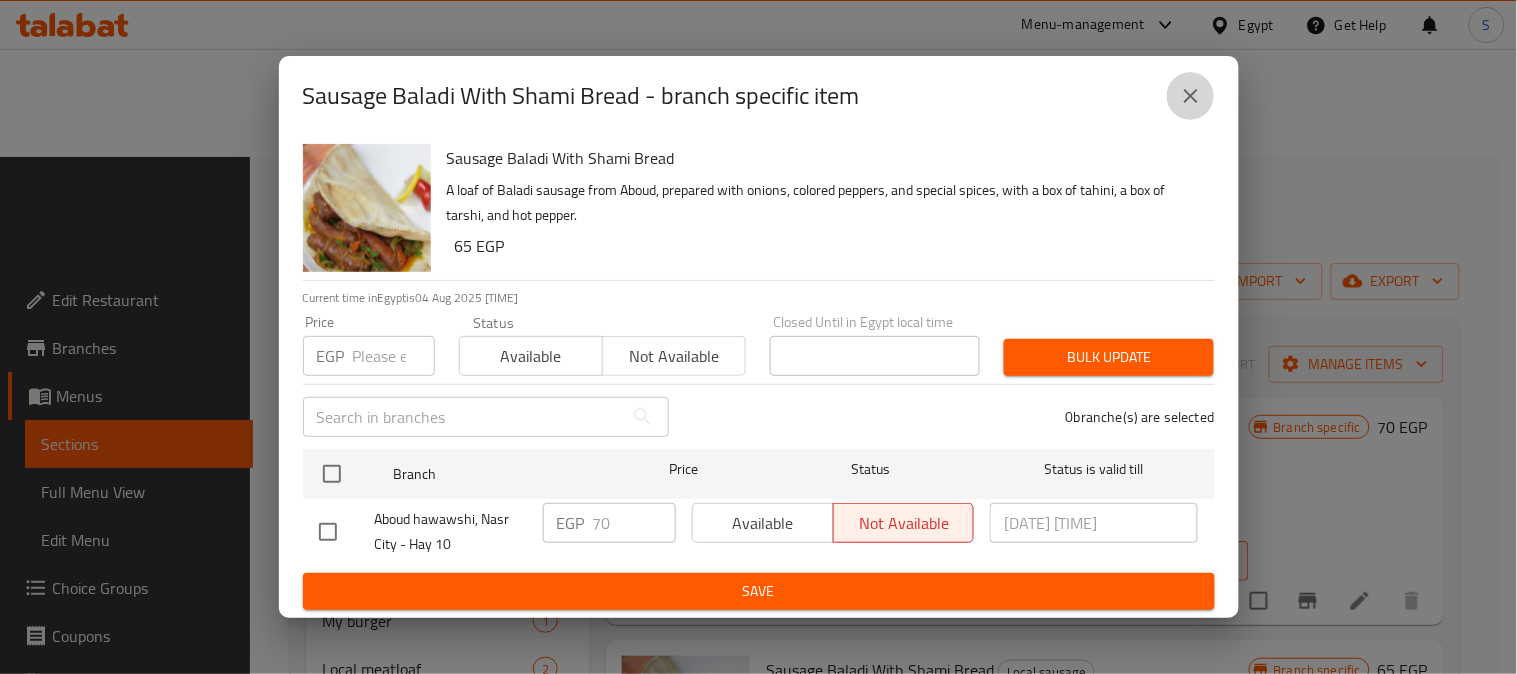 click 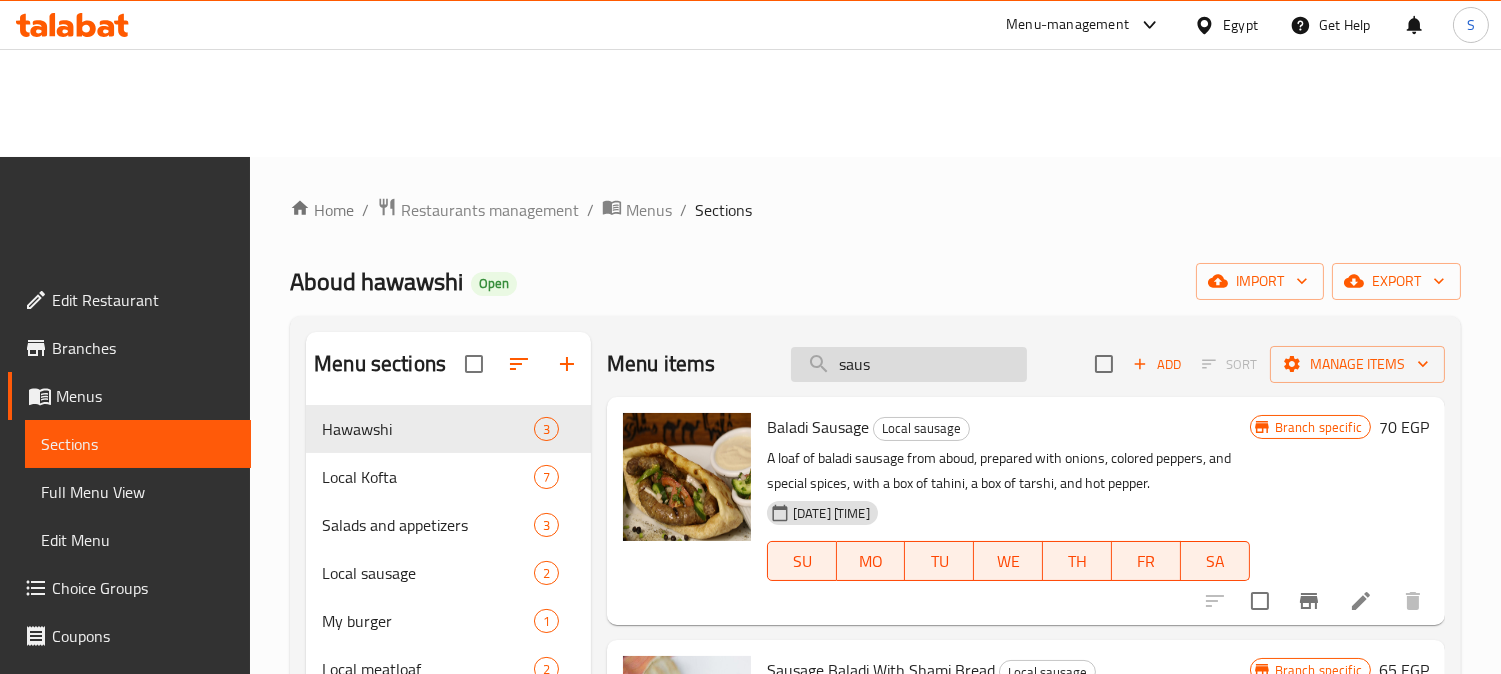 click on "saus" at bounding box center [909, 364] 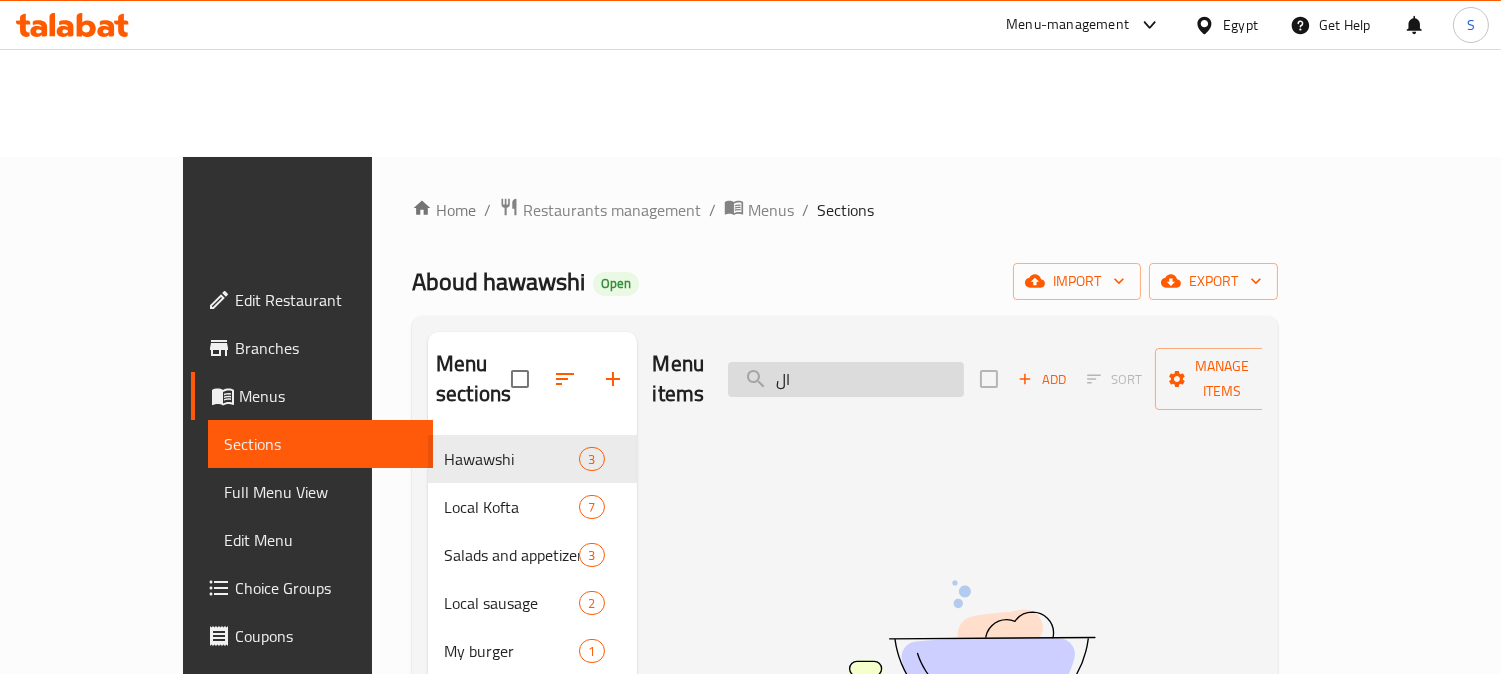 type on "ا" 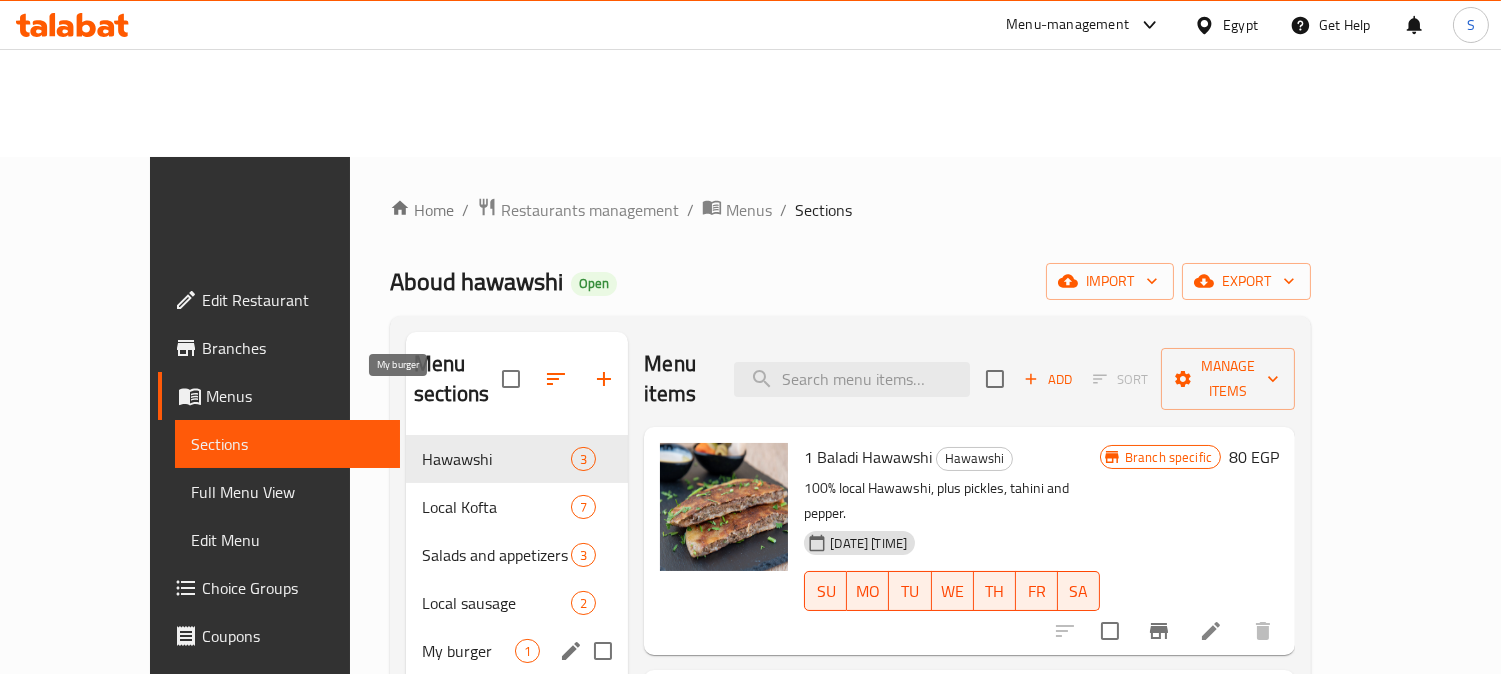click on "My burger" at bounding box center [468, 651] 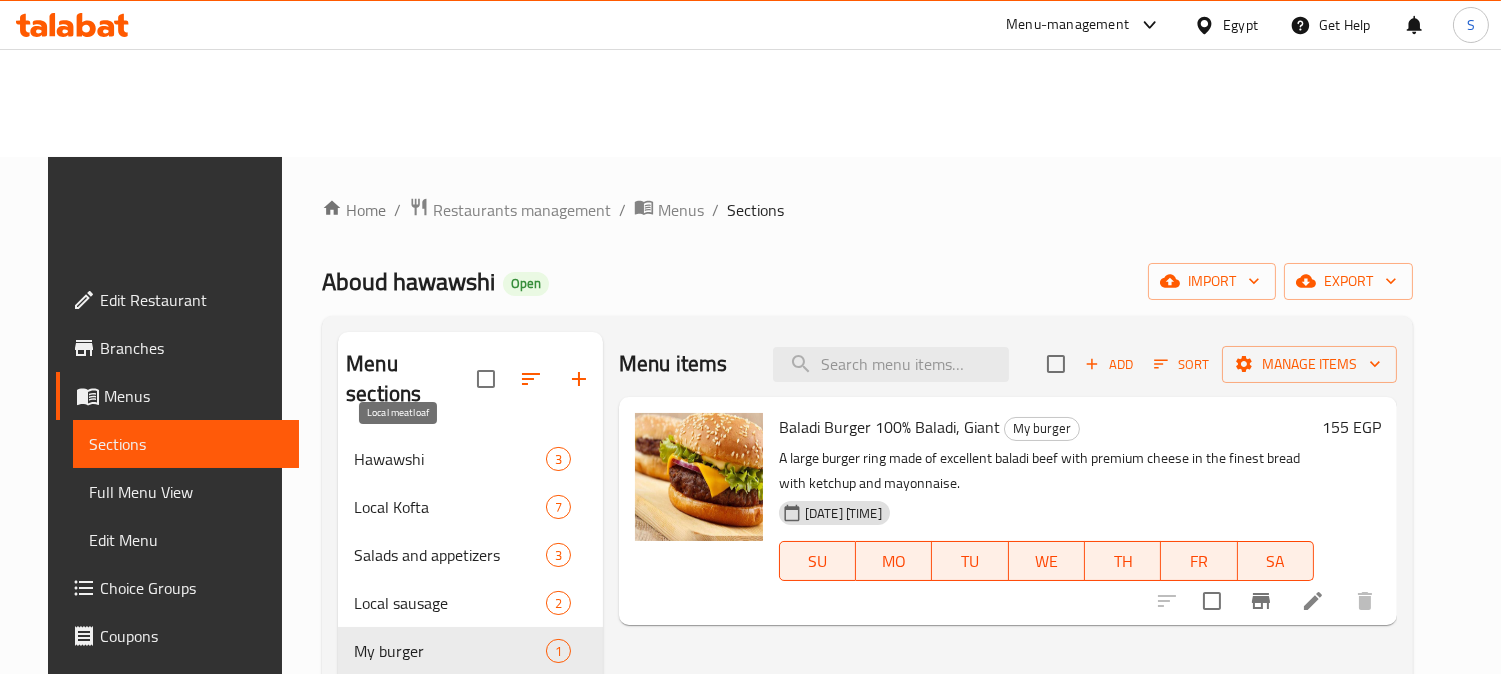 click on "Local meatloaf" at bounding box center (422, 699) 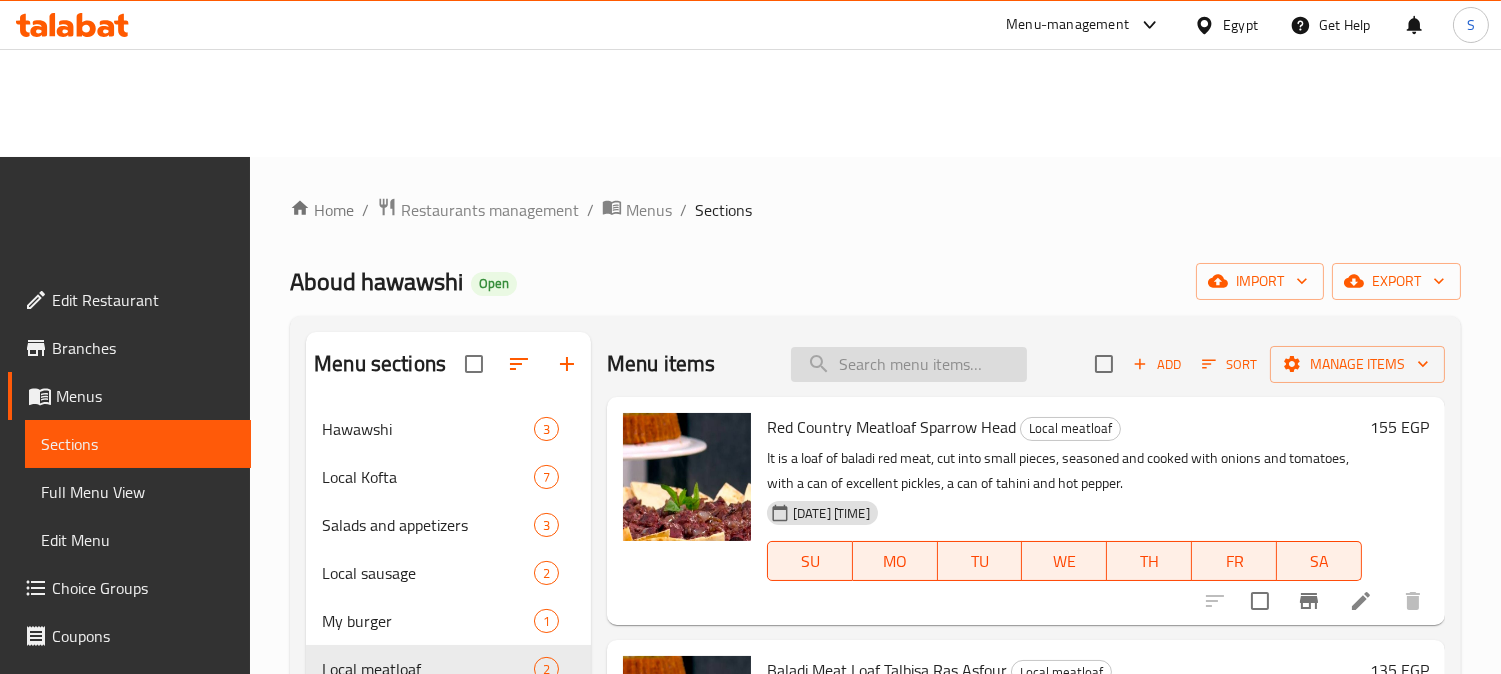 click at bounding box center (909, 364) 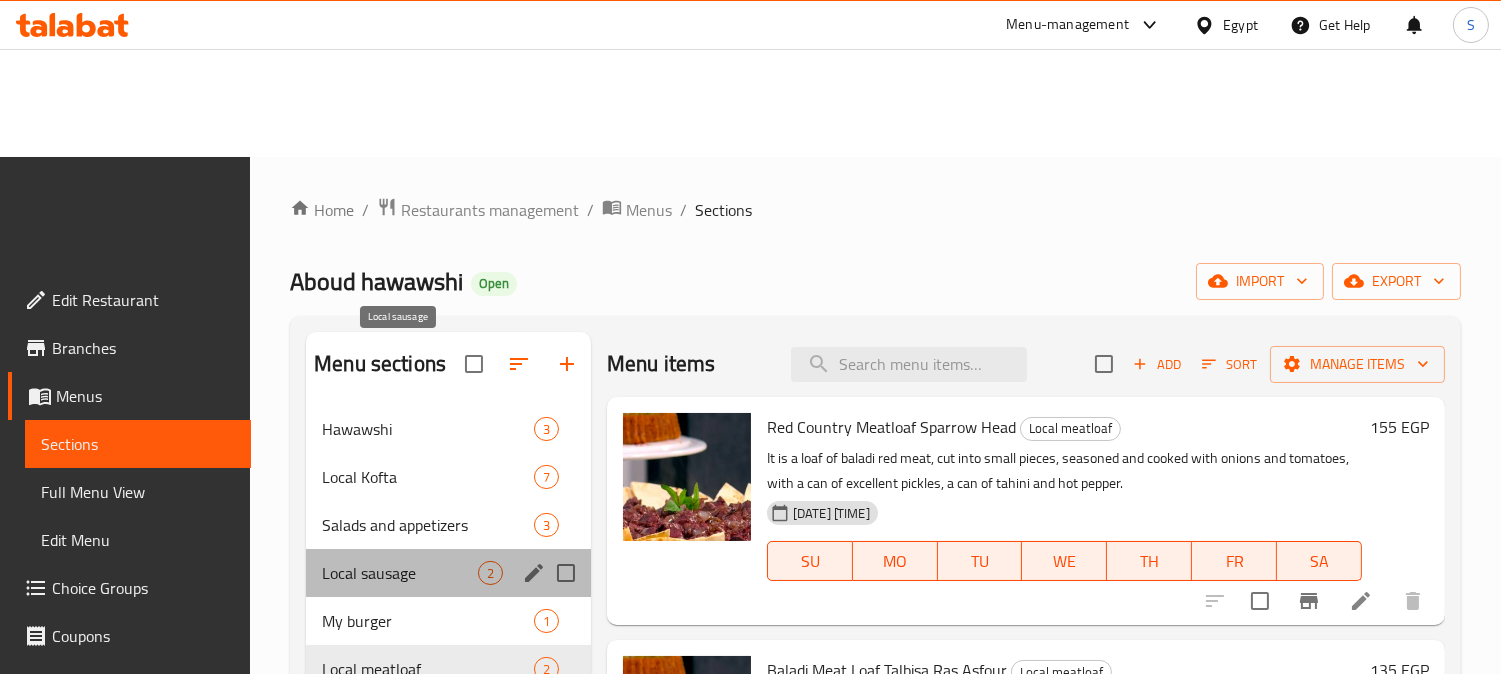 click on "Local sausage" at bounding box center (400, 573) 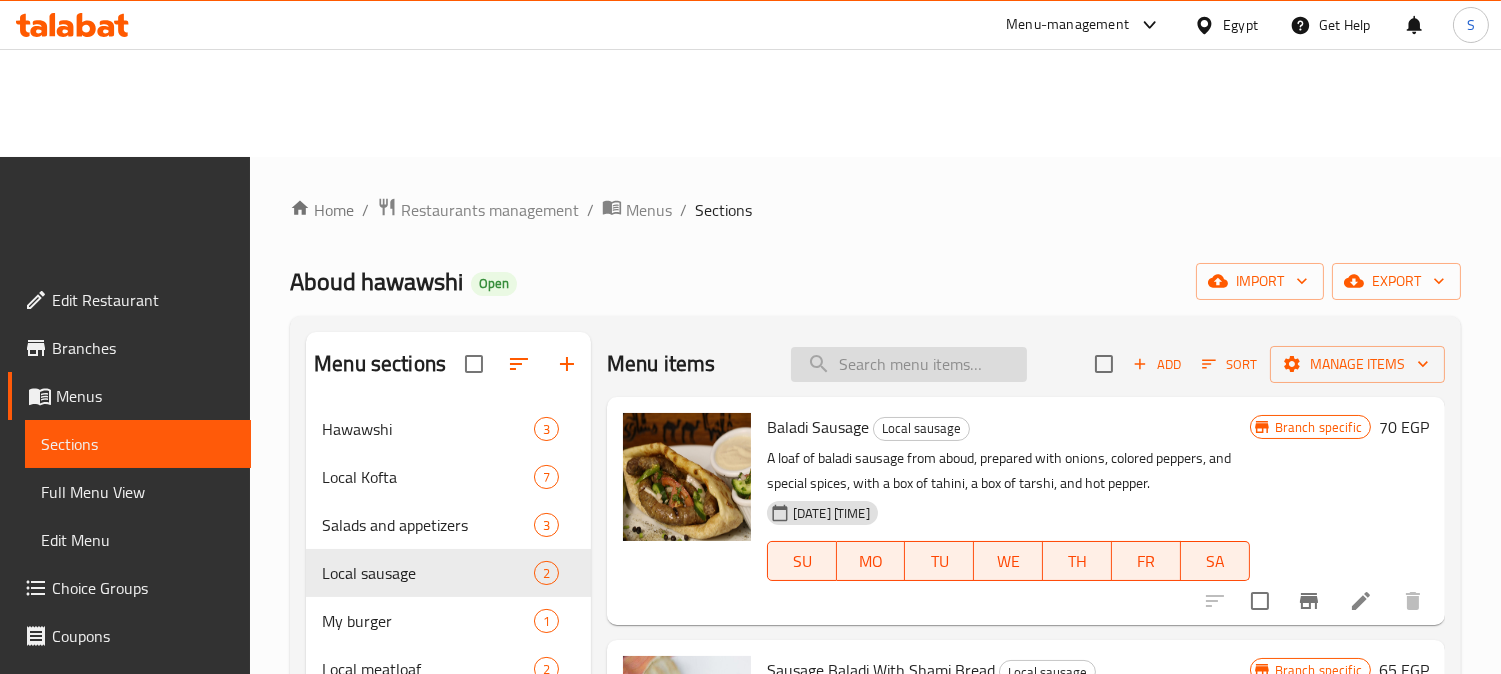 click at bounding box center (909, 364) 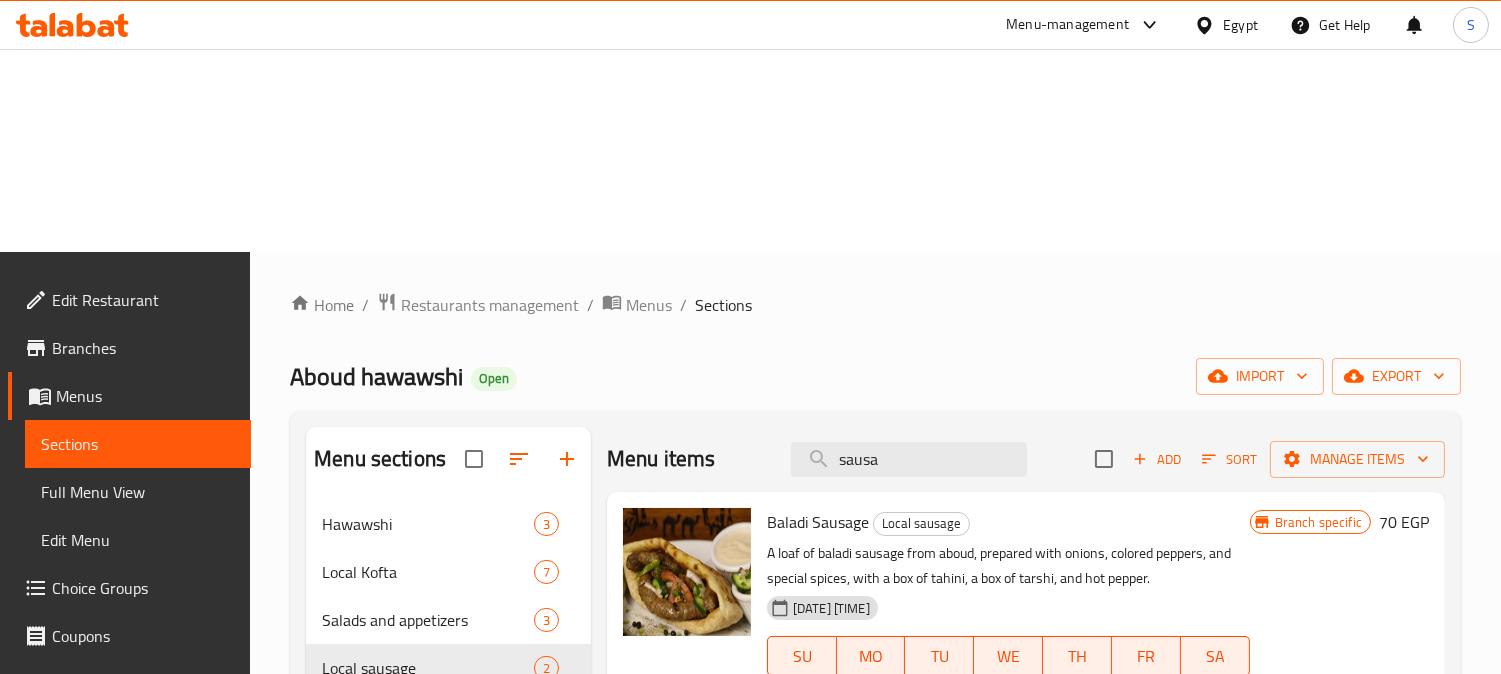 scroll, scrollTop: 0, scrollLeft: 0, axis: both 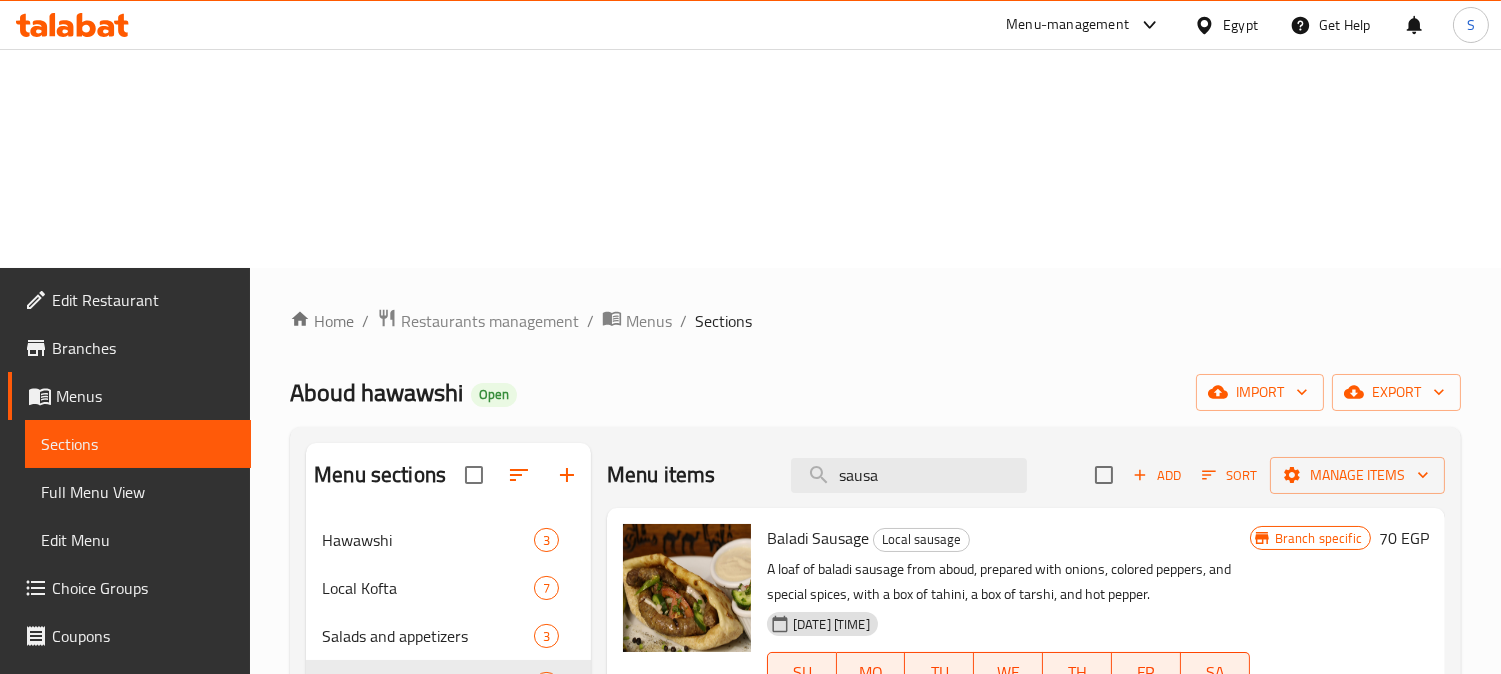 type on "sausa" 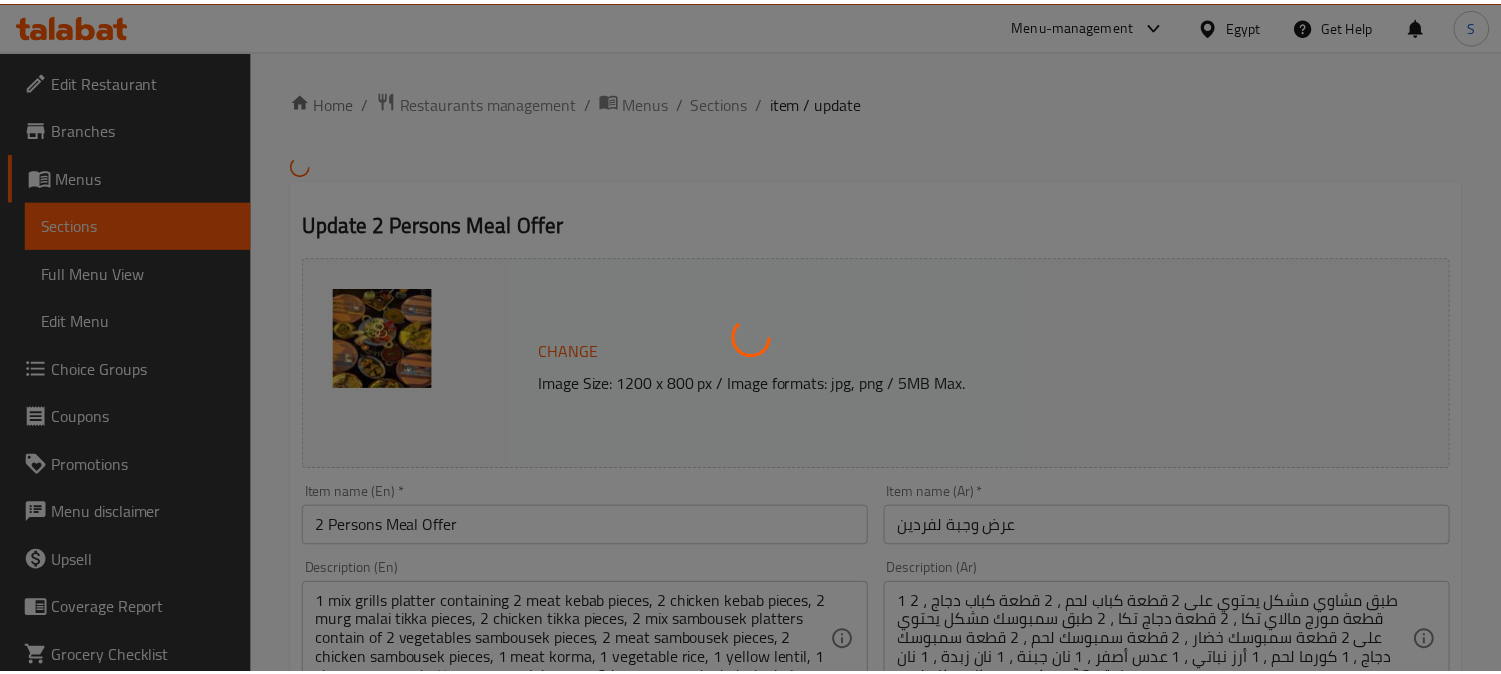 scroll, scrollTop: 0, scrollLeft: 0, axis: both 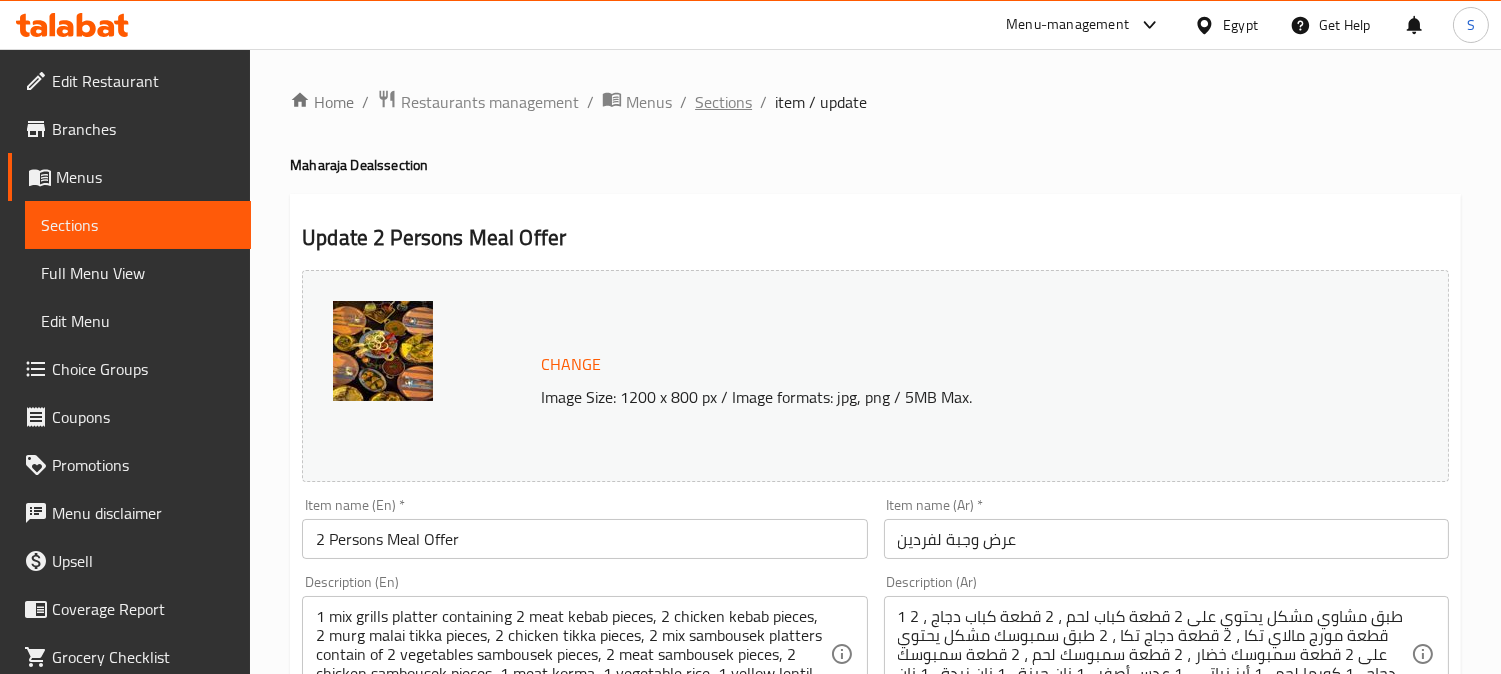 click on "Sections" at bounding box center (723, 102) 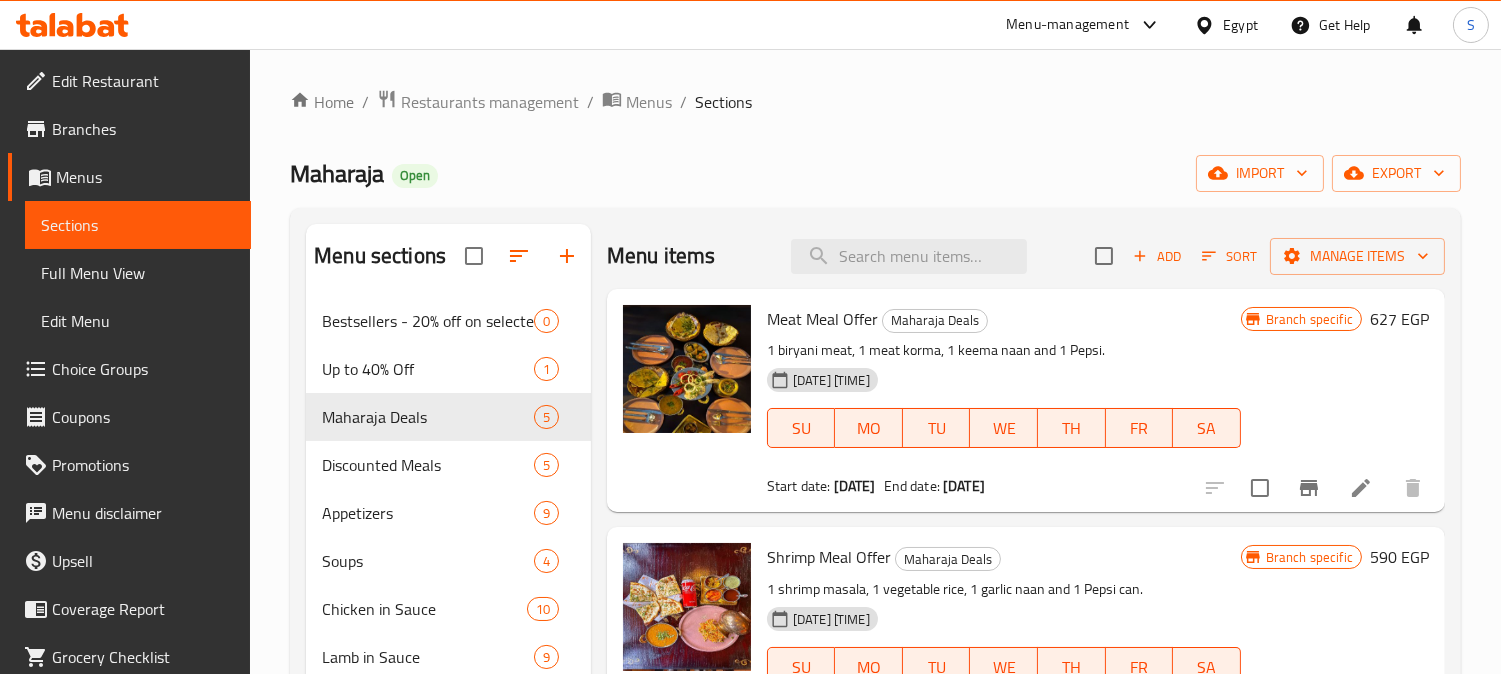 click on "Menu items Add Sort Manage items" at bounding box center (1026, 256) 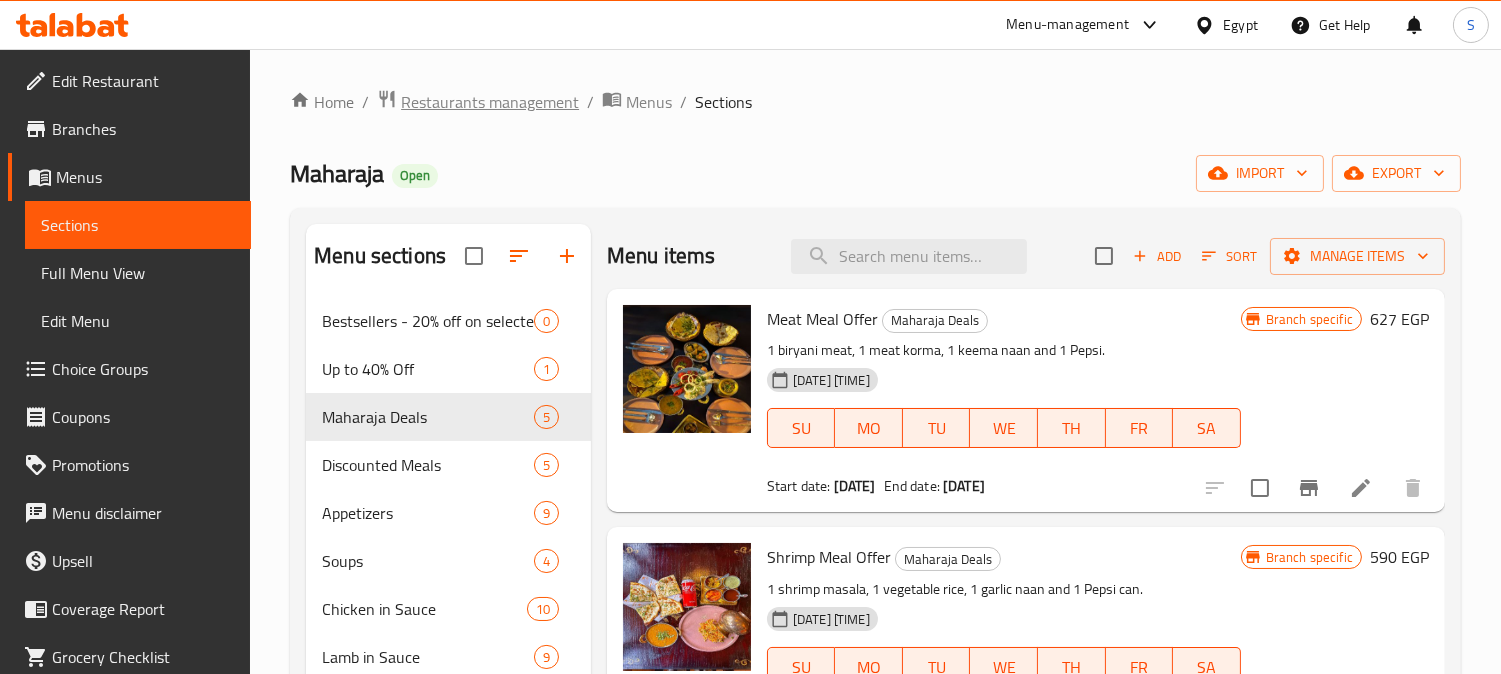 click on "Restaurants management" at bounding box center (490, 102) 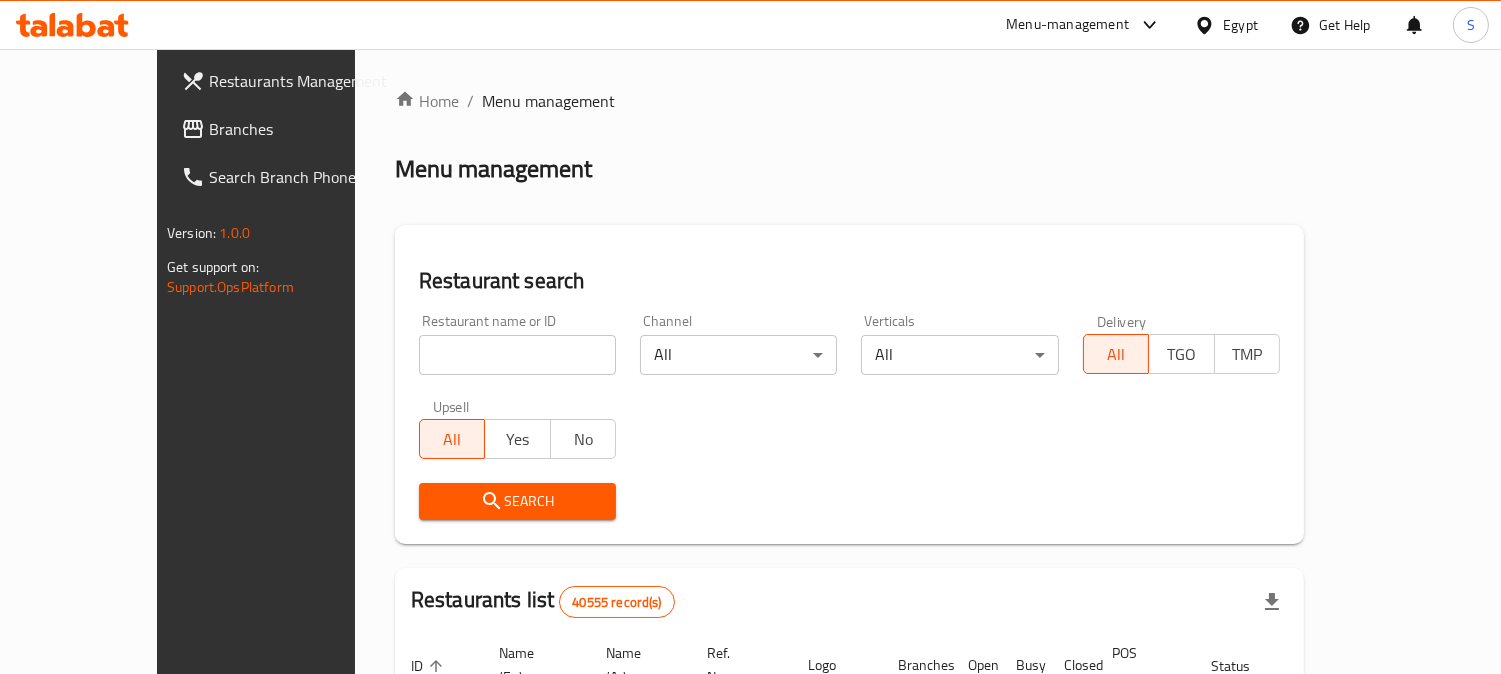 click at bounding box center (517, 355) 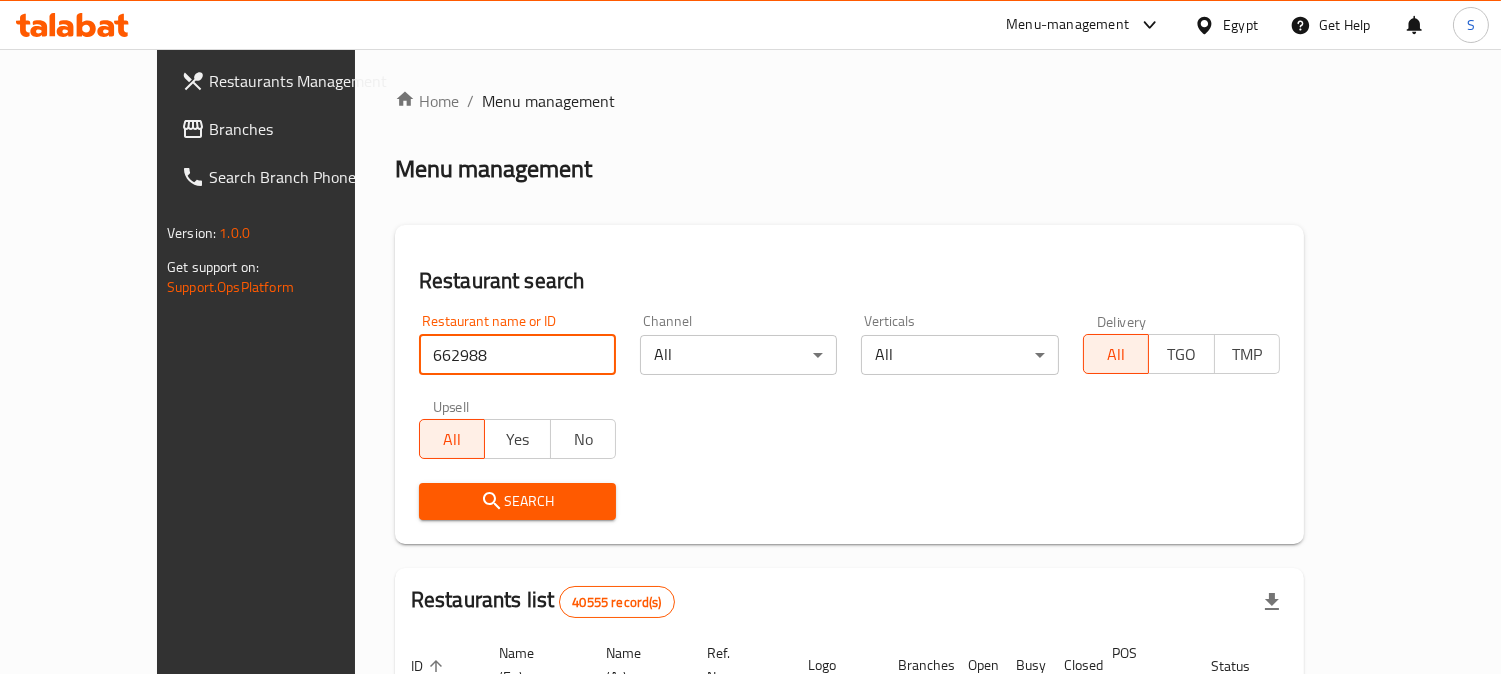 type on "662988" 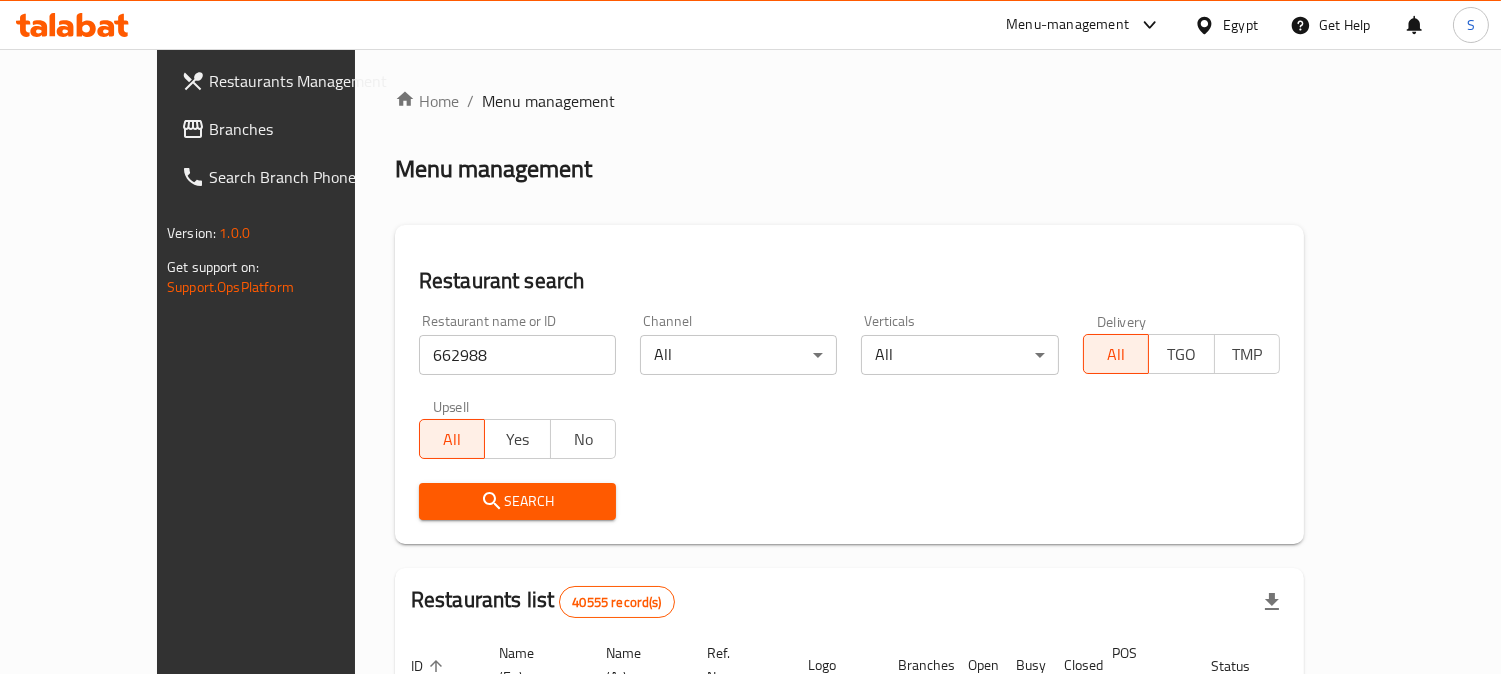 click on "Search" at bounding box center (517, 501) 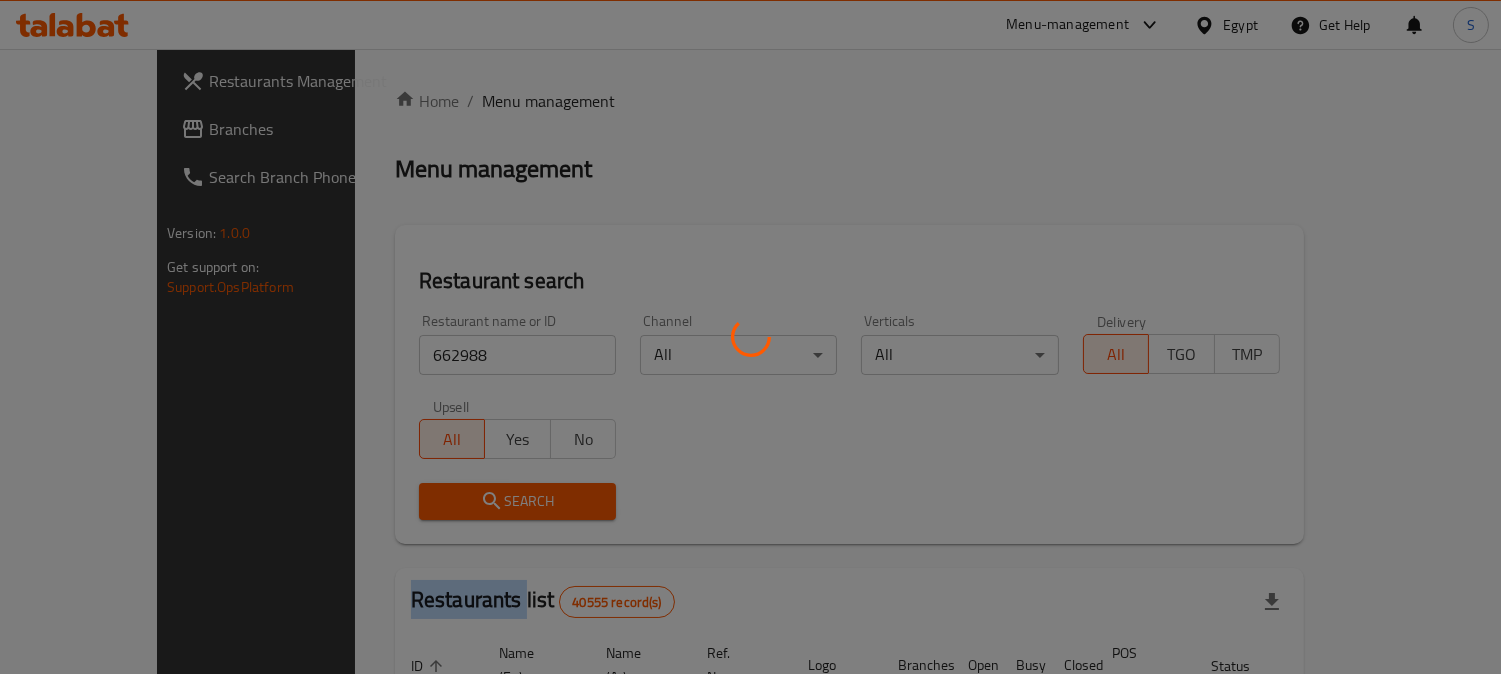 click at bounding box center [750, 337] 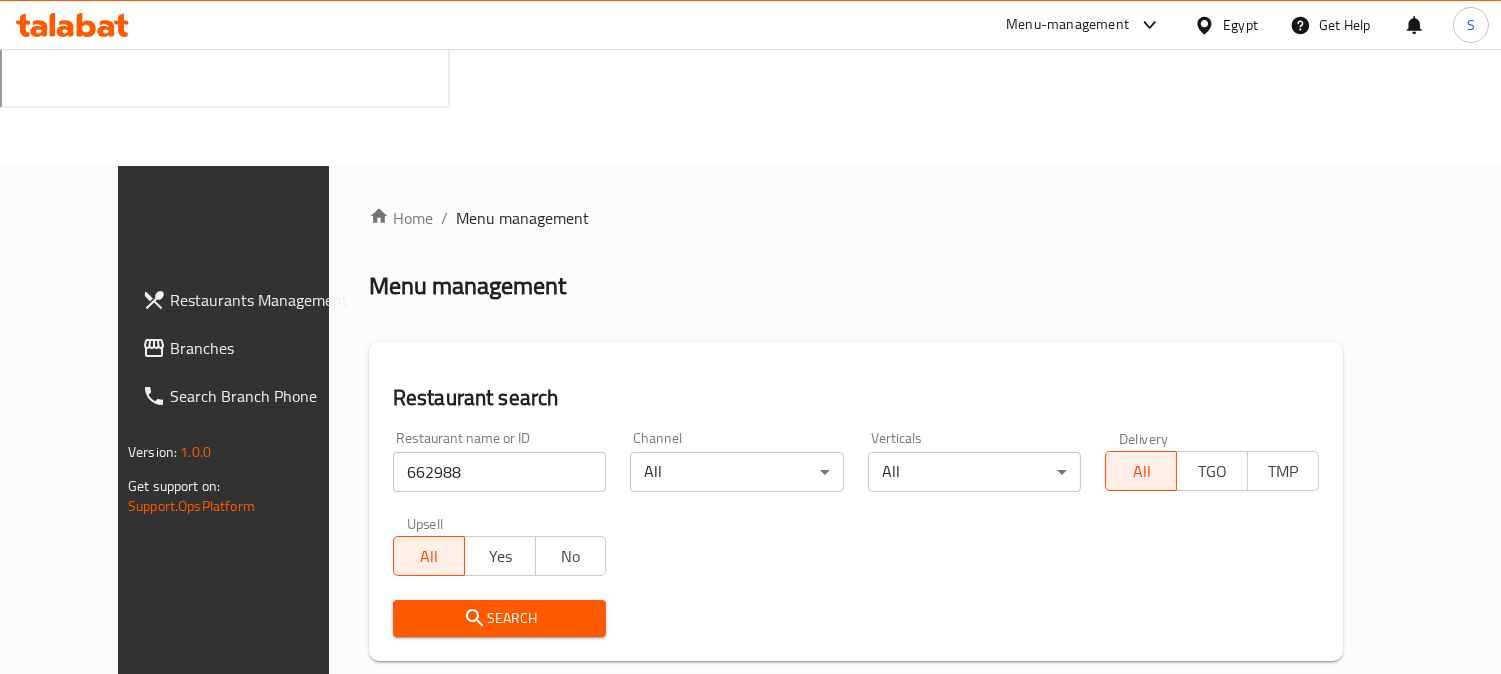 scroll, scrollTop: 201, scrollLeft: 0, axis: vertical 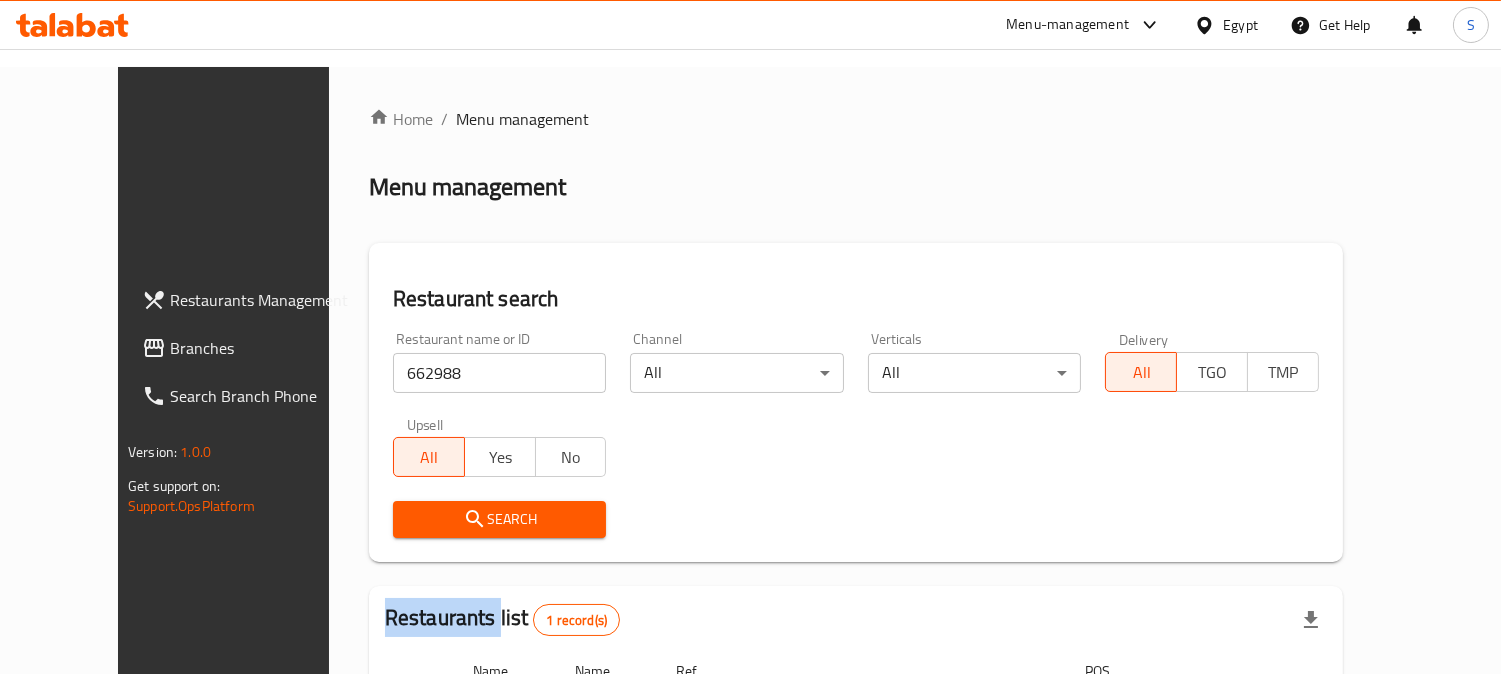 click 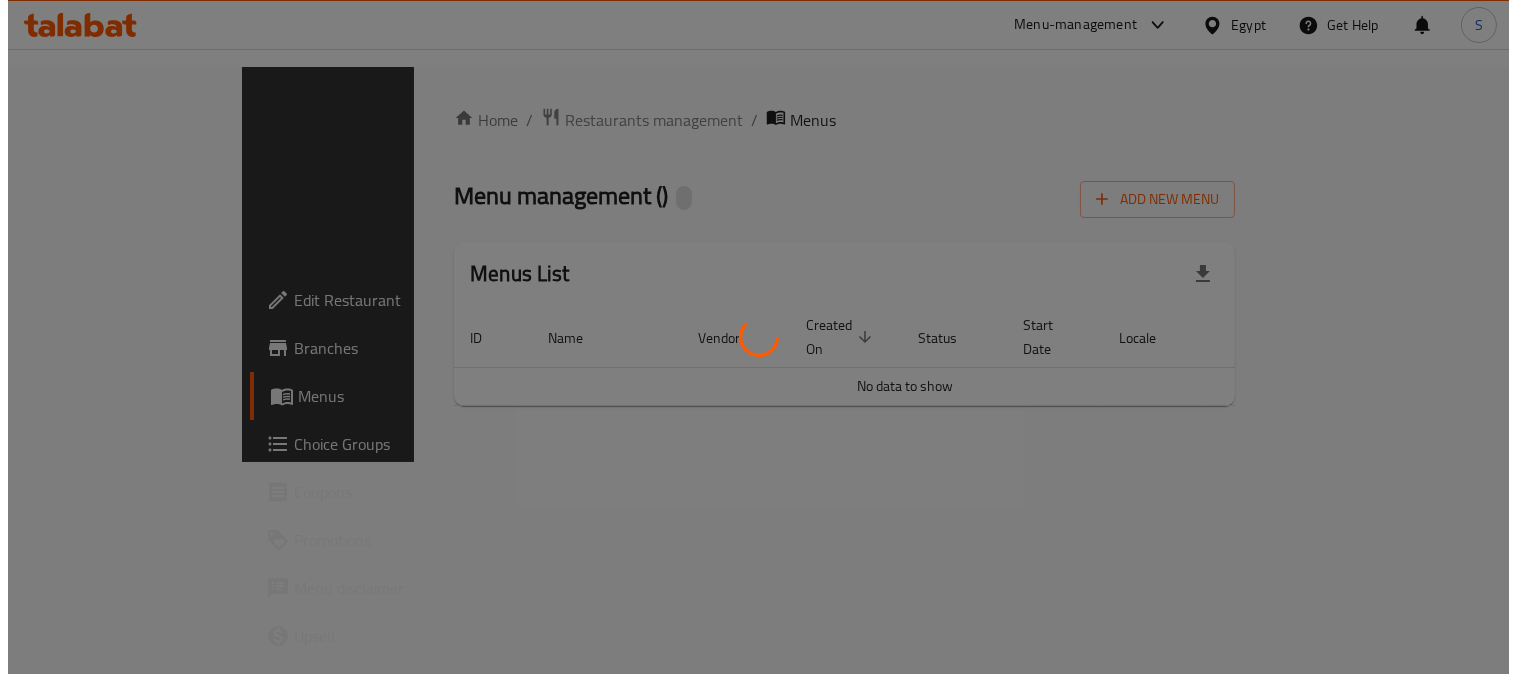 scroll, scrollTop: 0, scrollLeft: 0, axis: both 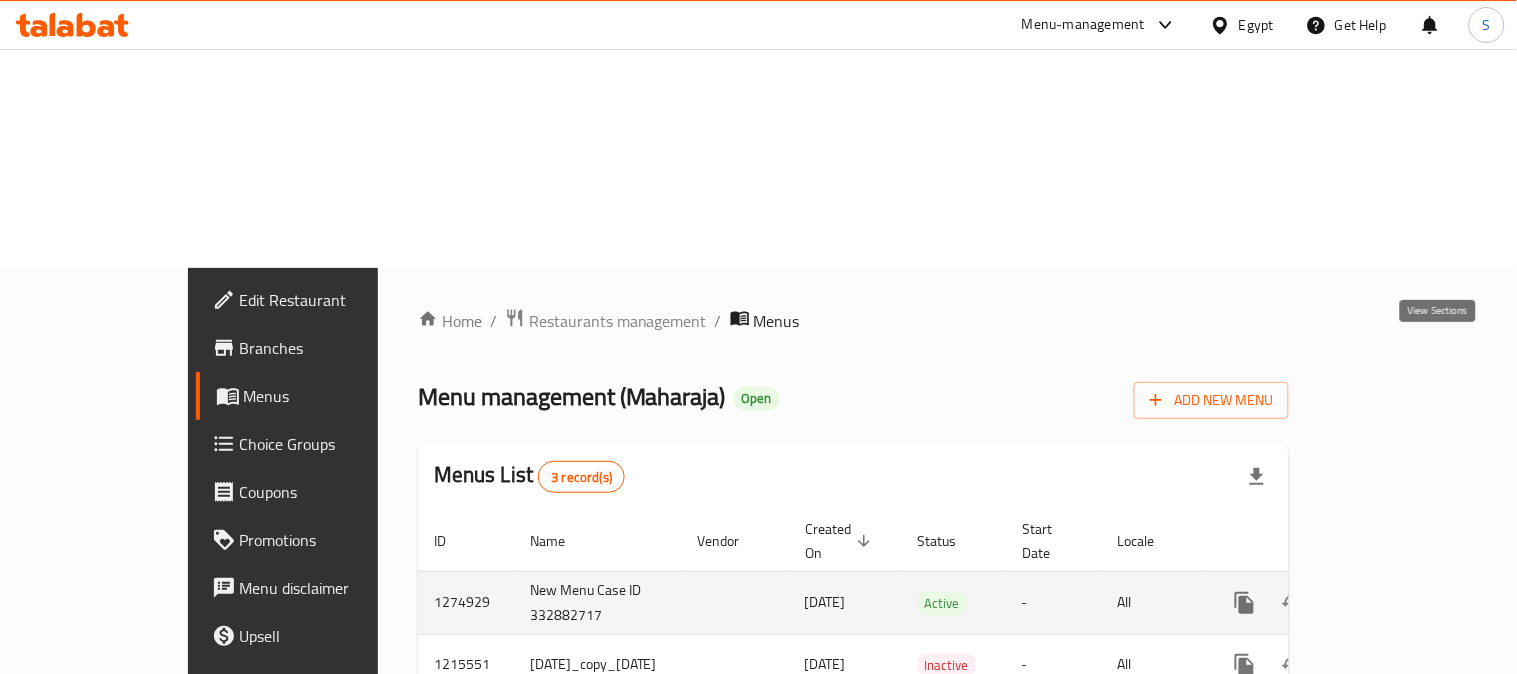 click at bounding box center (1389, 603) 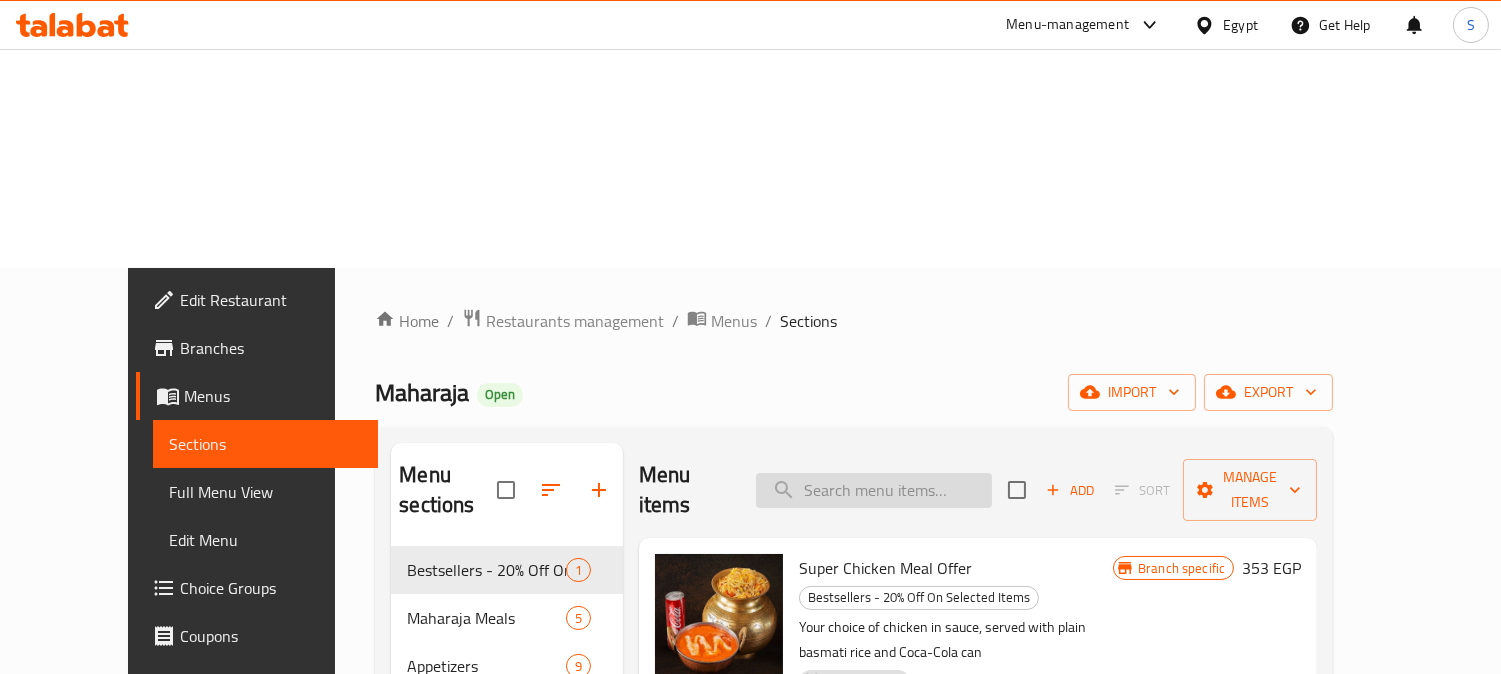 click at bounding box center (874, 490) 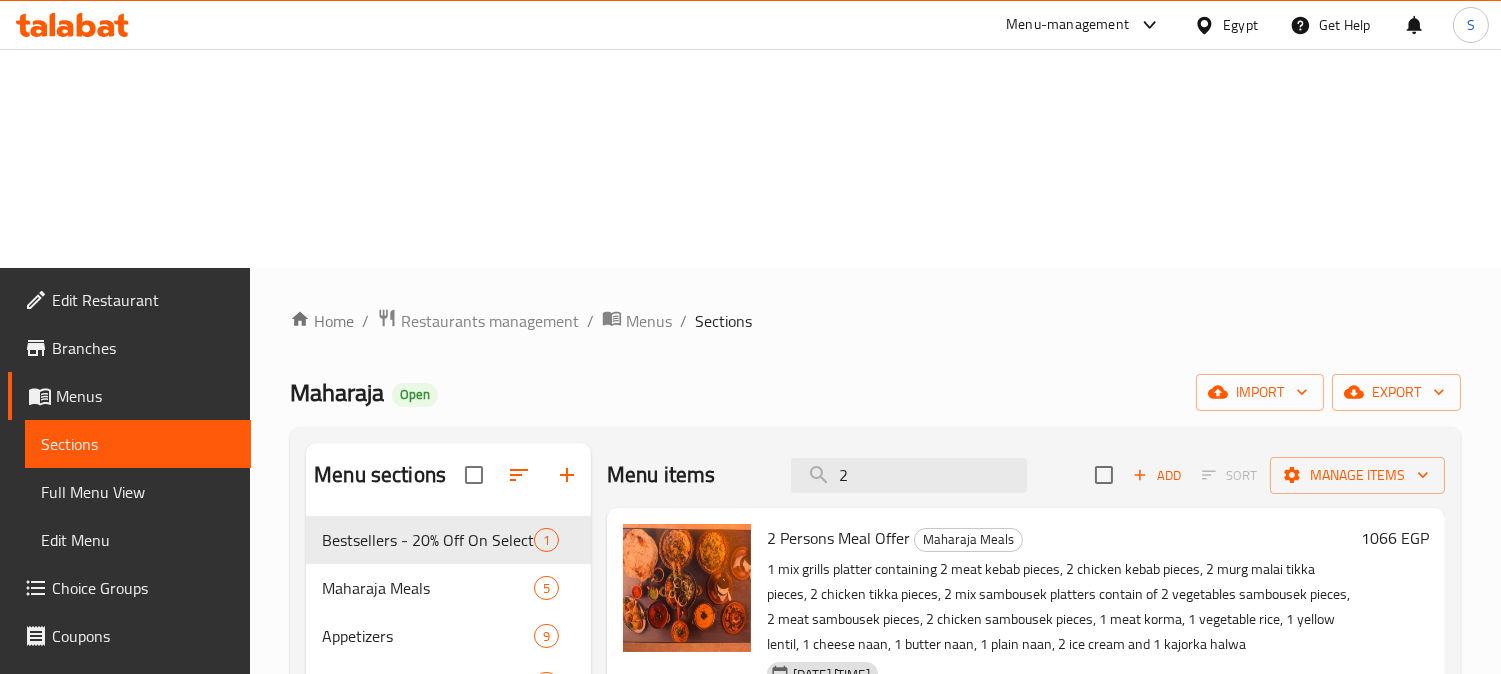 type on "2" 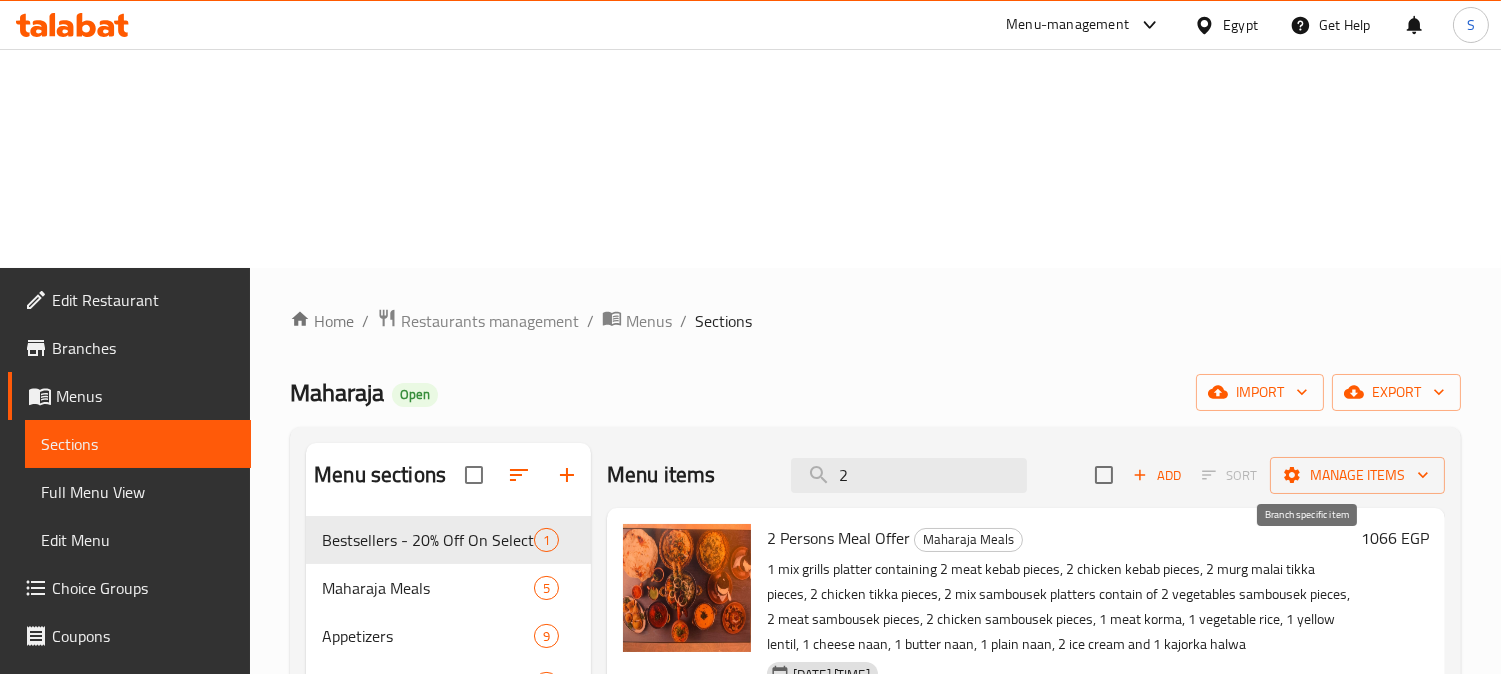 click 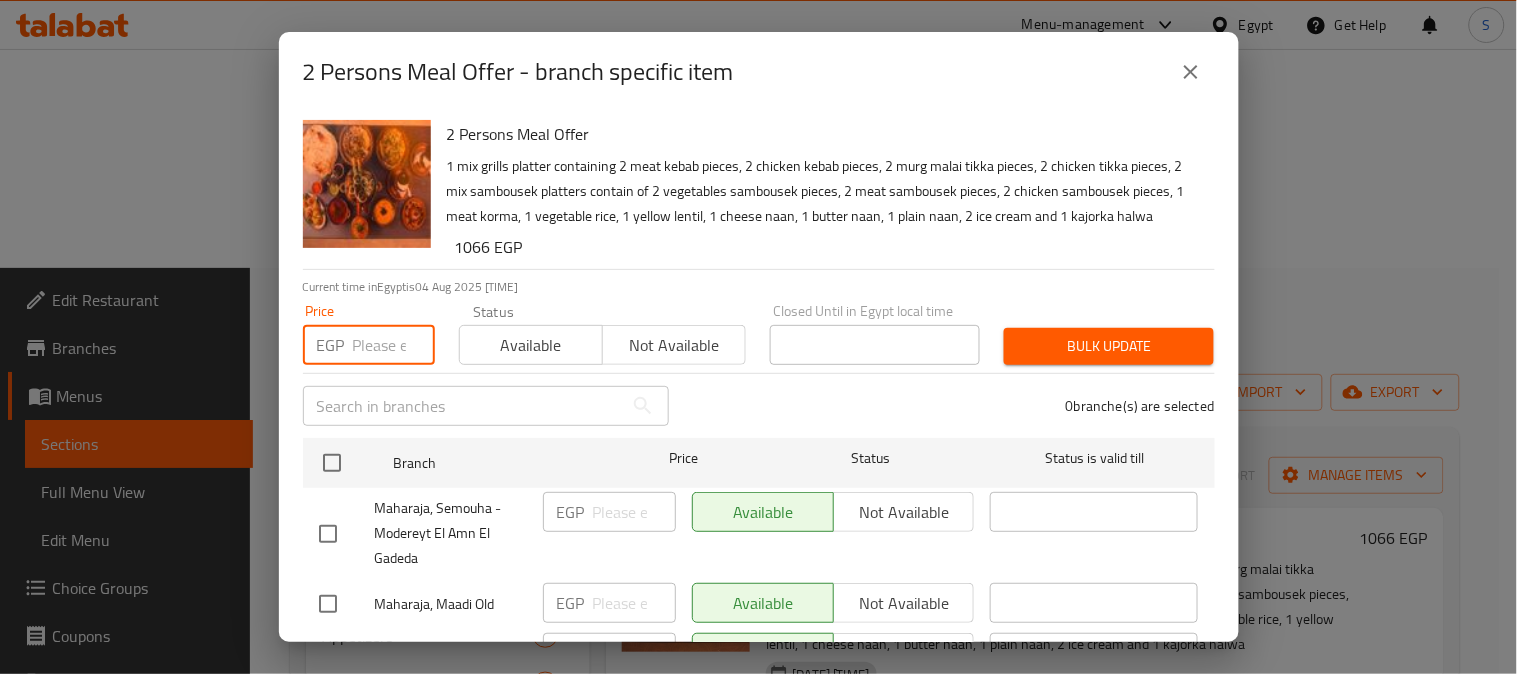 click at bounding box center (394, 345) 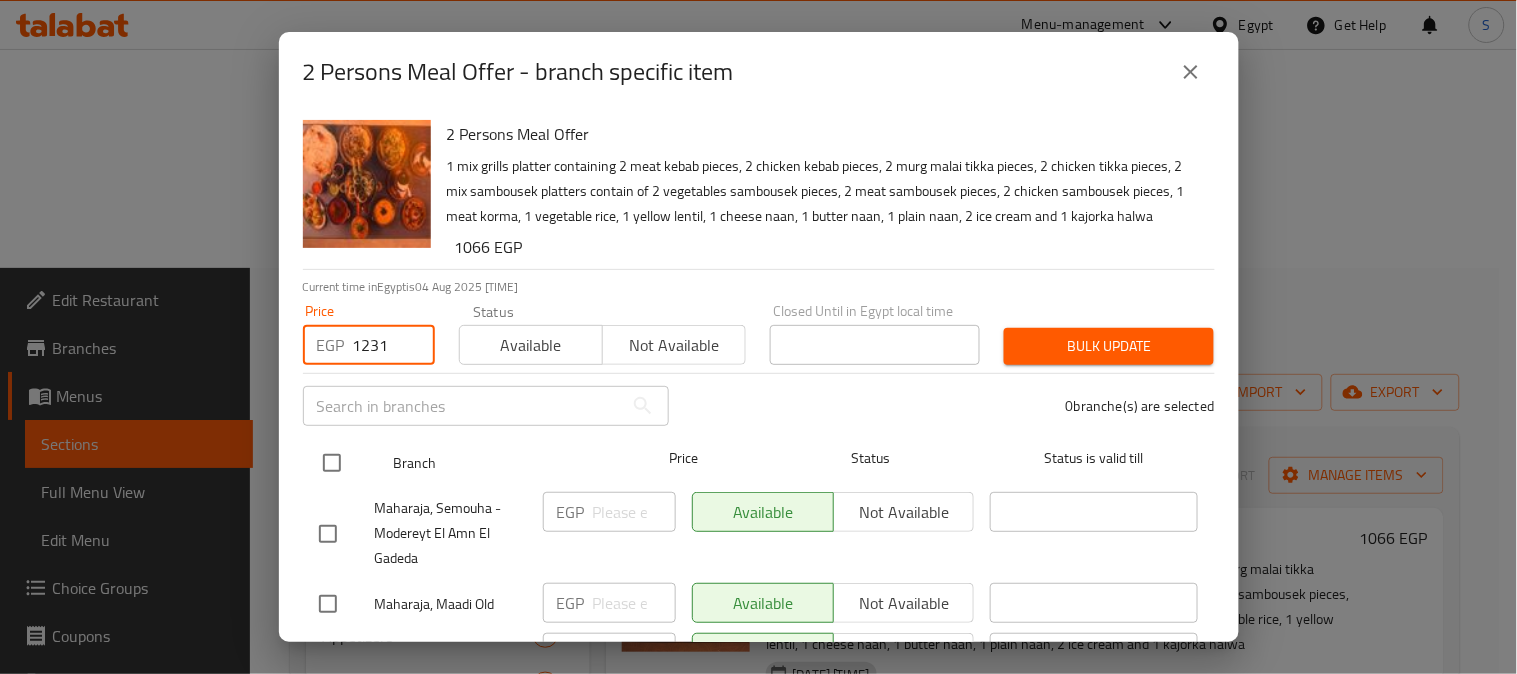 type on "1231" 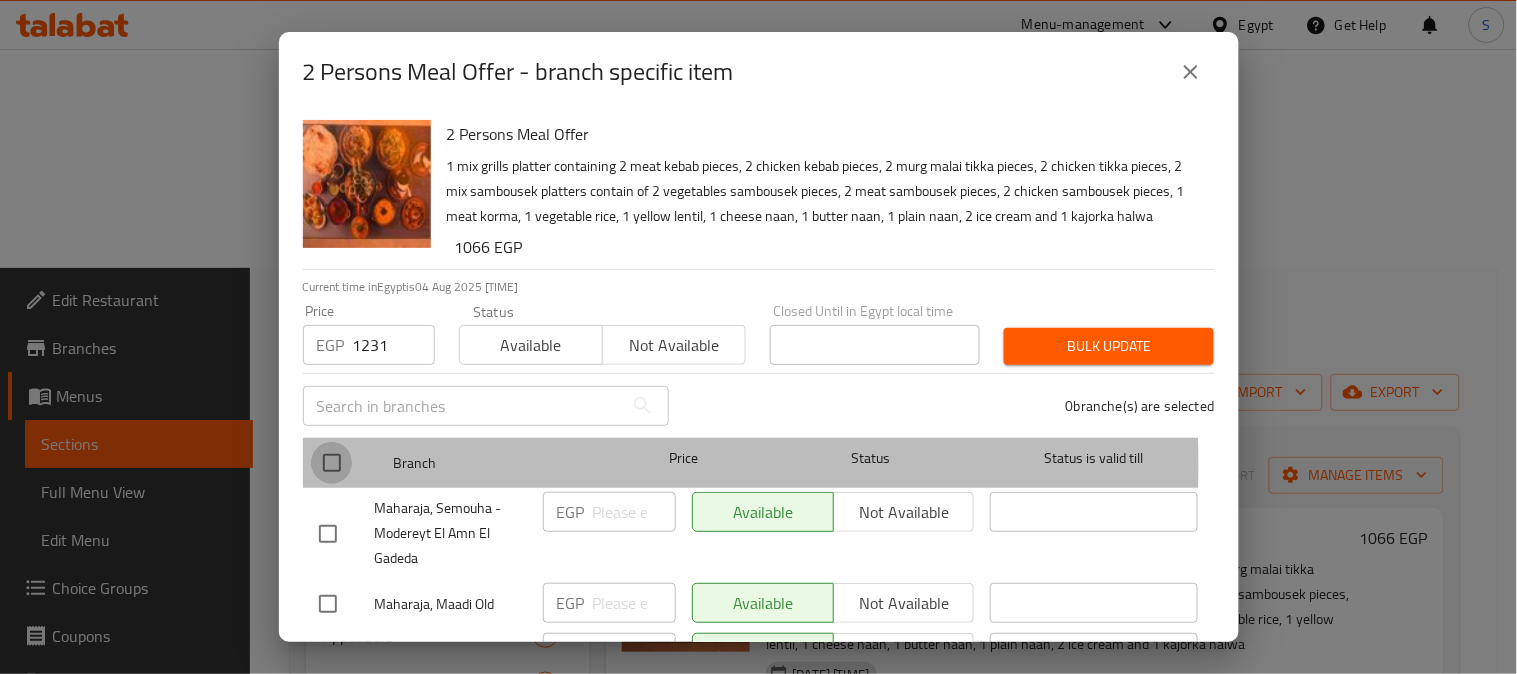 click at bounding box center [332, 463] 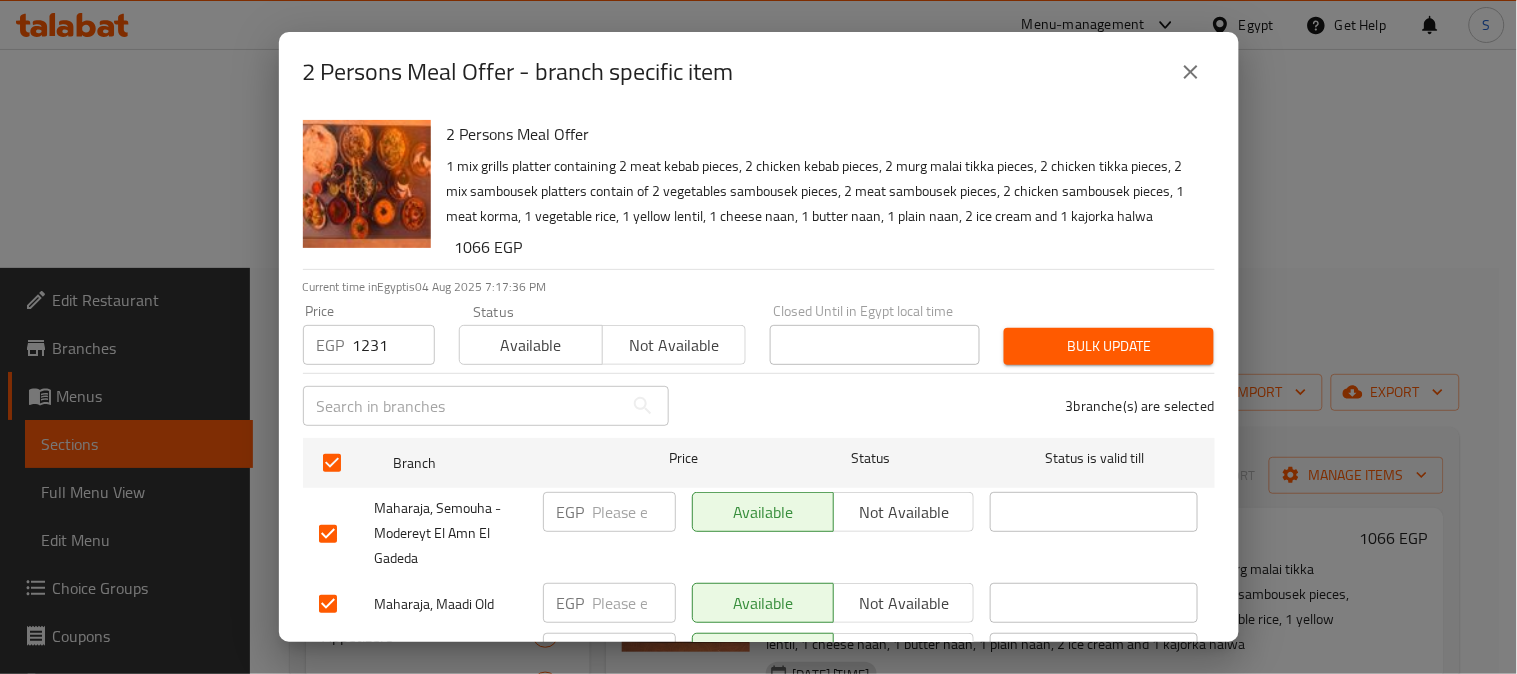 click on "Bulk update" at bounding box center (1109, 346) 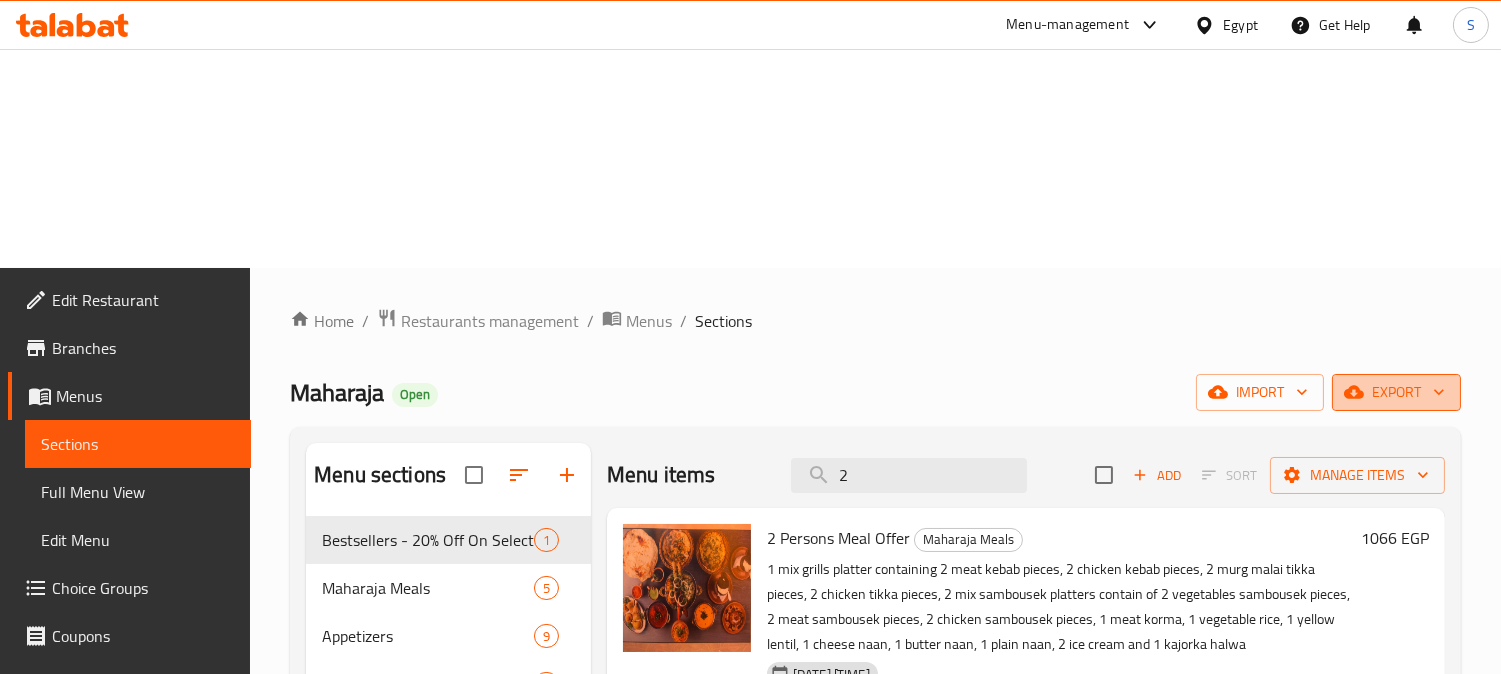 click 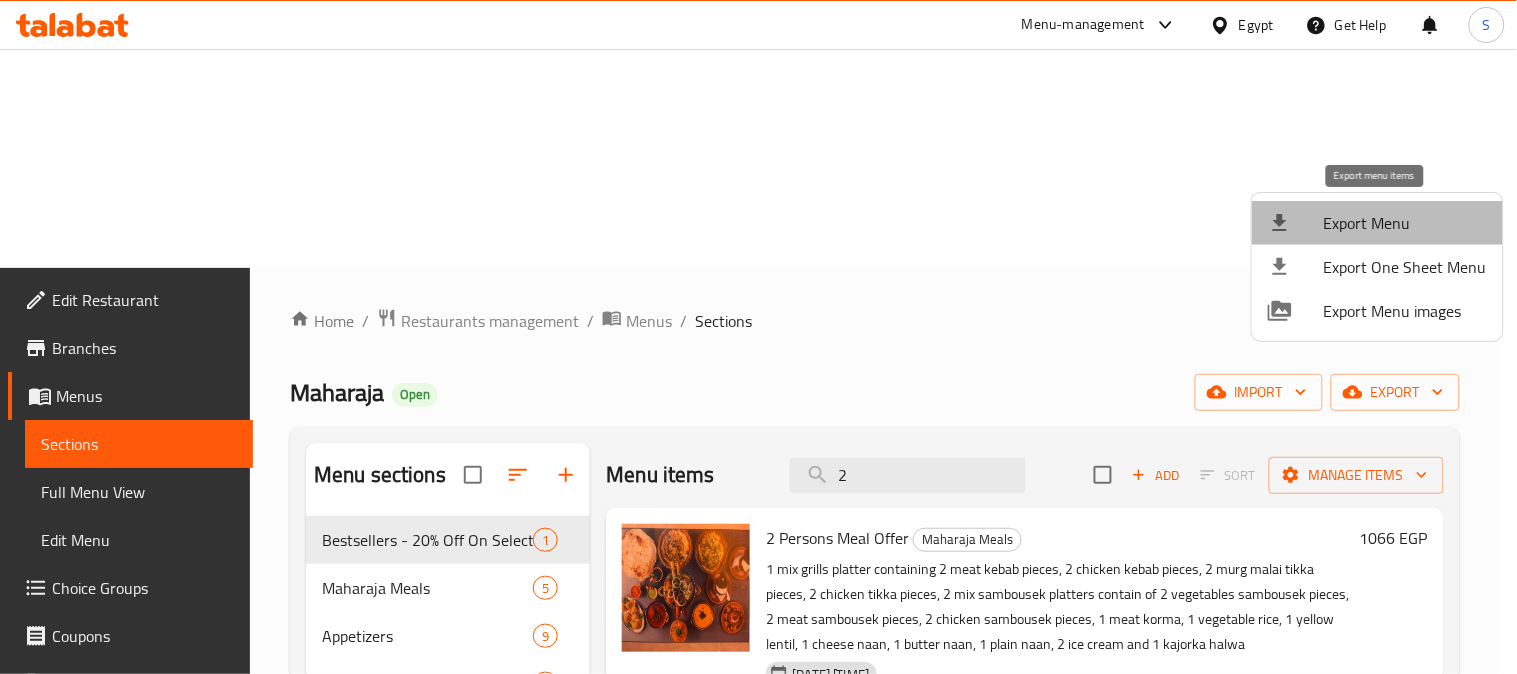 click on "Export Menu" at bounding box center [1405, 223] 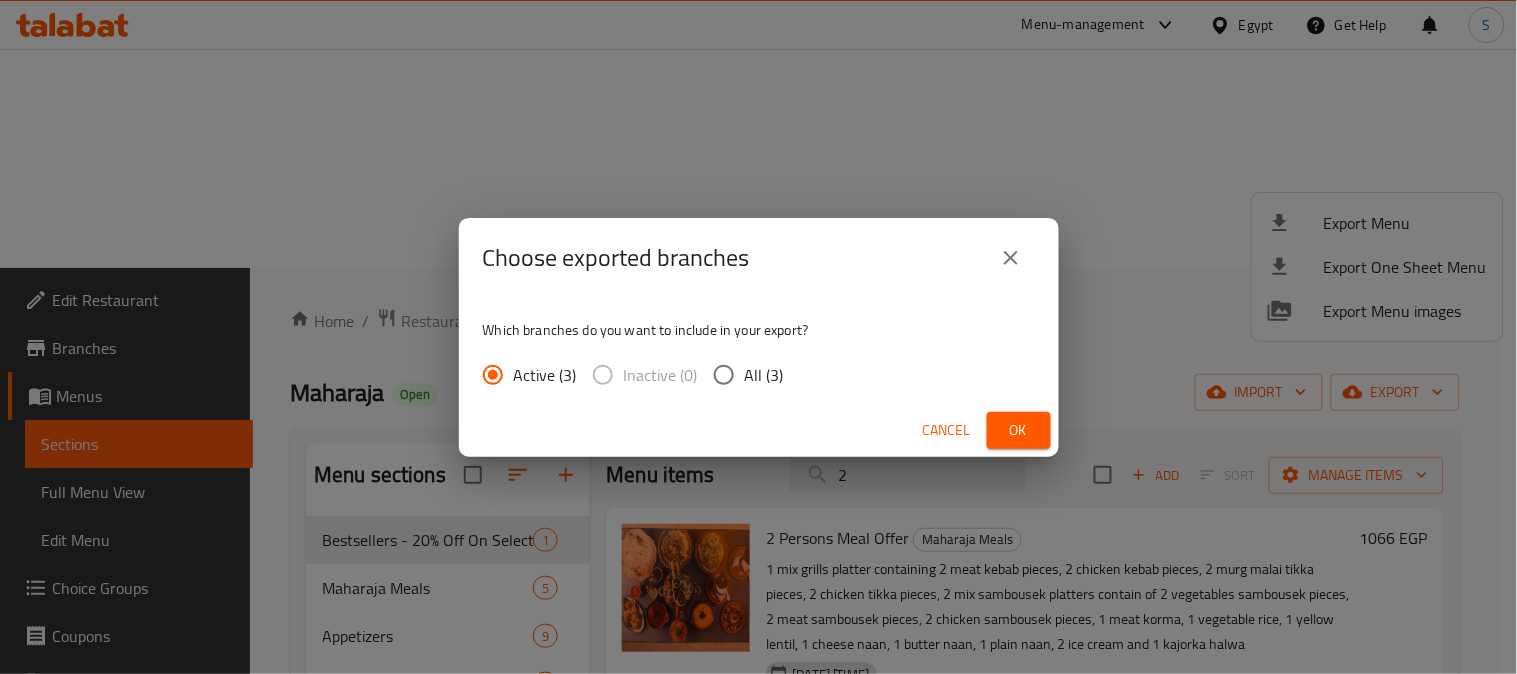 click on "All (3)" at bounding box center [724, 375] 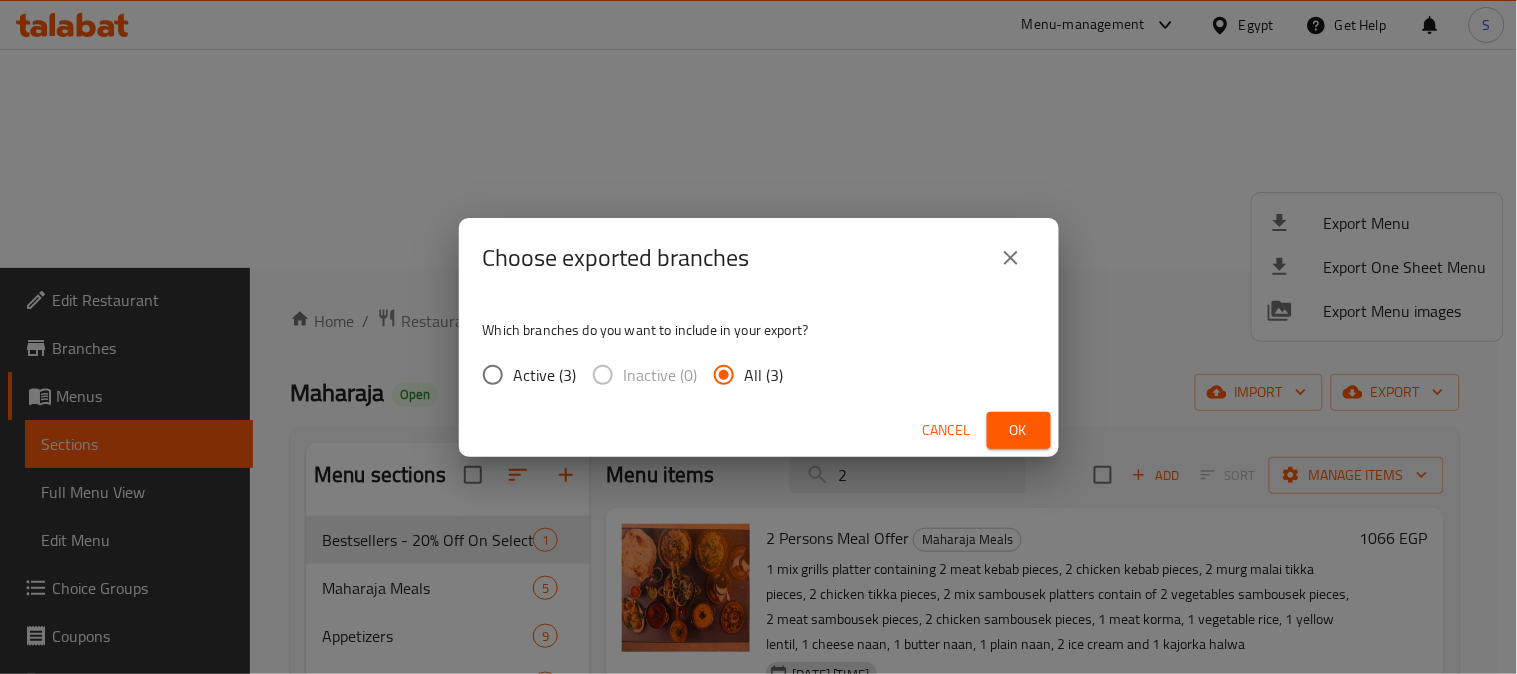 click on "Ok" at bounding box center [1019, 430] 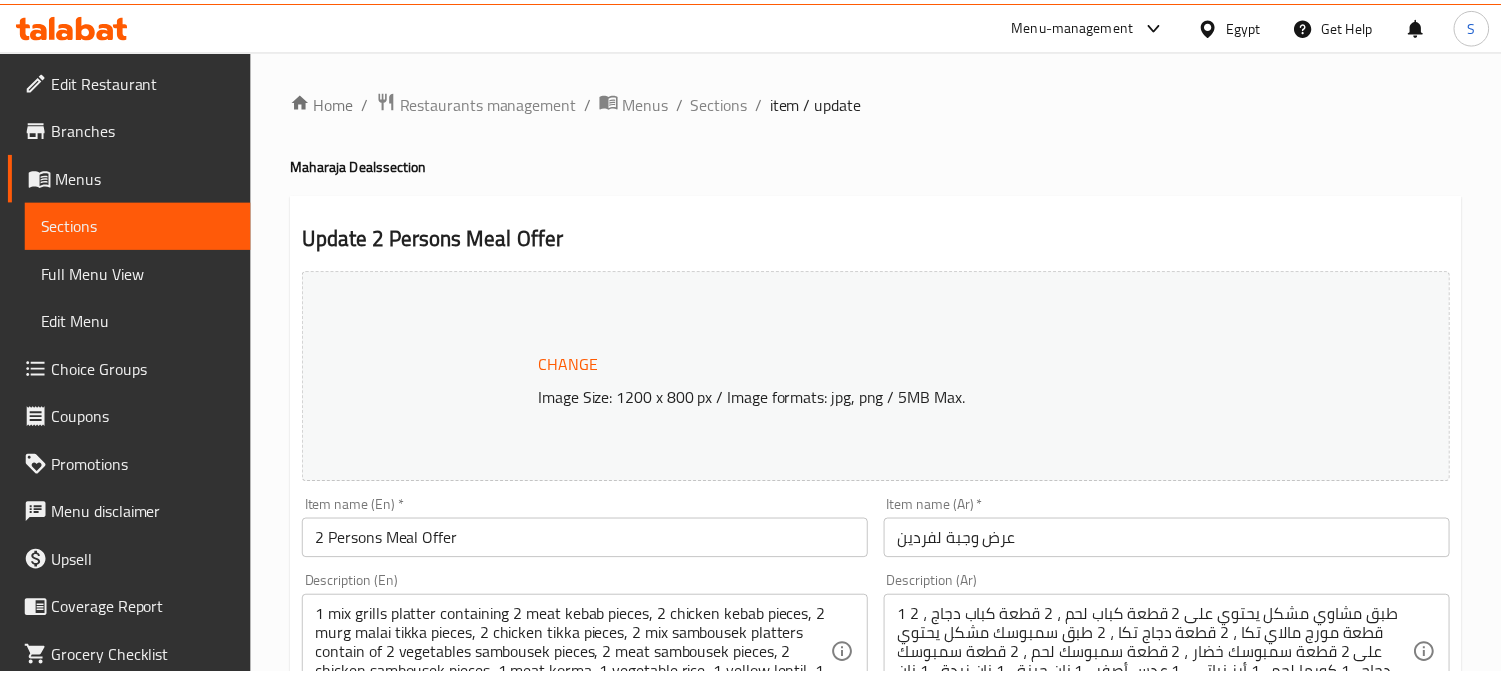 scroll, scrollTop: 0, scrollLeft: 0, axis: both 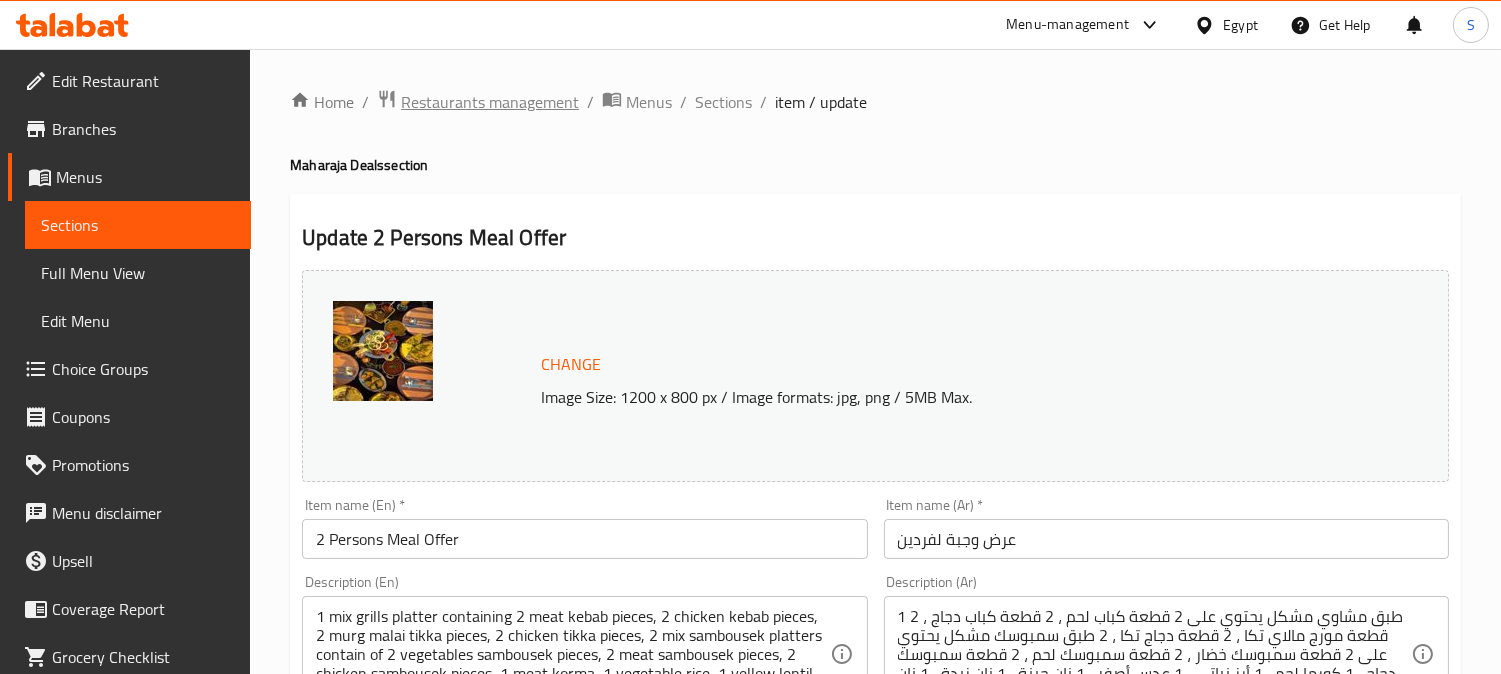 click on "Restaurants management" at bounding box center (490, 102) 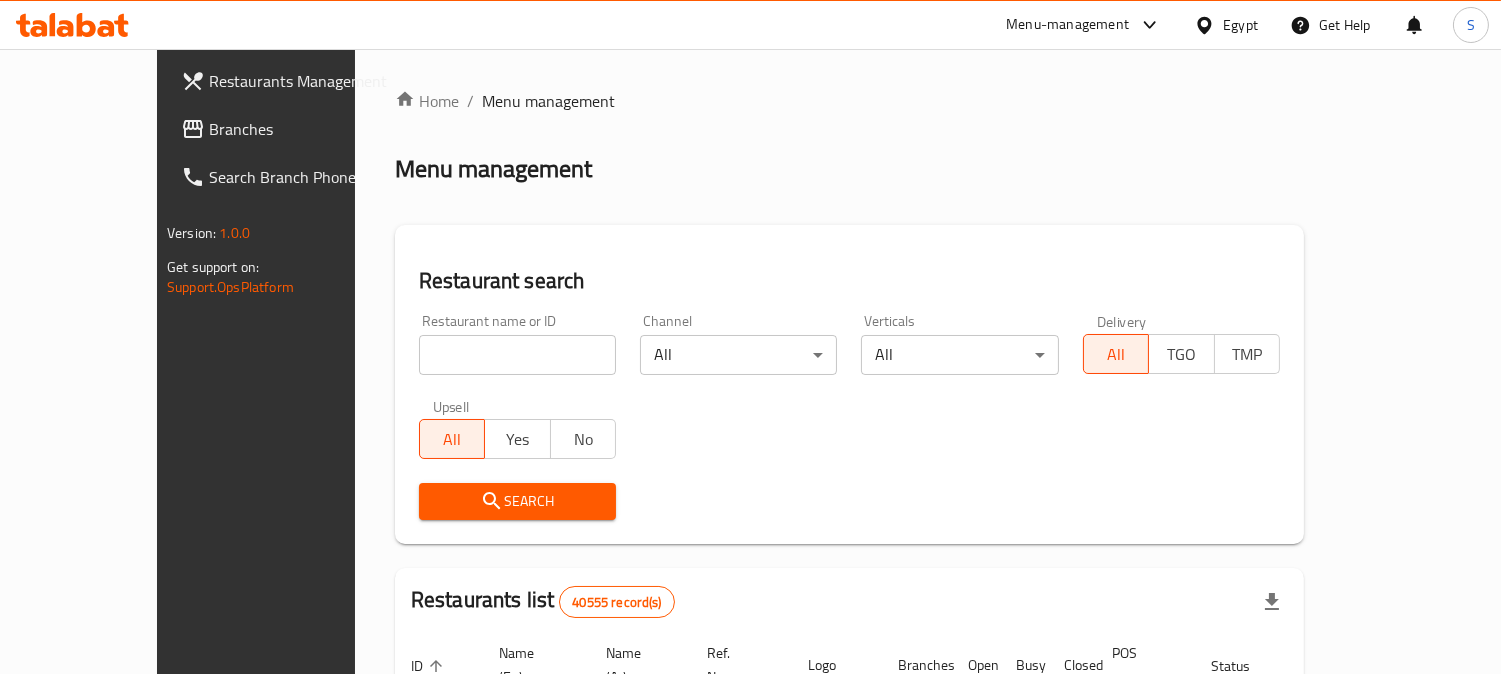 click at bounding box center [517, 355] 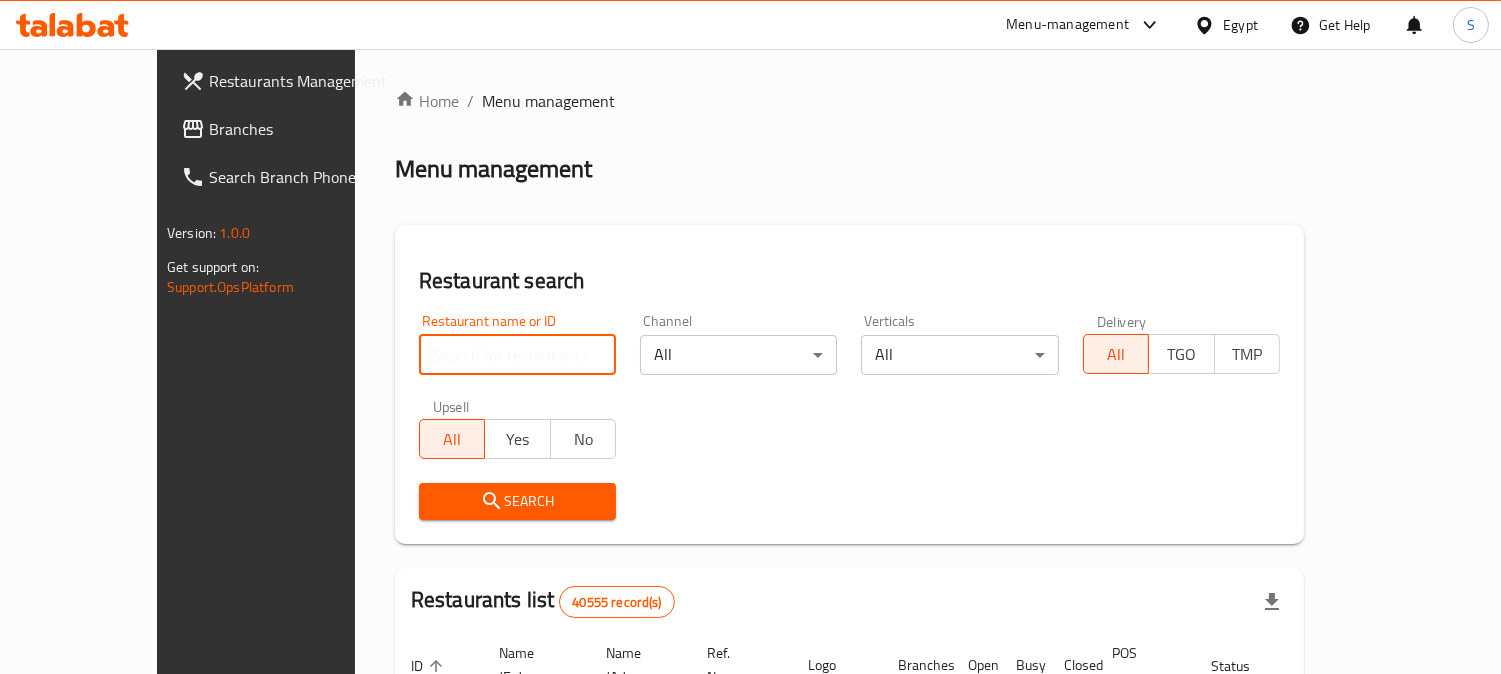 paste on "663971" 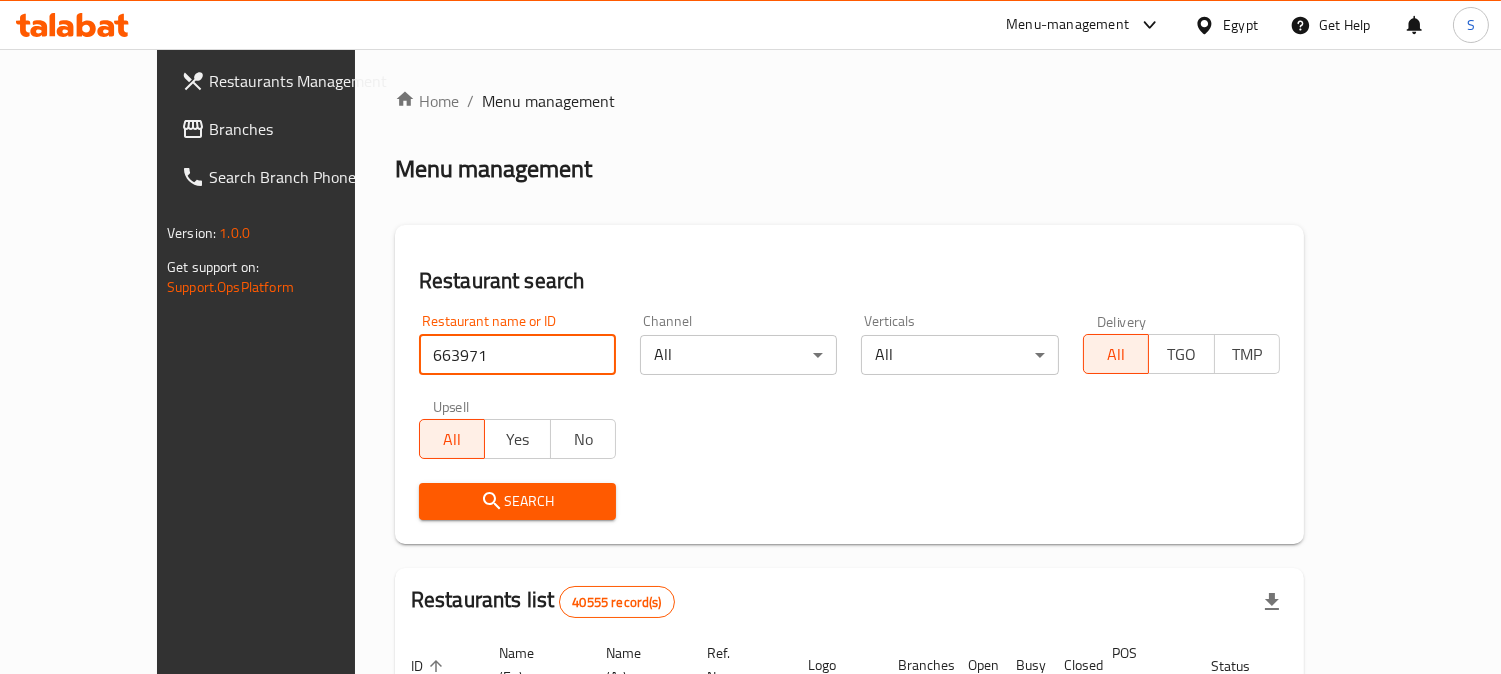 type on "663971" 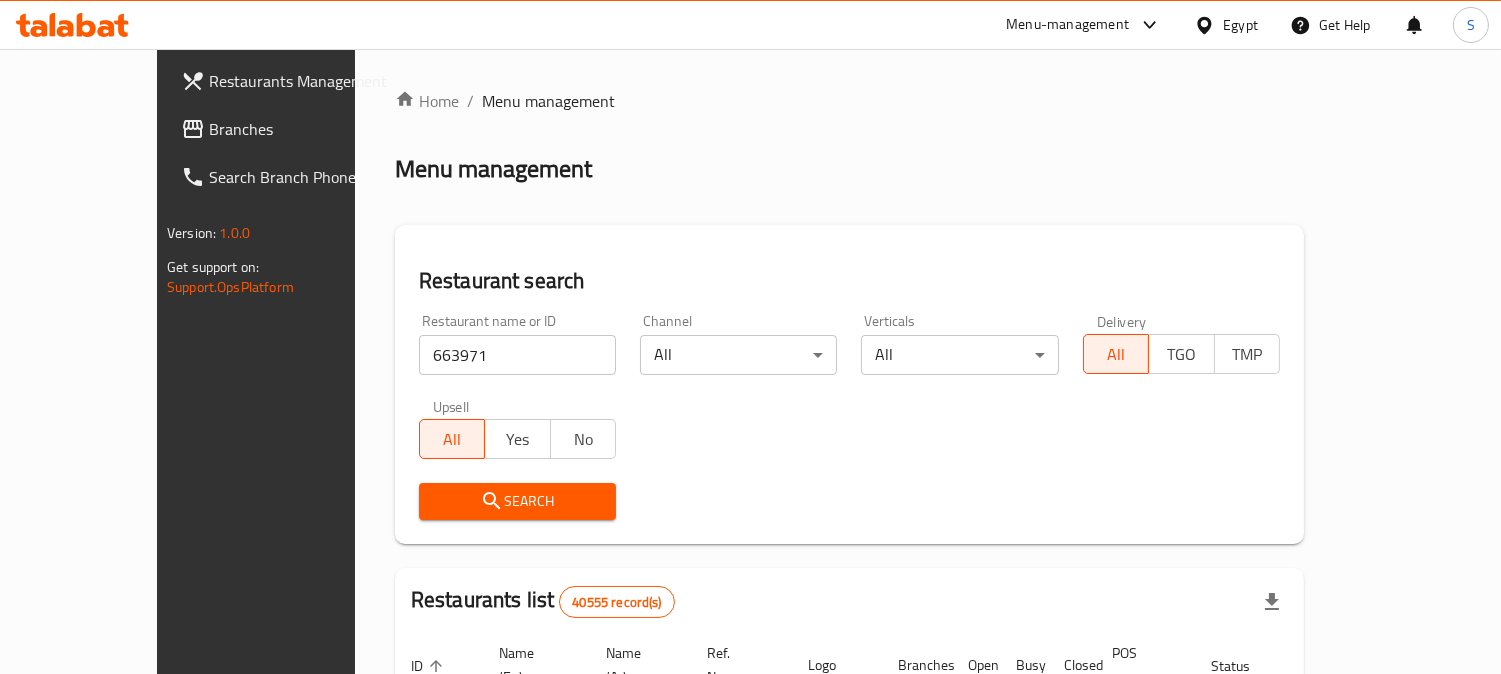 click on "Search" at bounding box center [517, 501] 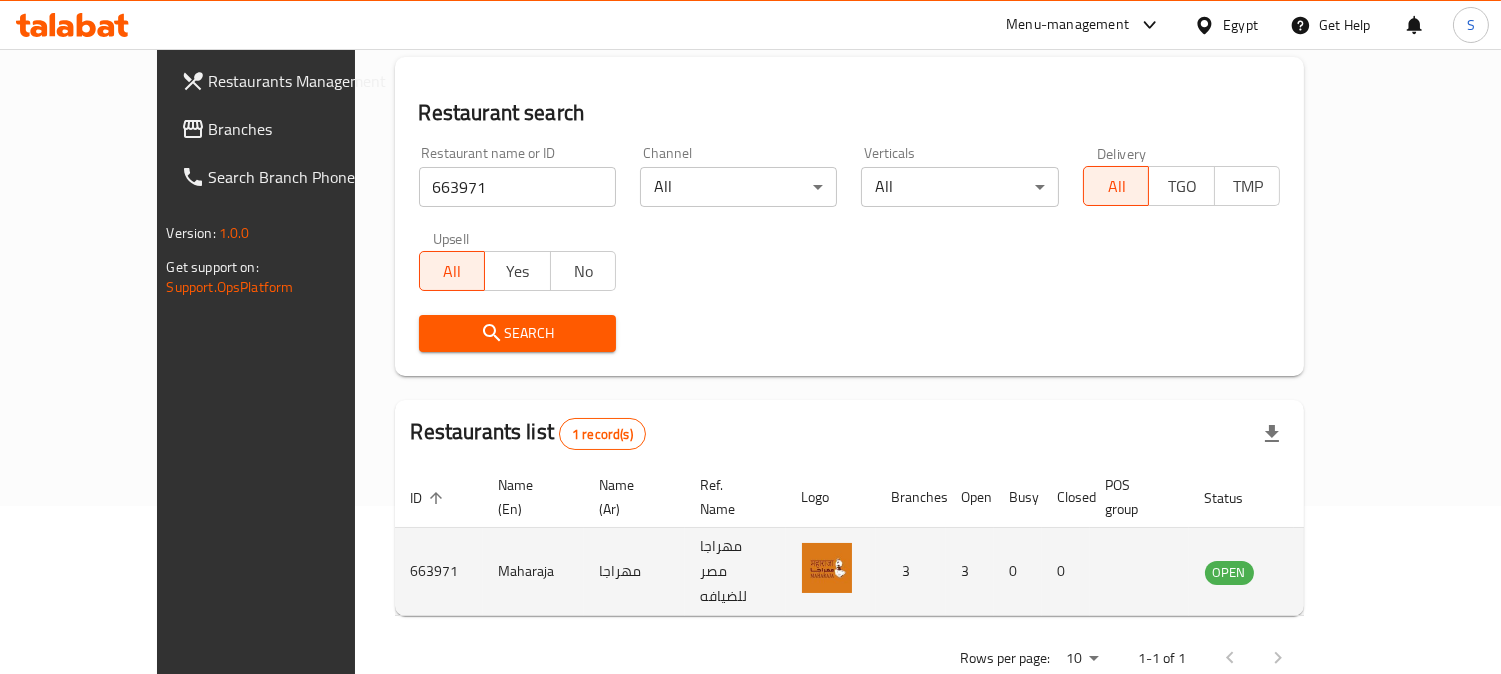 scroll, scrollTop: 178, scrollLeft: 0, axis: vertical 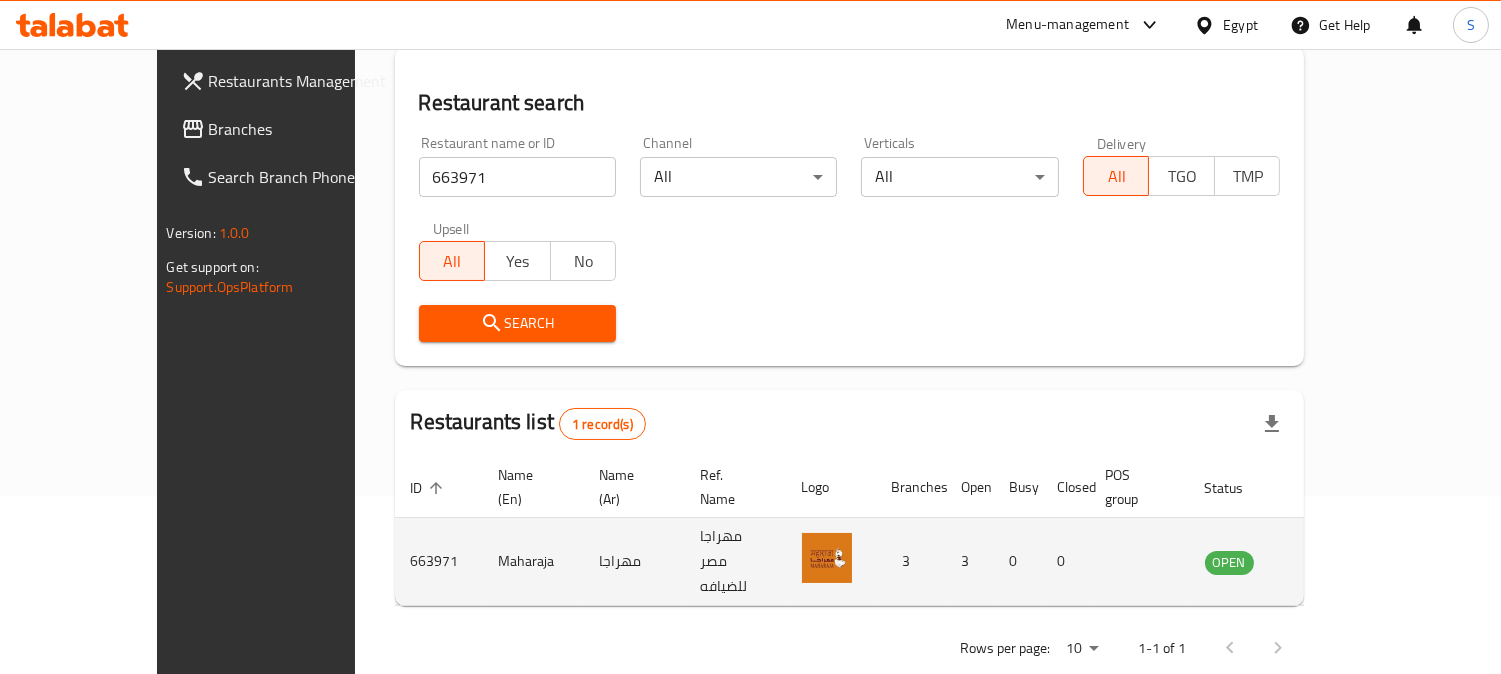 click 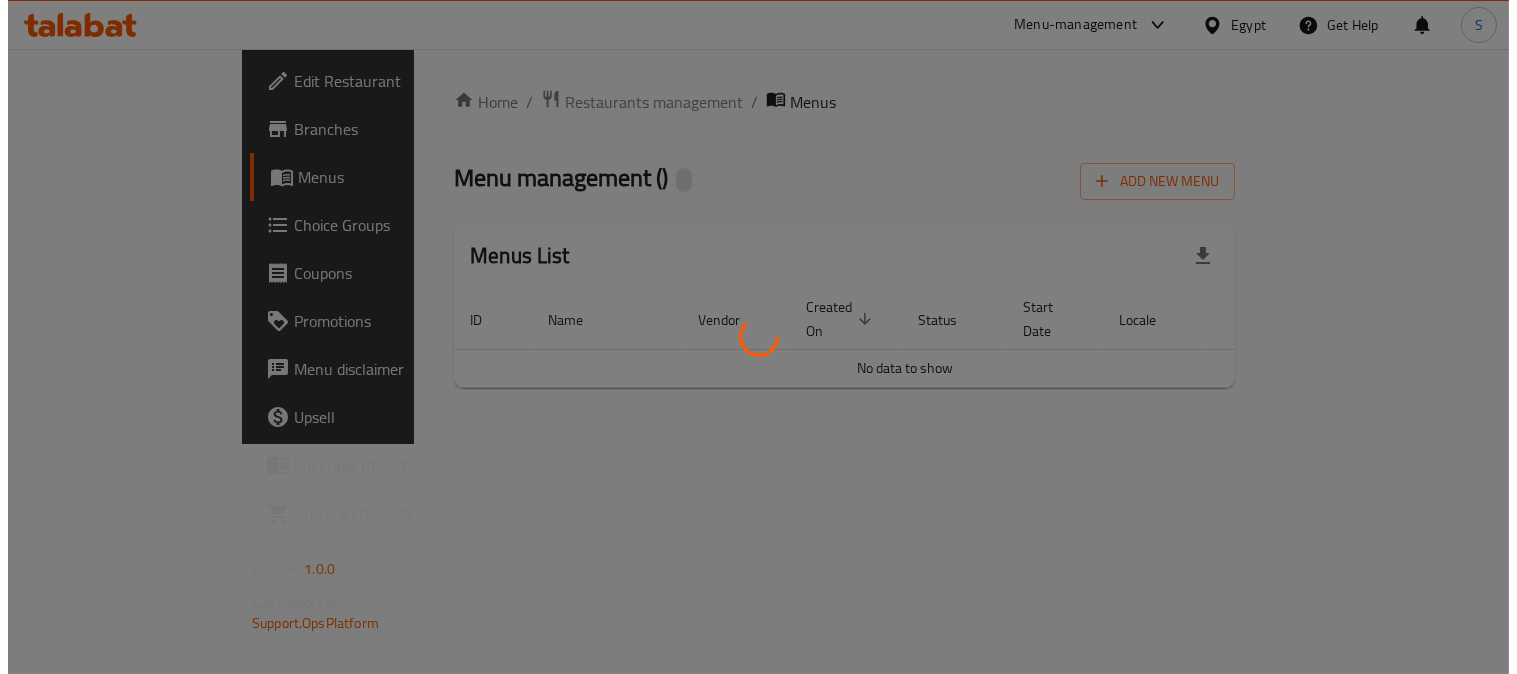 scroll, scrollTop: 0, scrollLeft: 0, axis: both 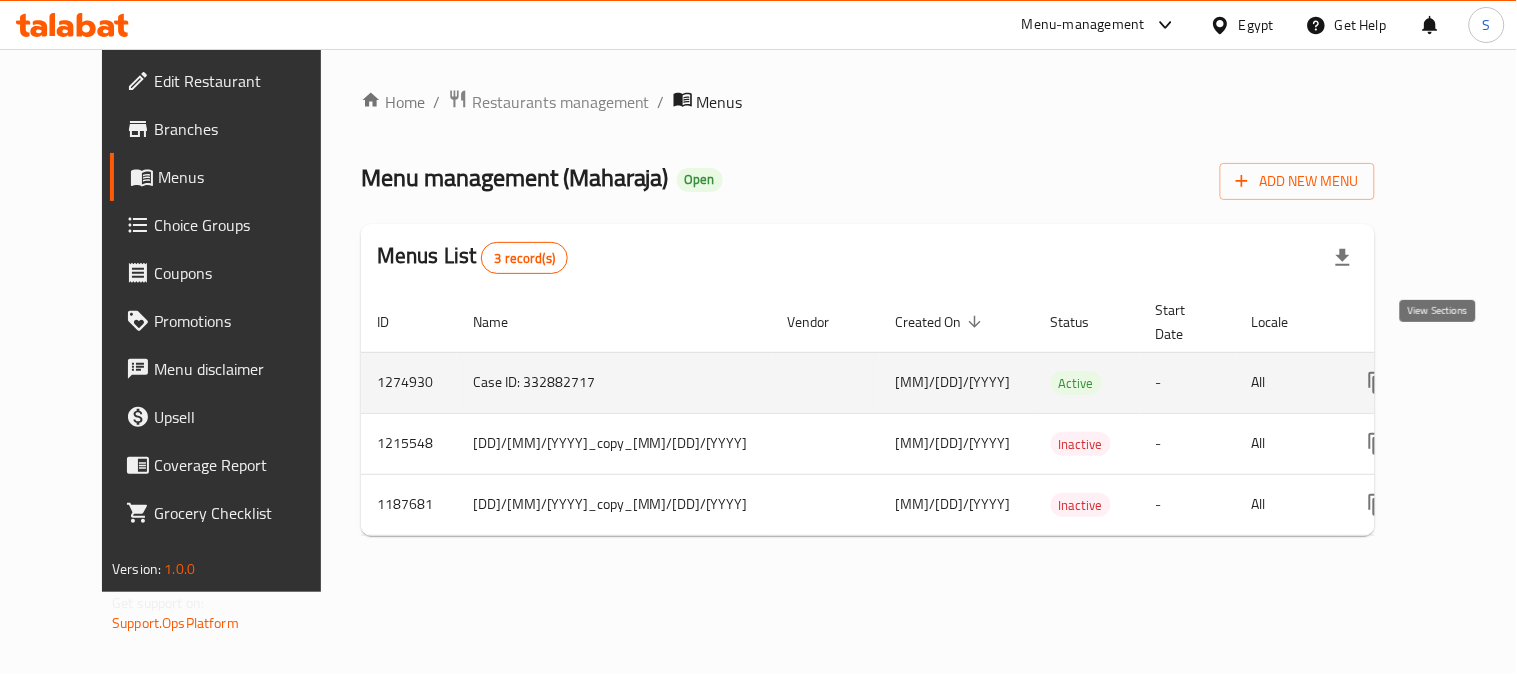 click 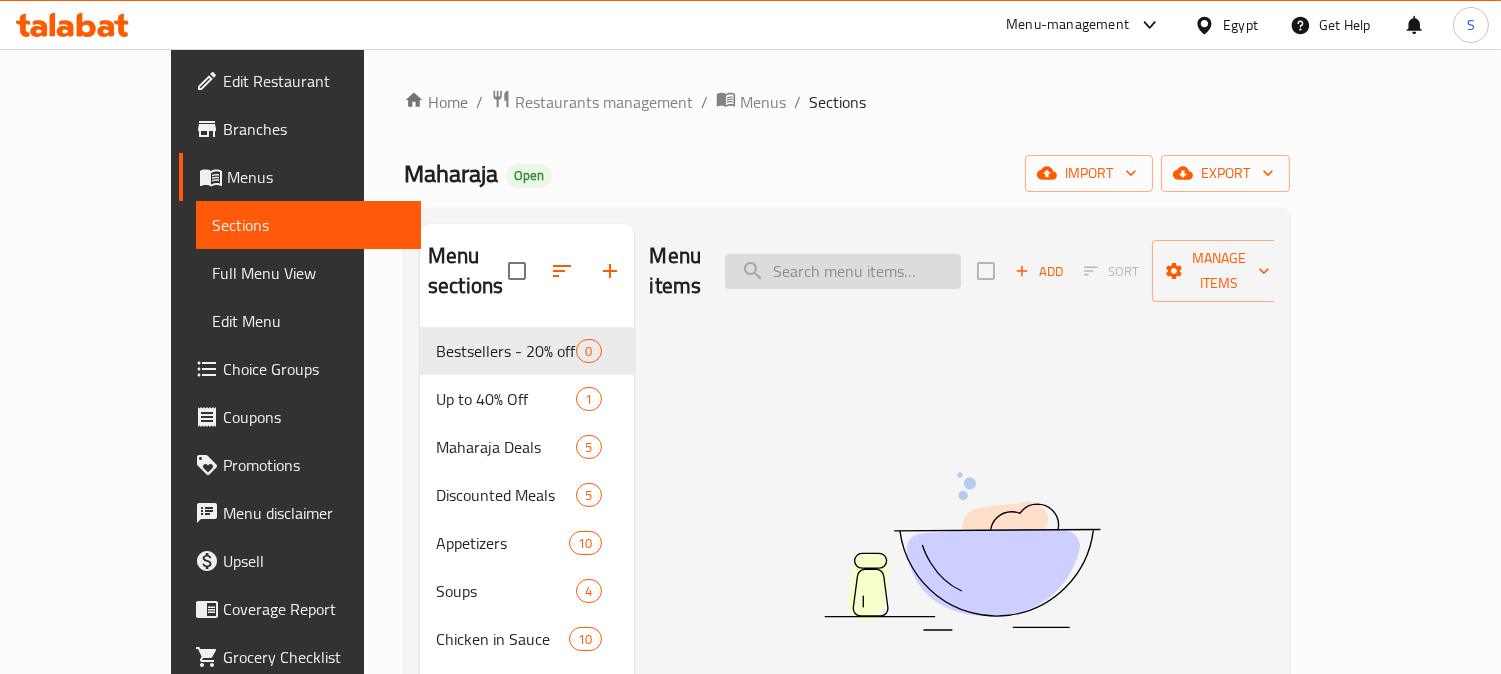 click at bounding box center [843, 271] 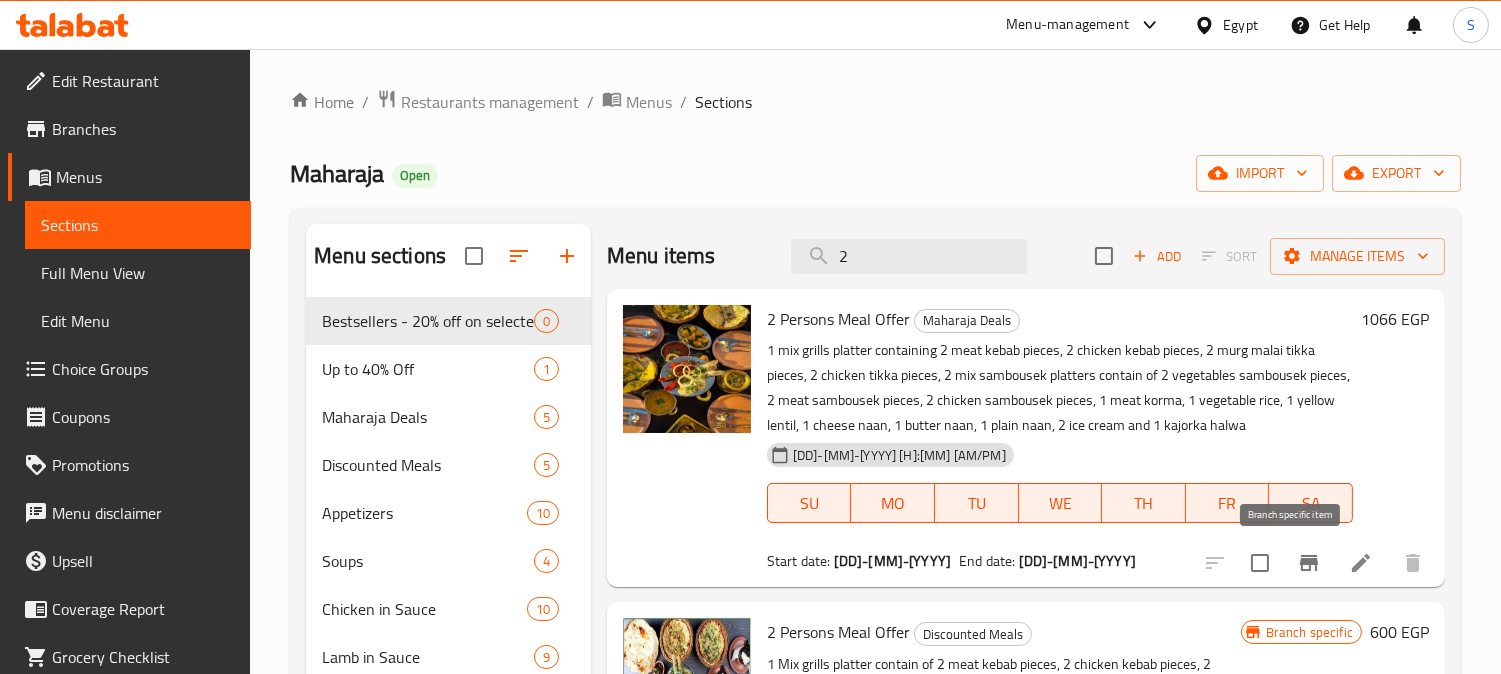 type on "2" 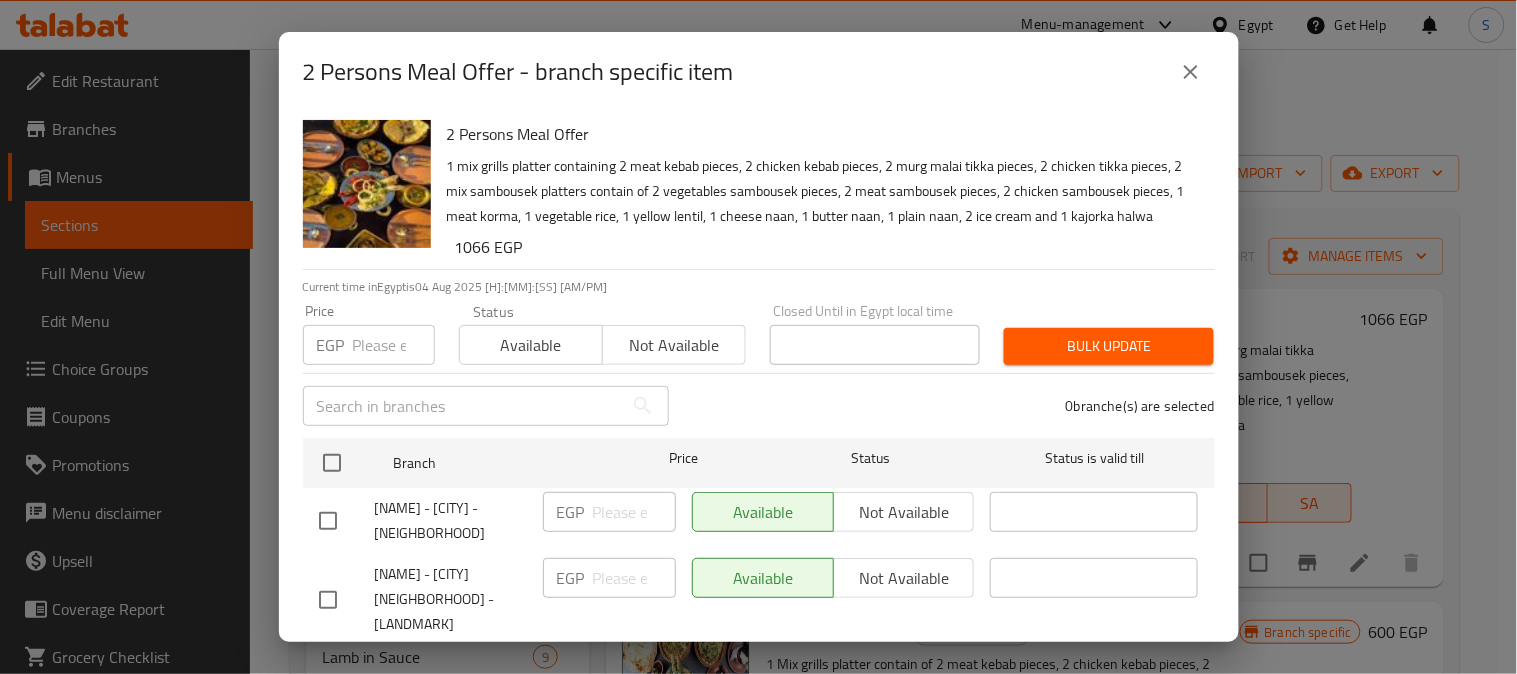 click at bounding box center [394, 345] 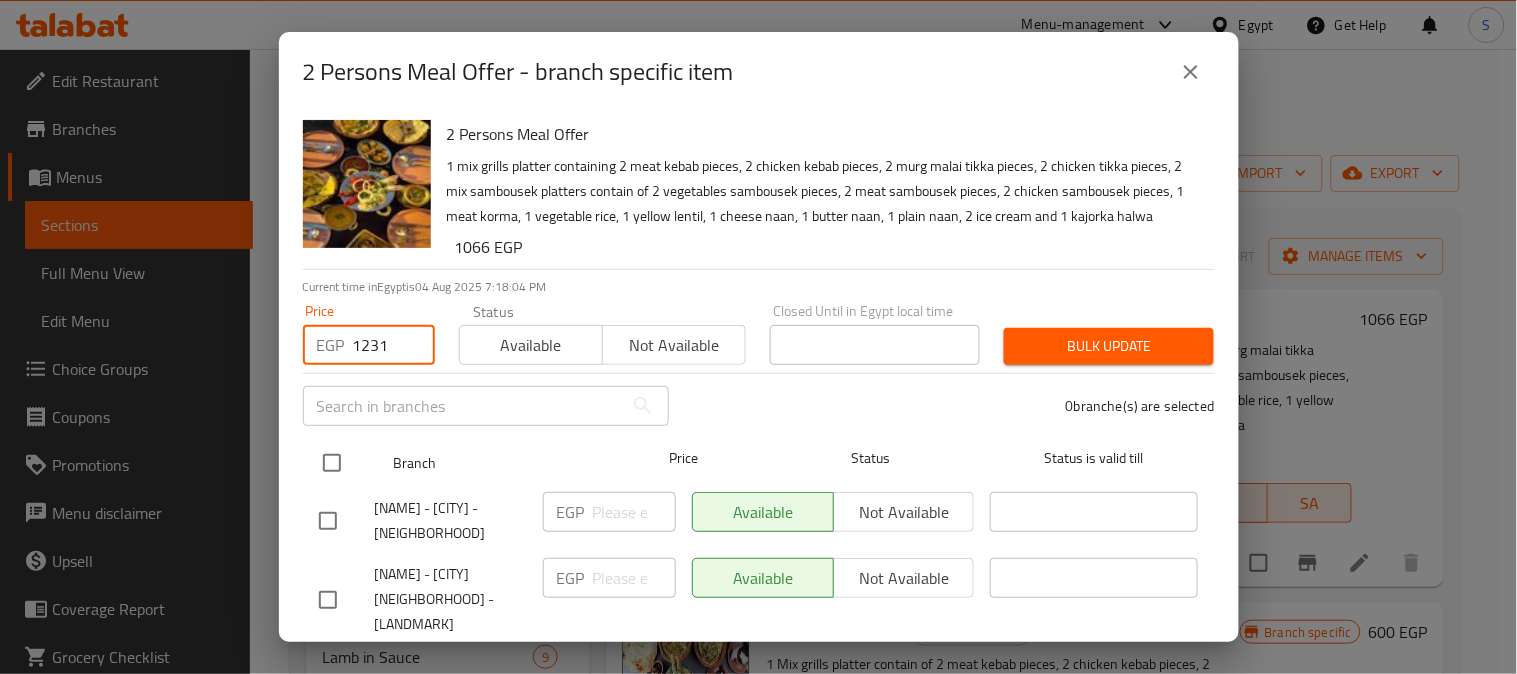 type on "1231" 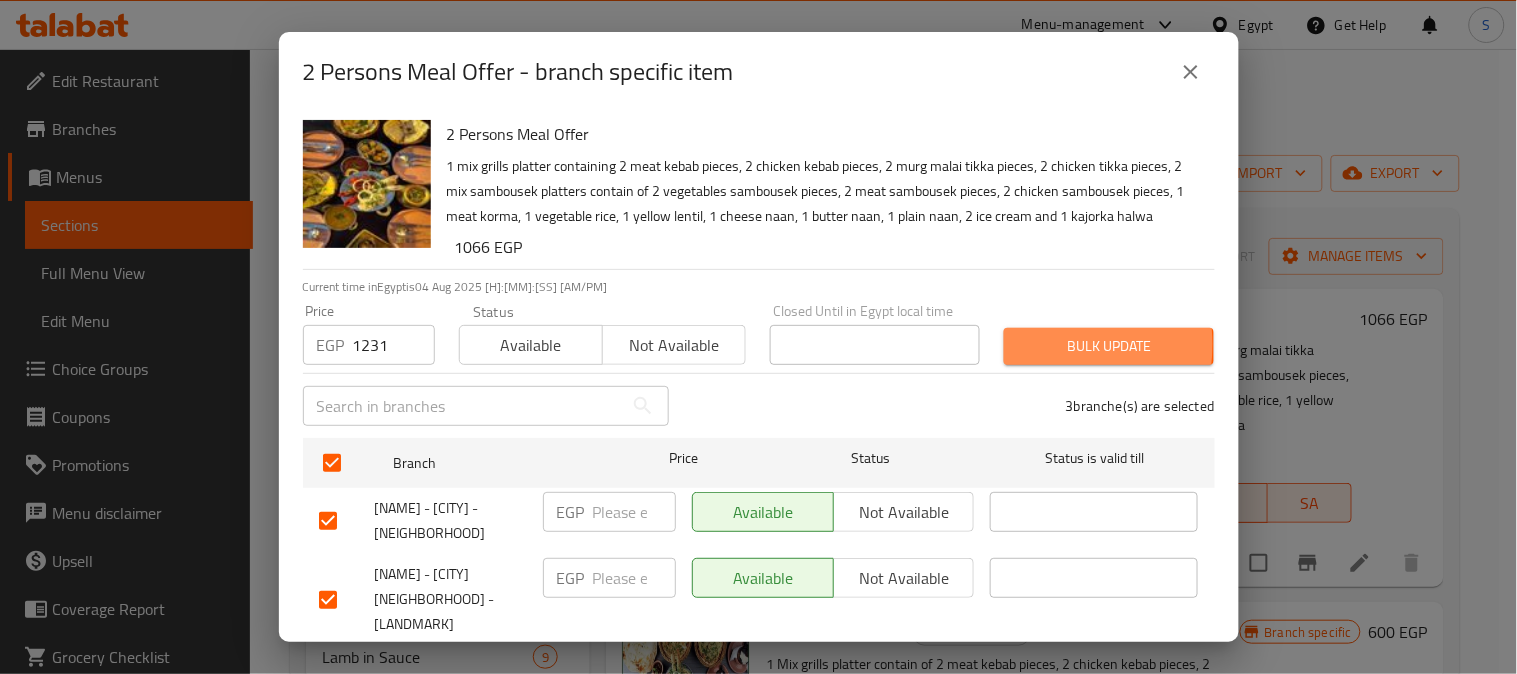 click on "Bulk update" at bounding box center (1109, 346) 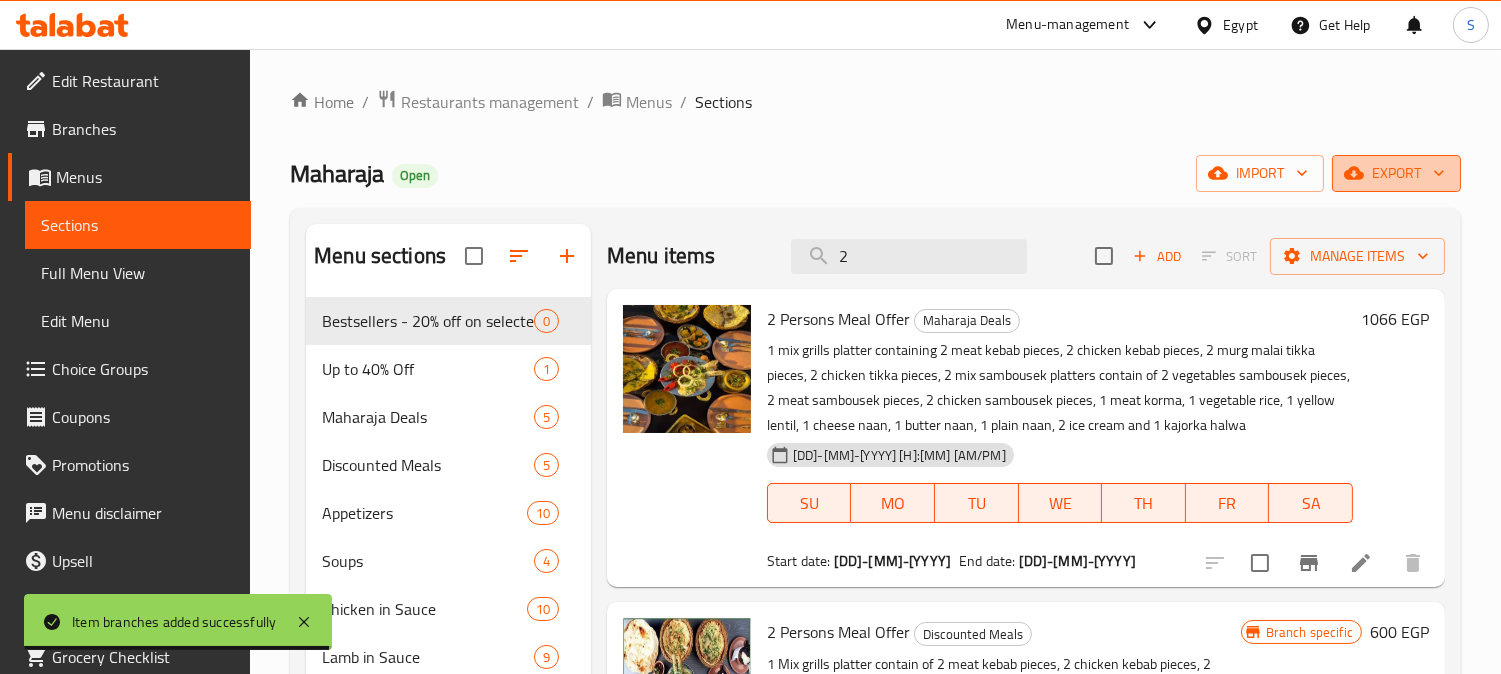 click on "export" at bounding box center [1396, 173] 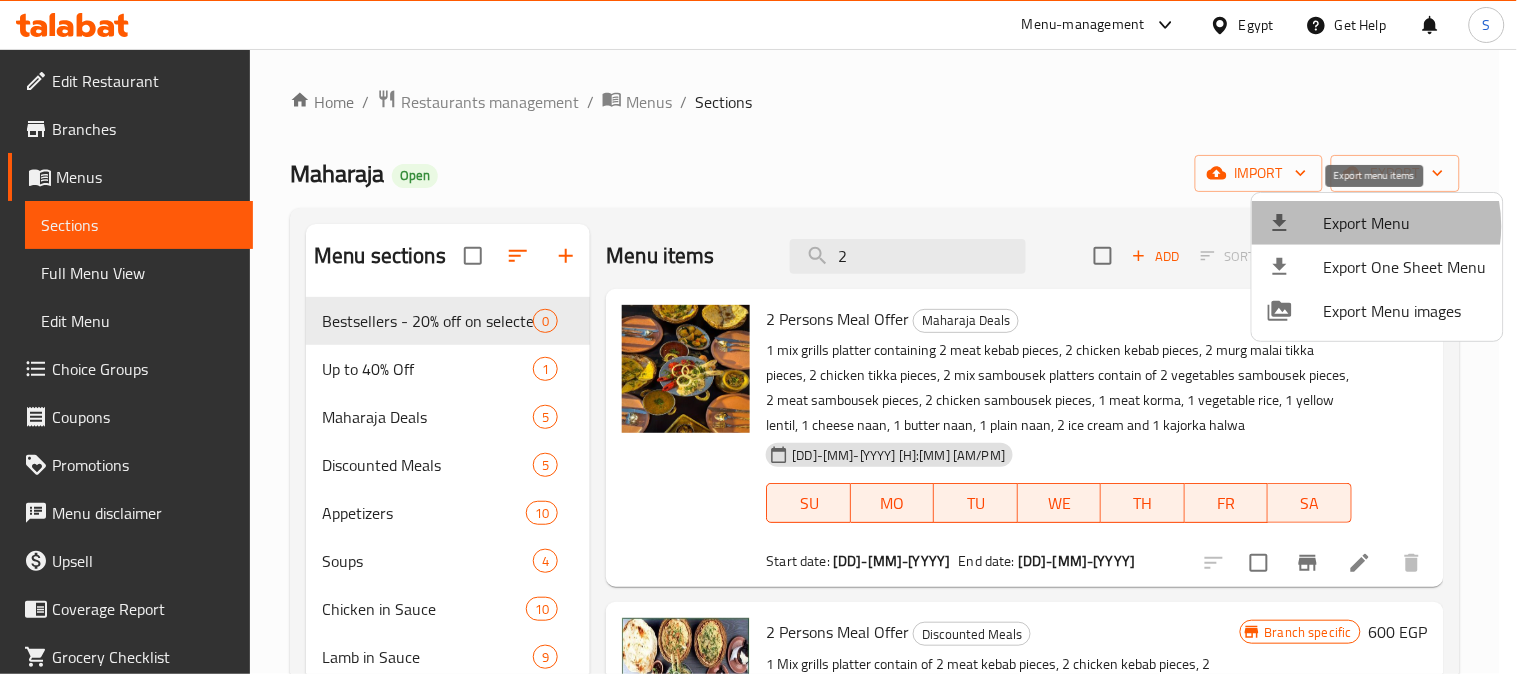 click on "Export Menu" at bounding box center (1405, 223) 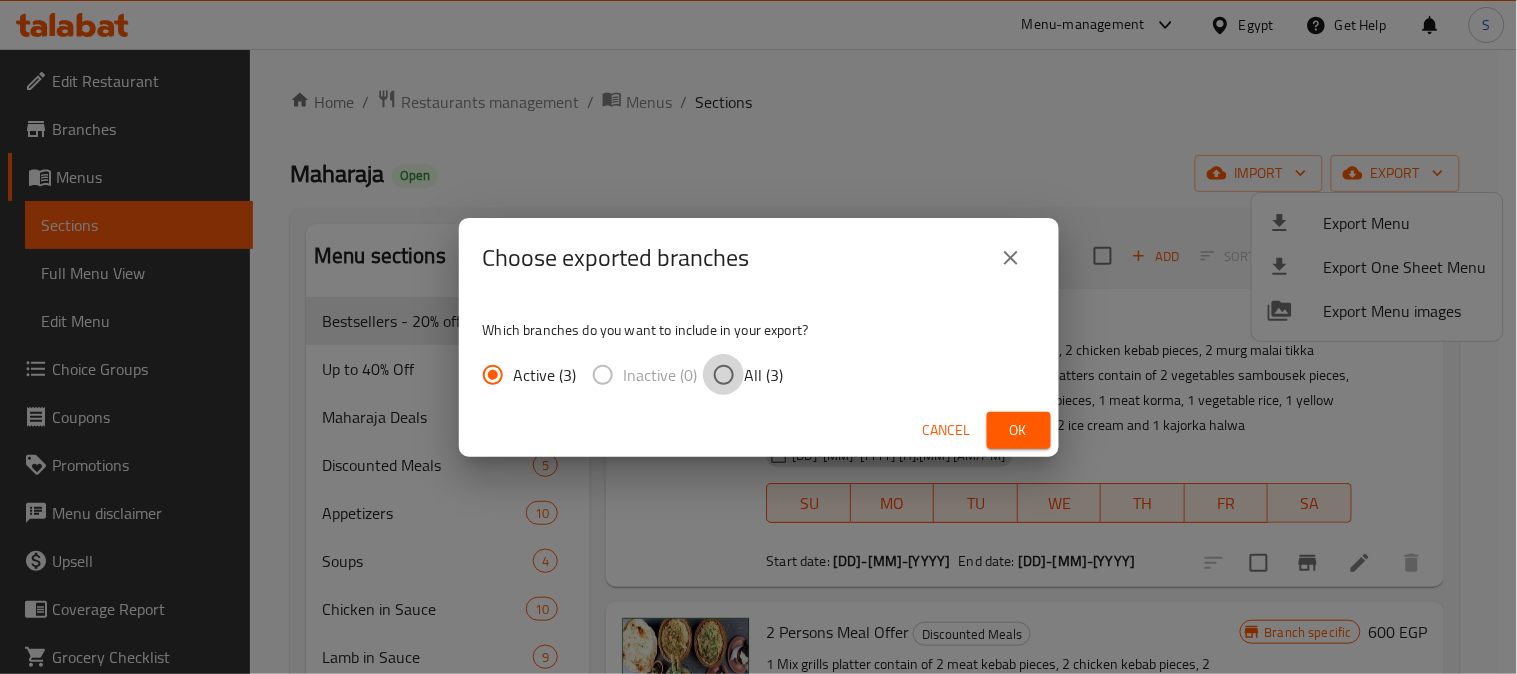 click on "All (3)" at bounding box center (724, 375) 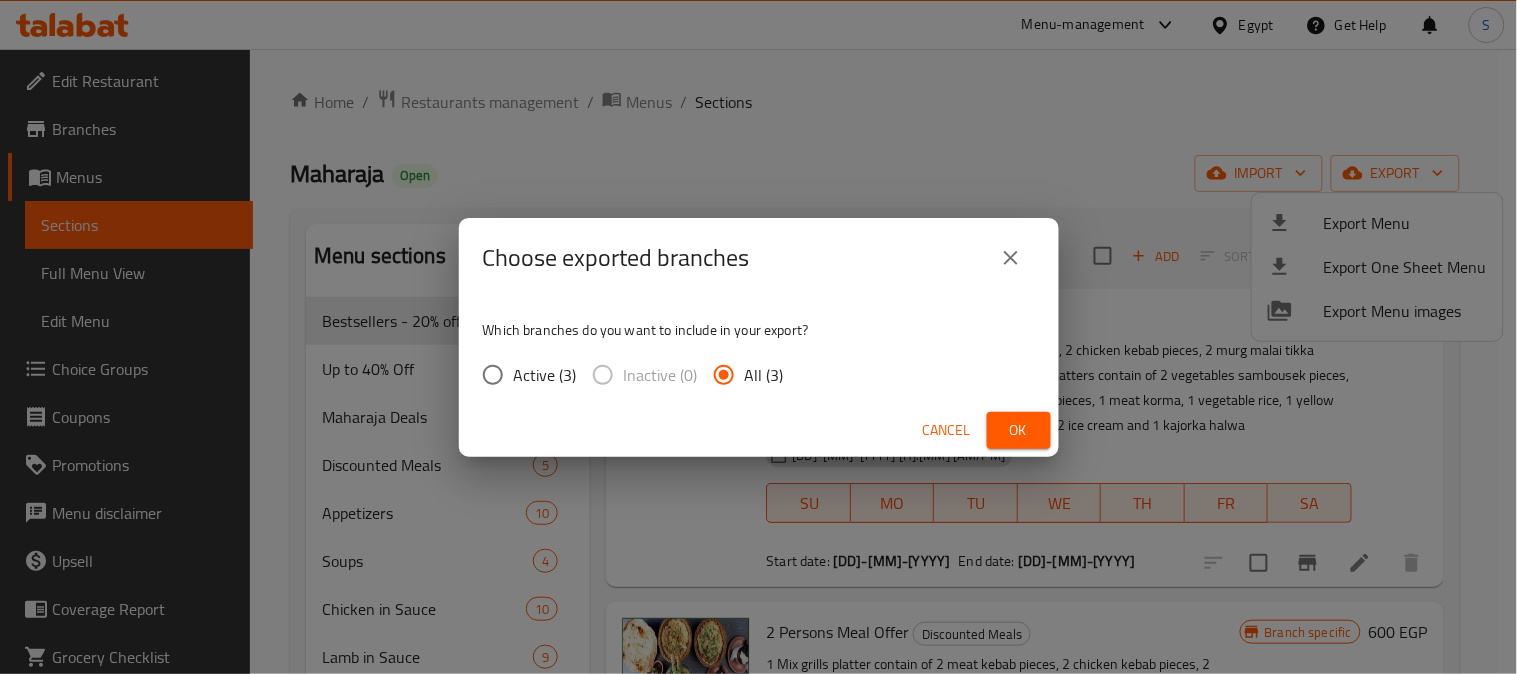 click on "Ok" at bounding box center [1019, 430] 